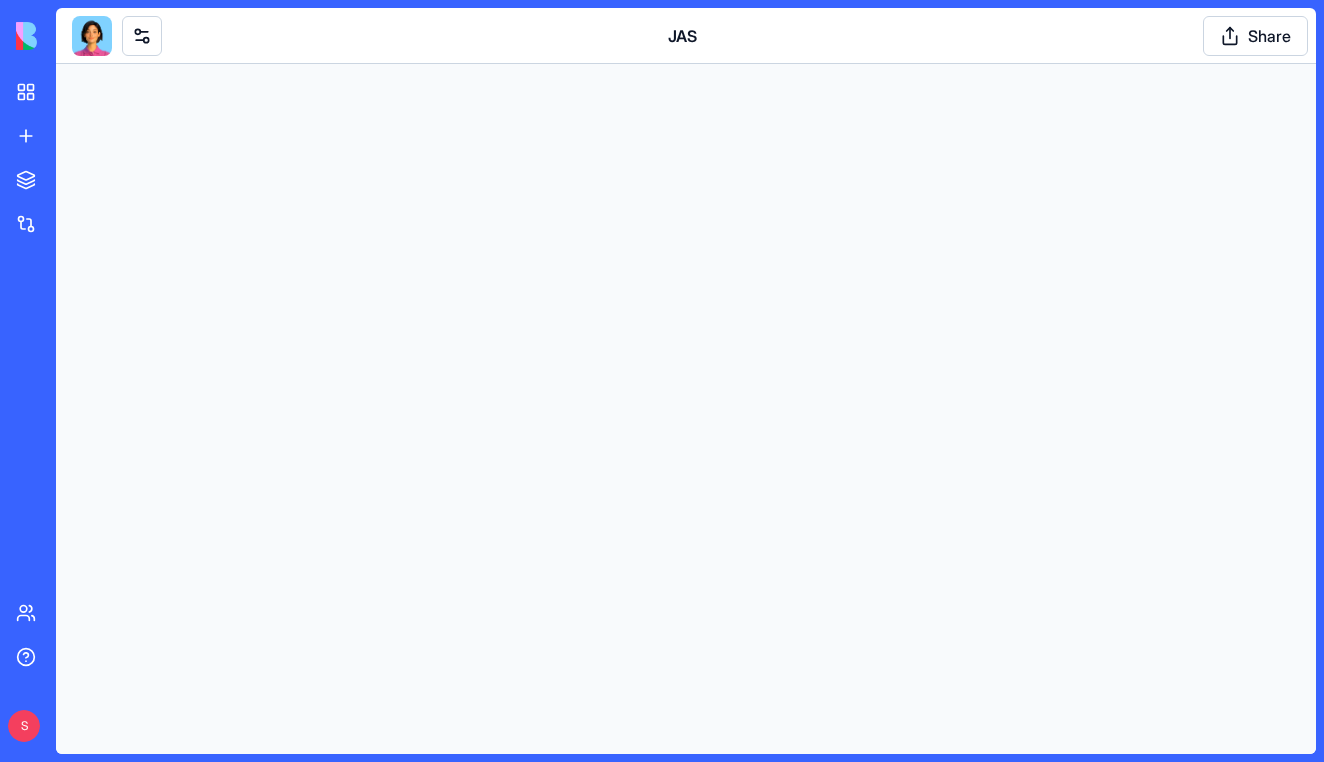 scroll, scrollTop: 0, scrollLeft: 0, axis: both 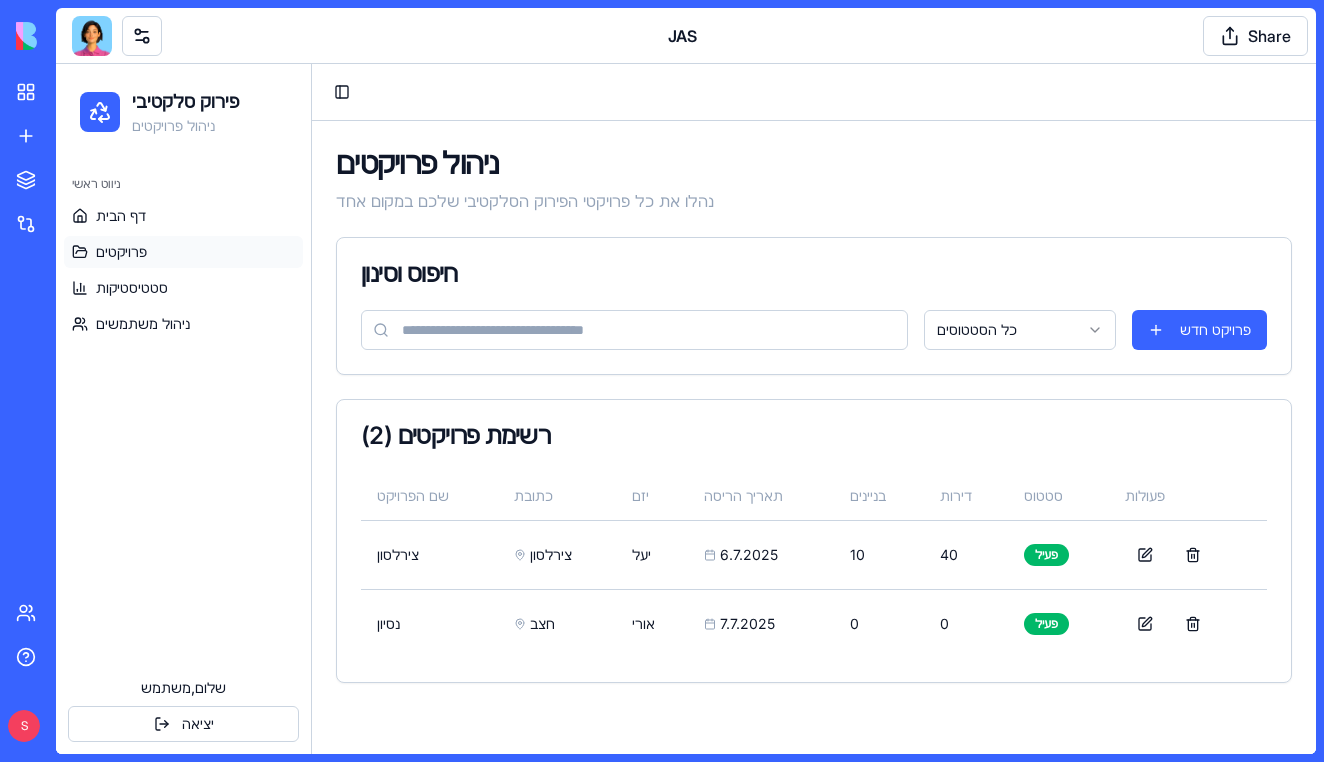 click at bounding box center (92, 36) 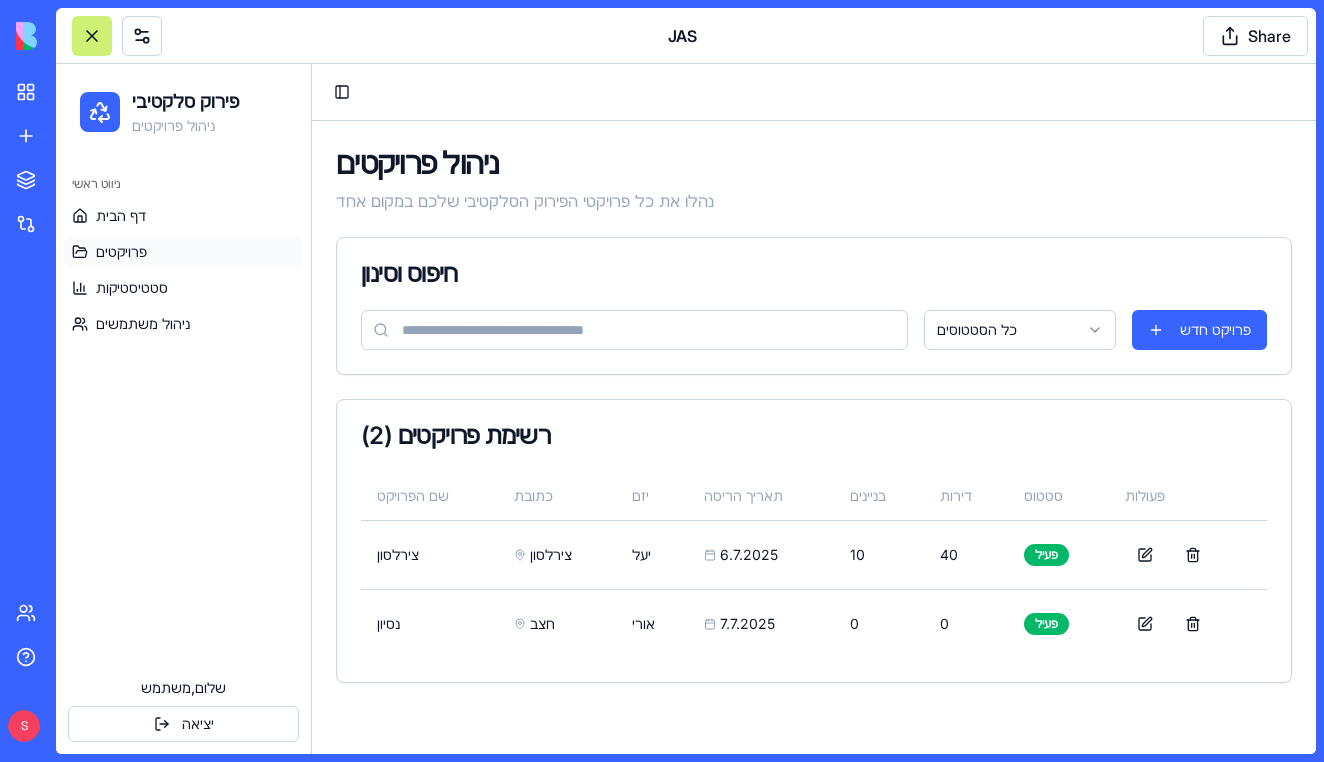 scroll, scrollTop: 47887, scrollLeft: 0, axis: vertical 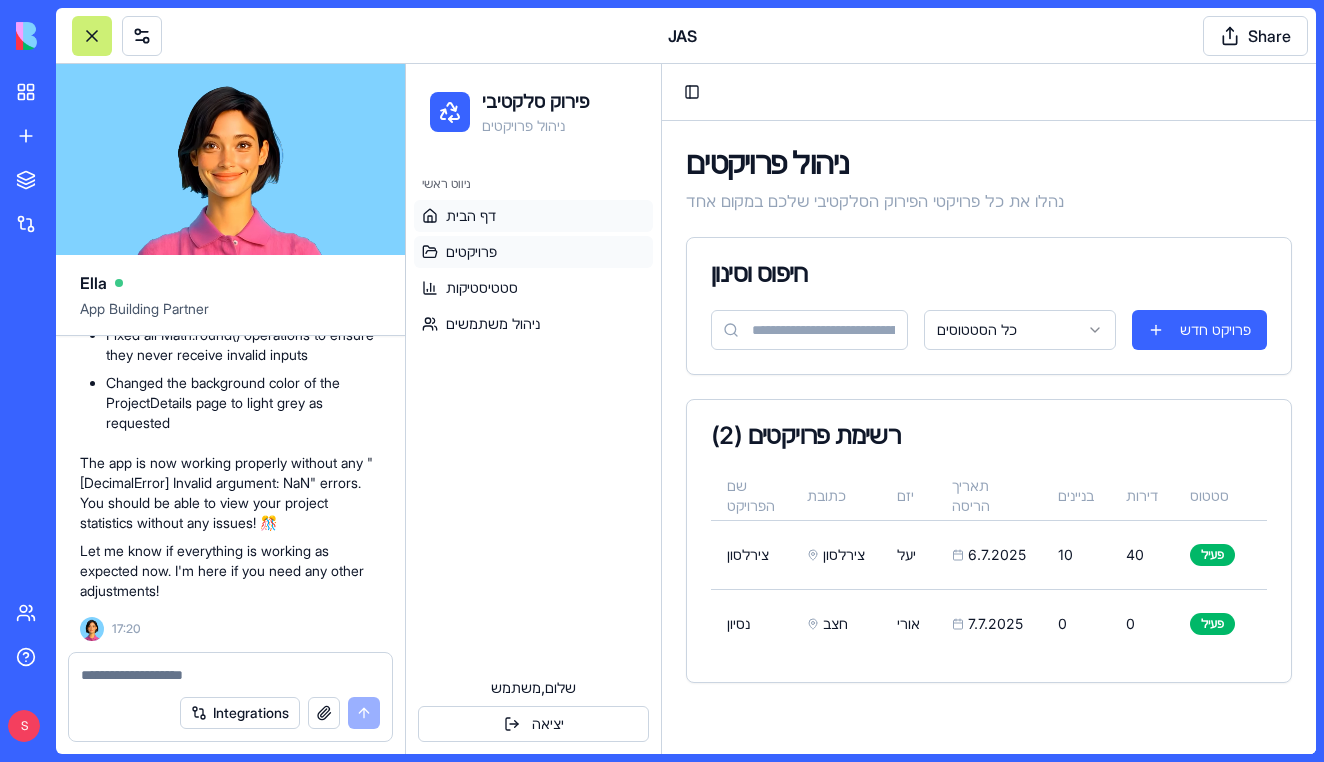 click on "דף הבית" at bounding box center (471, 216) 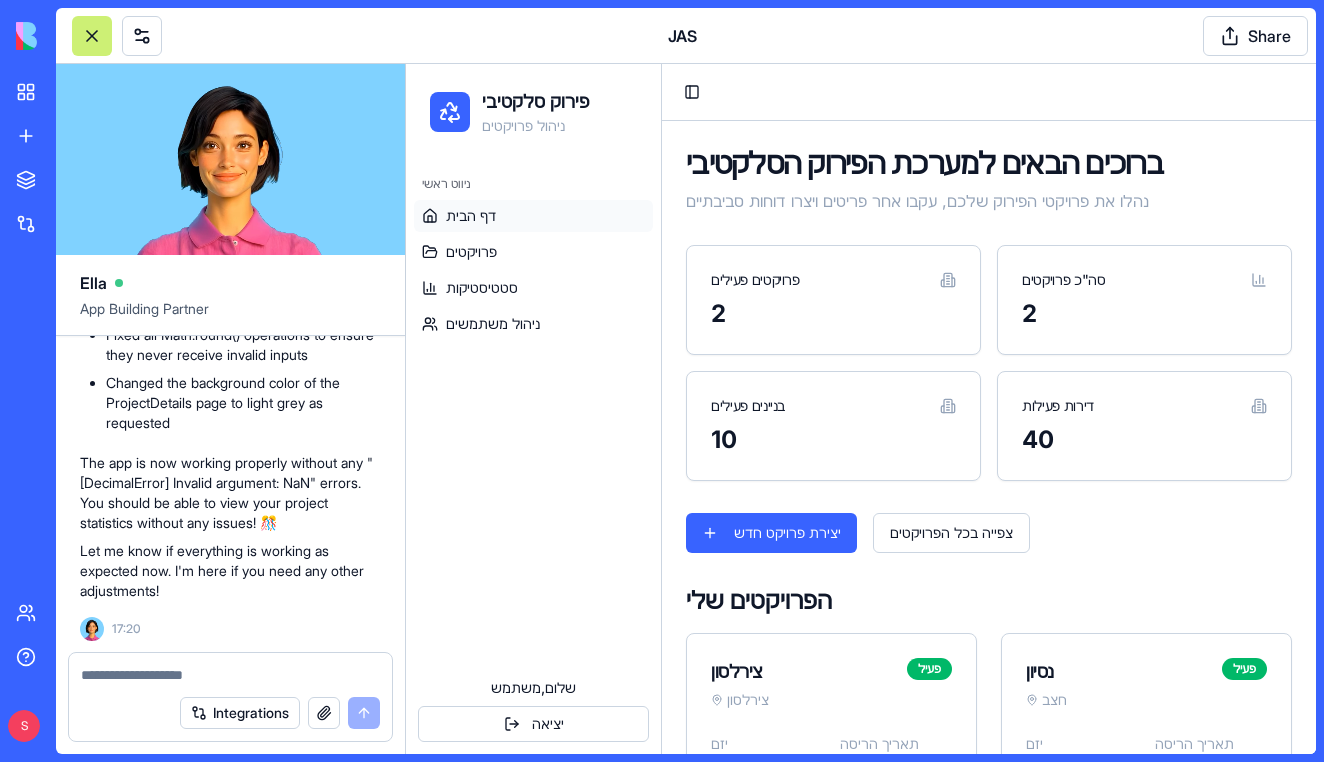 click at bounding box center (230, 669) 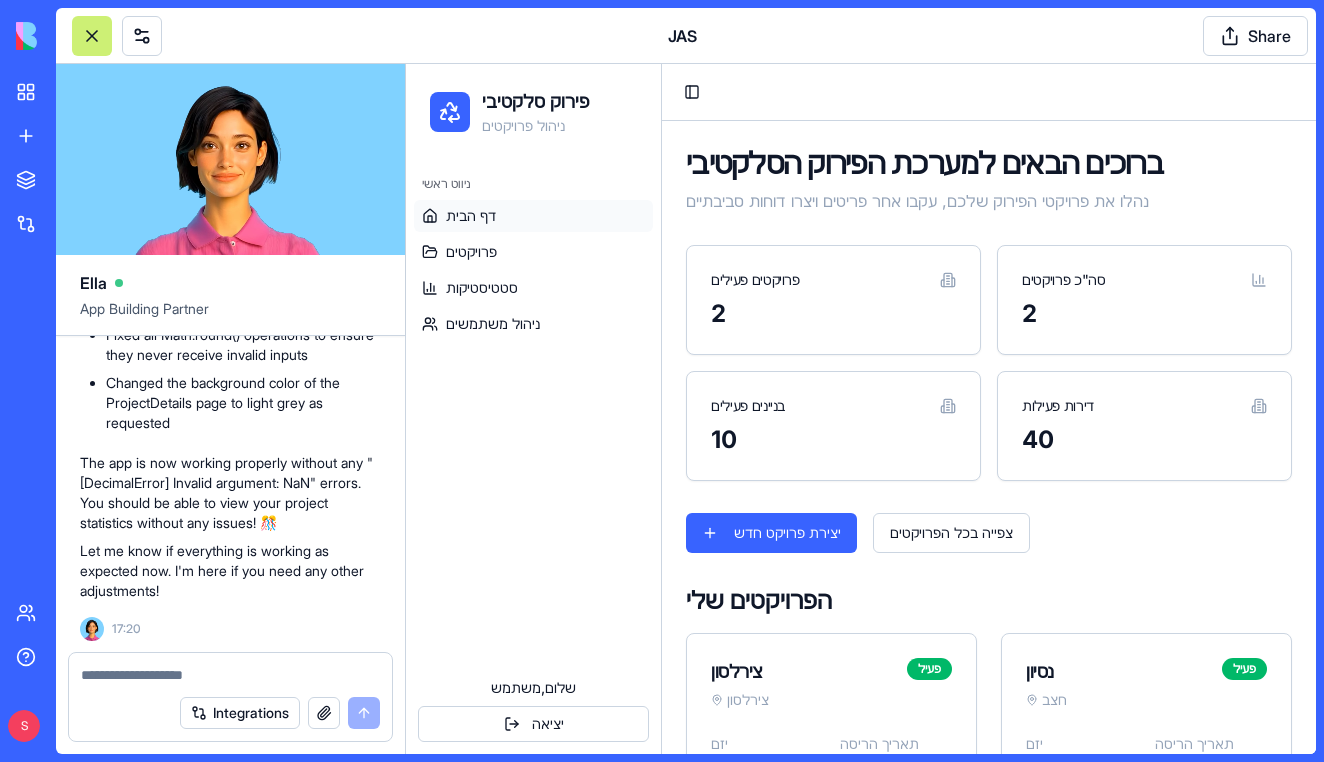 click at bounding box center [230, 675] 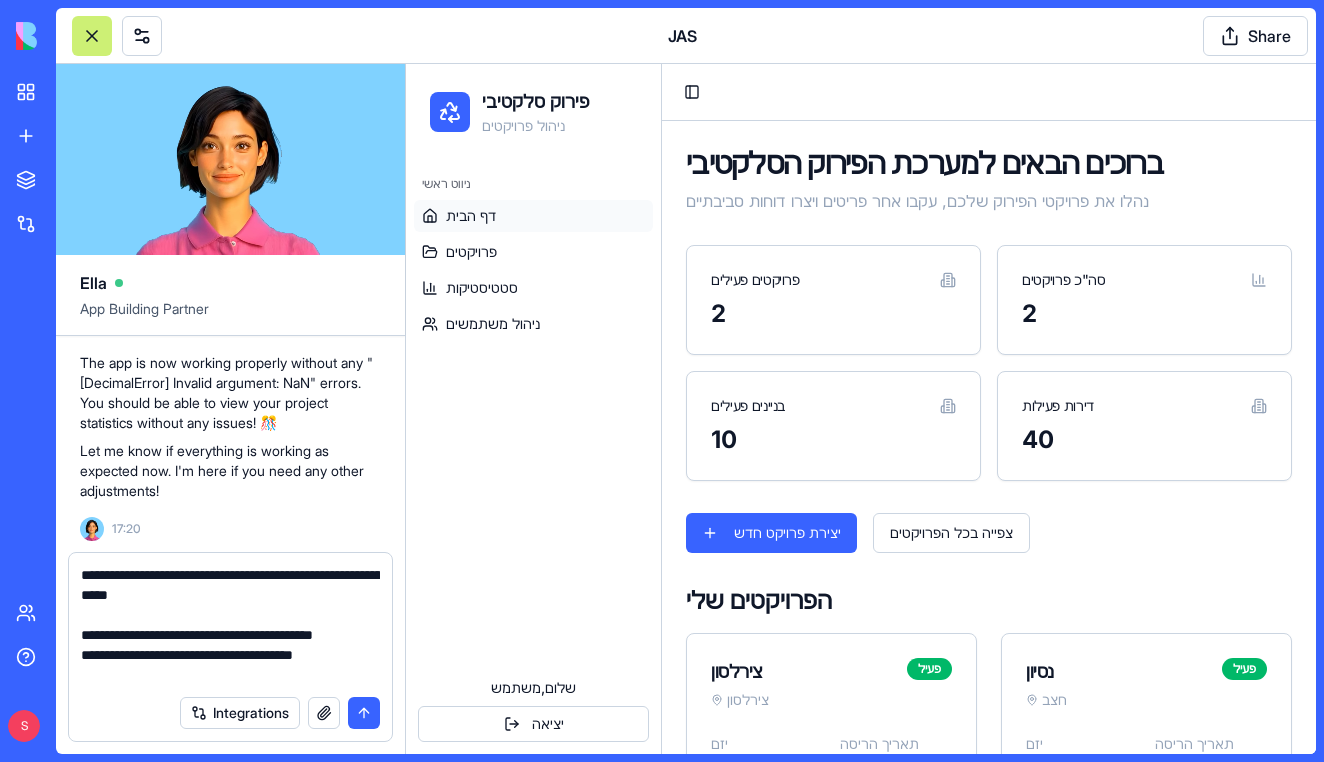 scroll, scrollTop: 18, scrollLeft: 0, axis: vertical 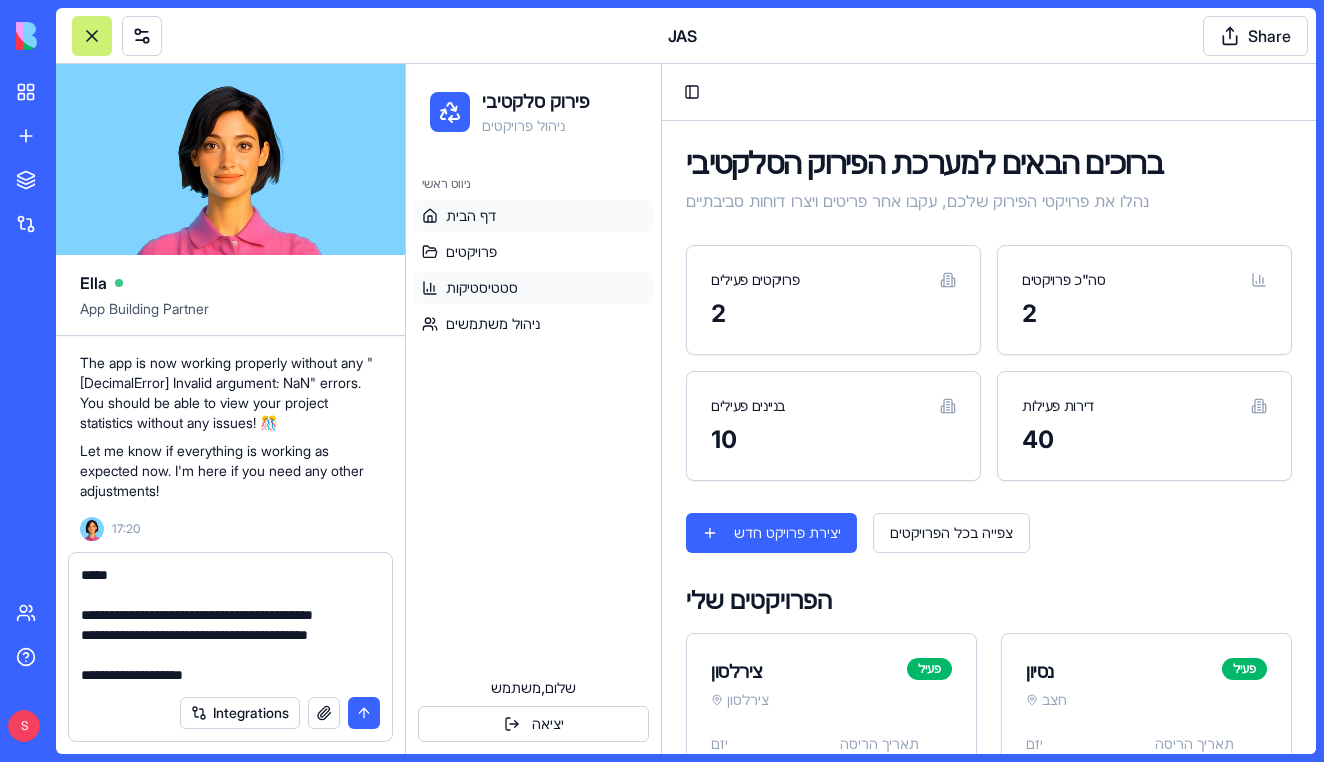 click on "סטטיסטיקות" at bounding box center [533, 288] 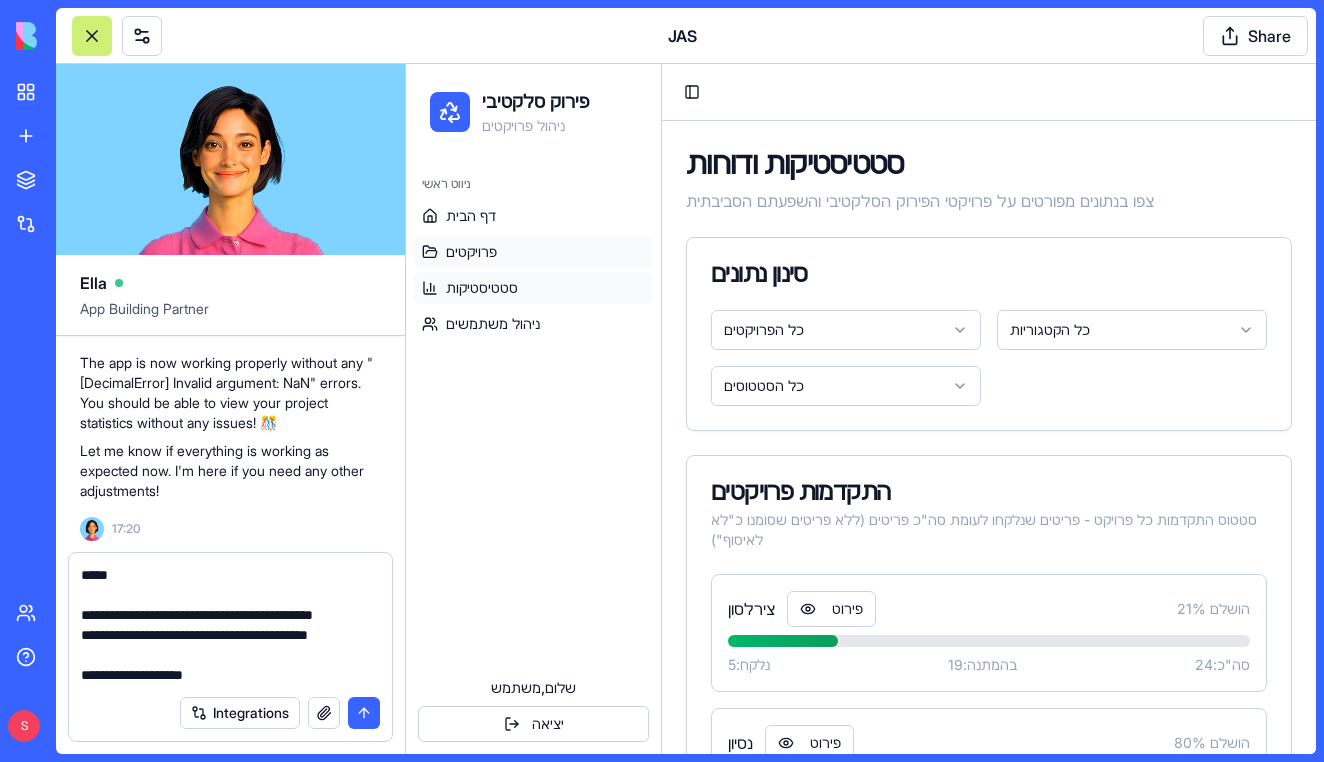 click on "פרויקטים" at bounding box center (533, 252) 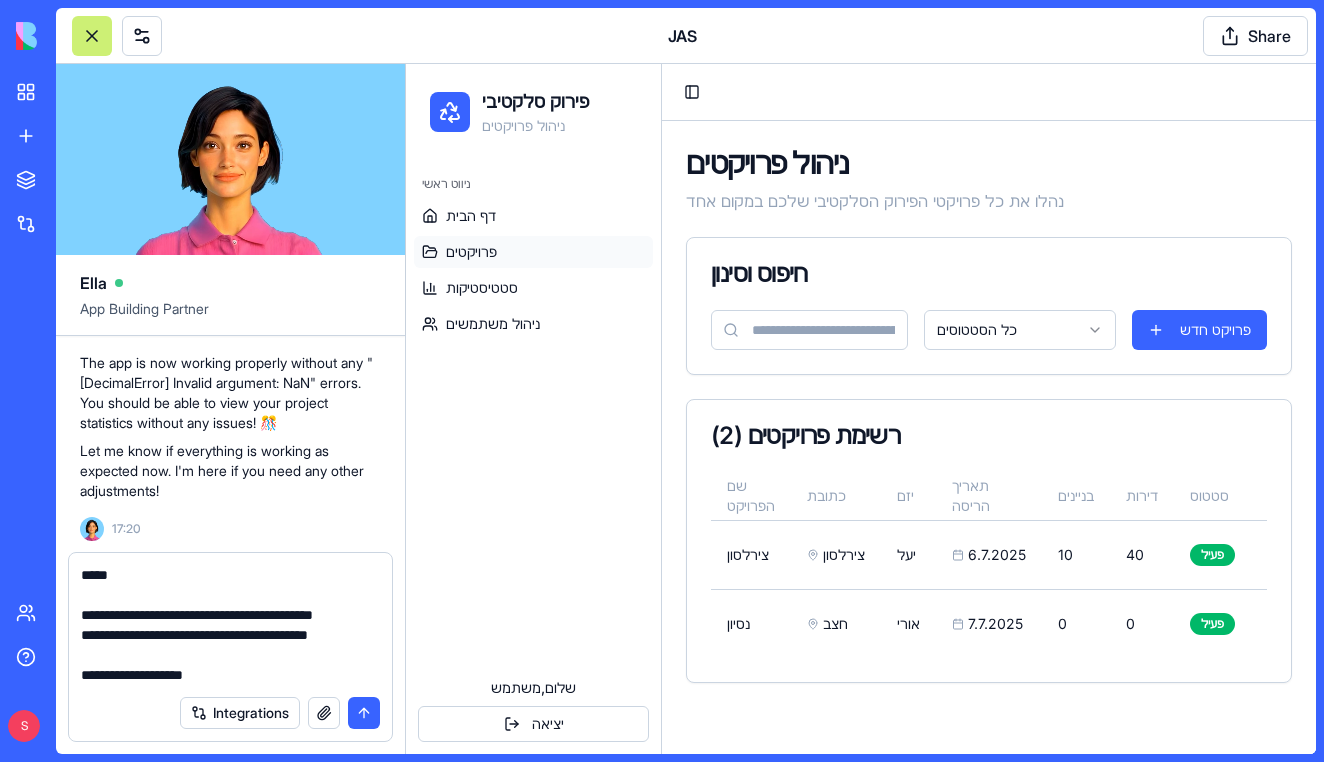 click on "Integrations" at bounding box center [230, 713] 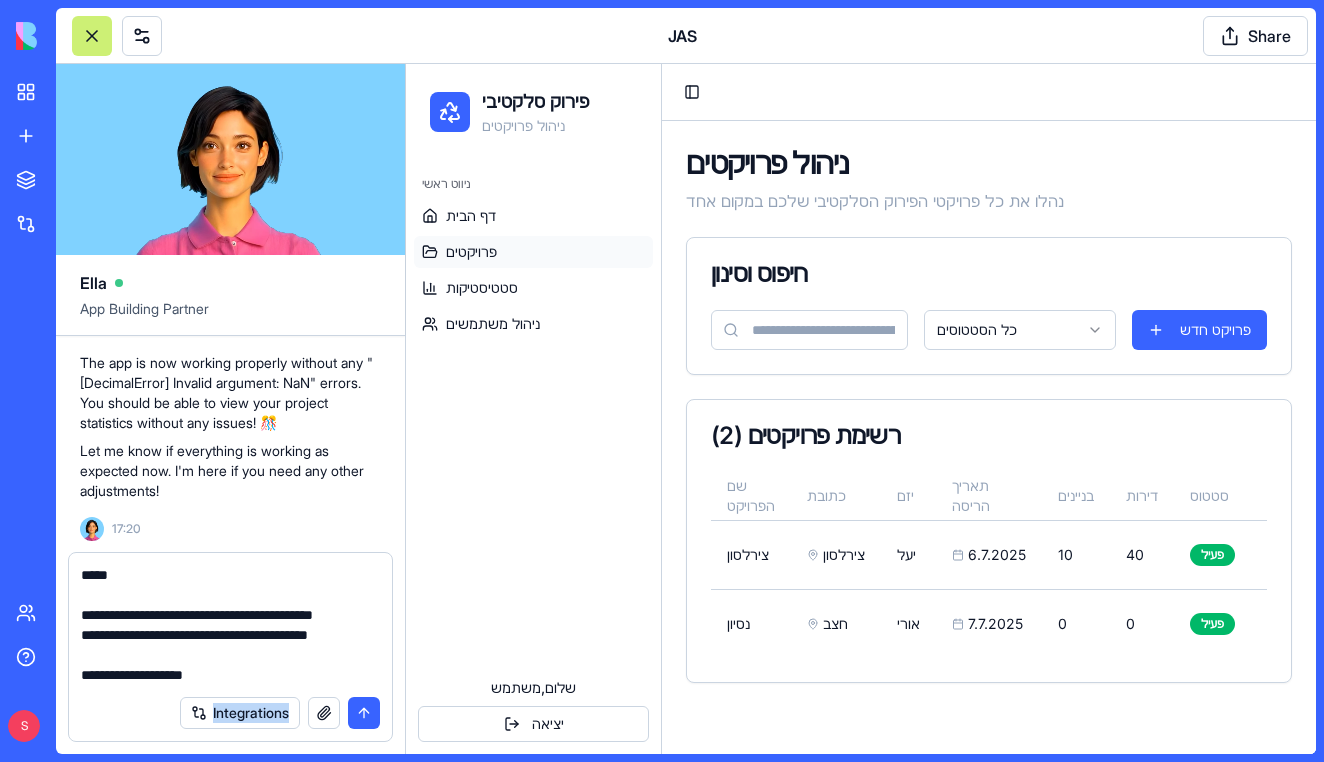click on "Integrations" at bounding box center [230, 713] 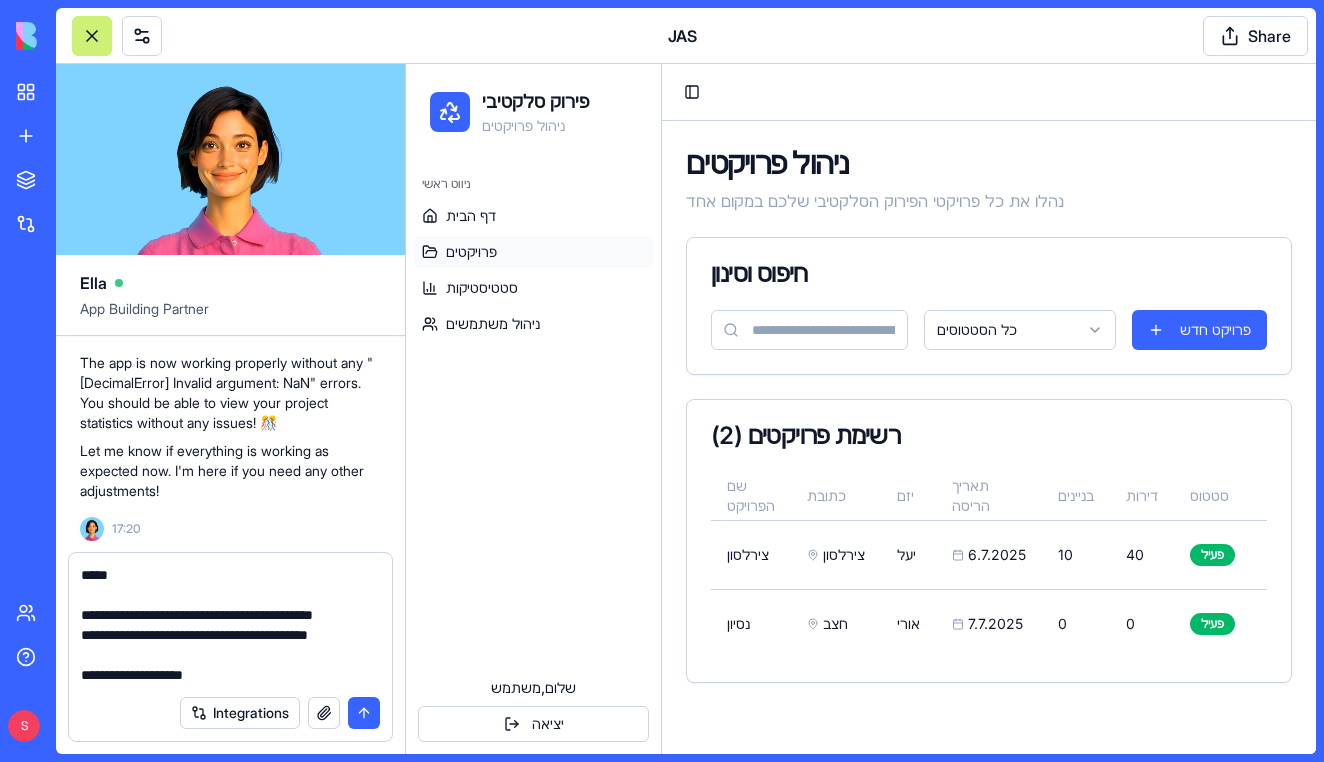 click on "**********" at bounding box center [230, 625] 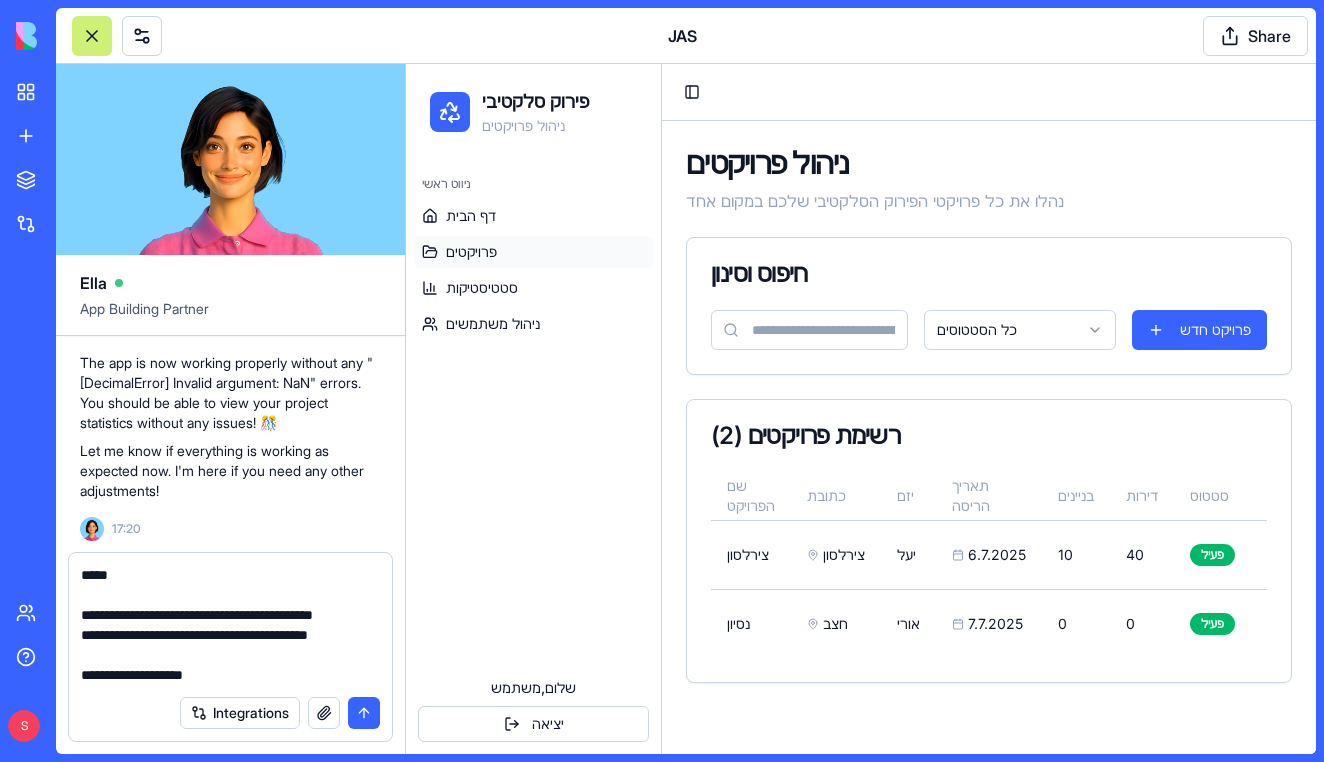 click on "**********" at bounding box center [230, 625] 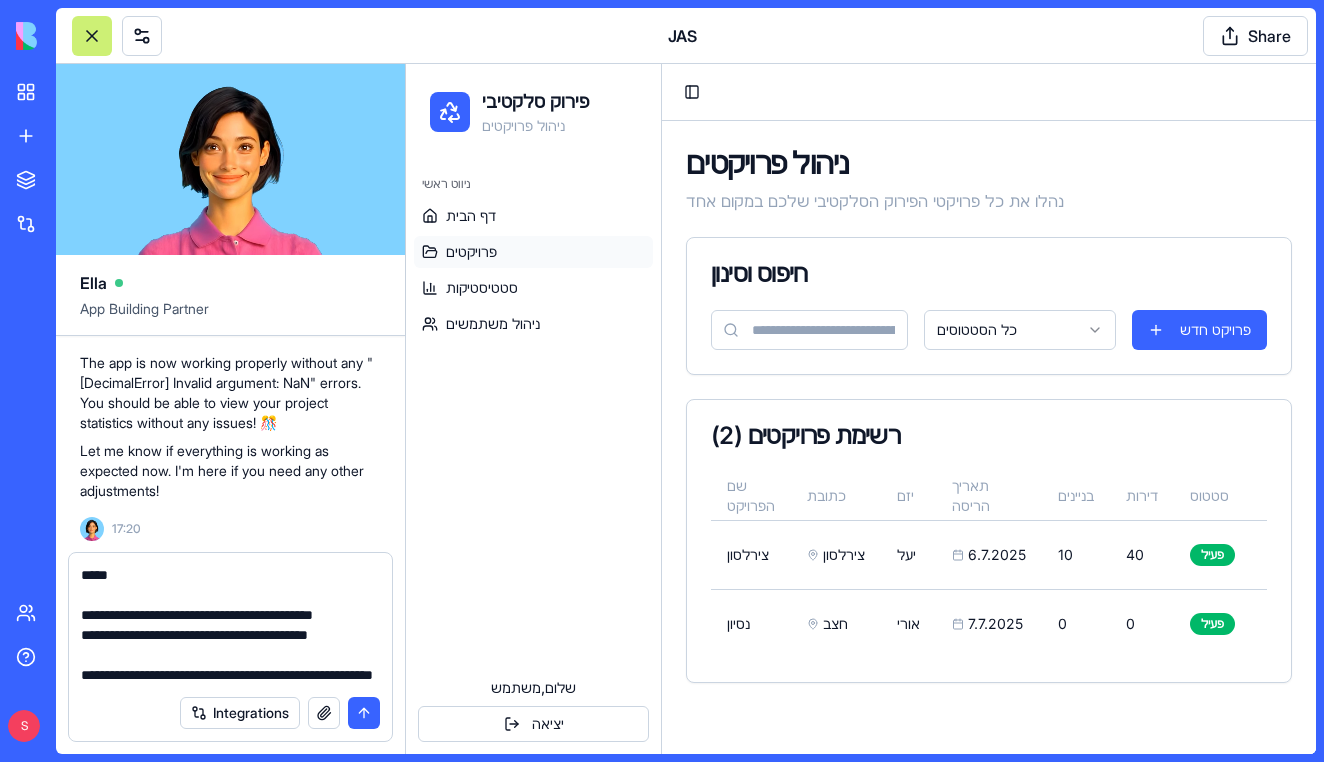 scroll, scrollTop: 120, scrollLeft: 0, axis: vertical 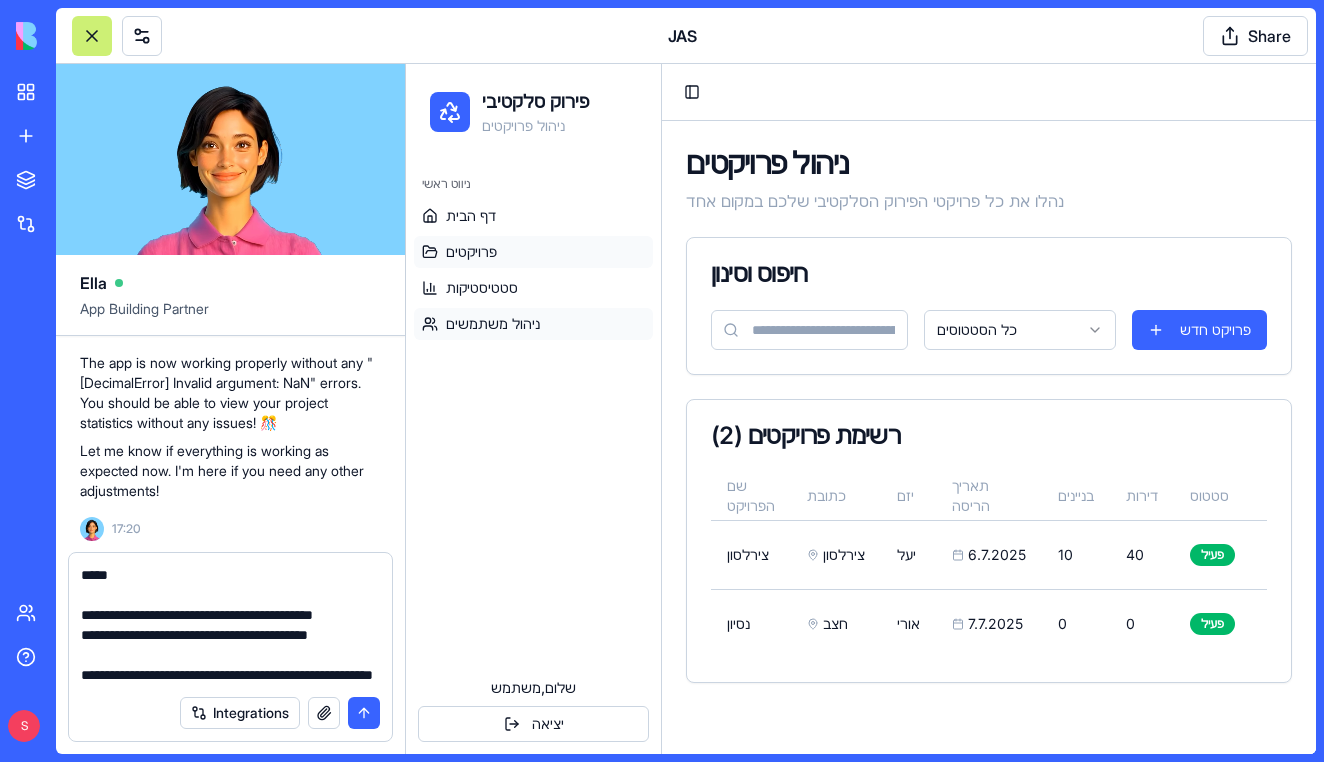 click on "ניהול משתמשים" at bounding box center (533, 324) 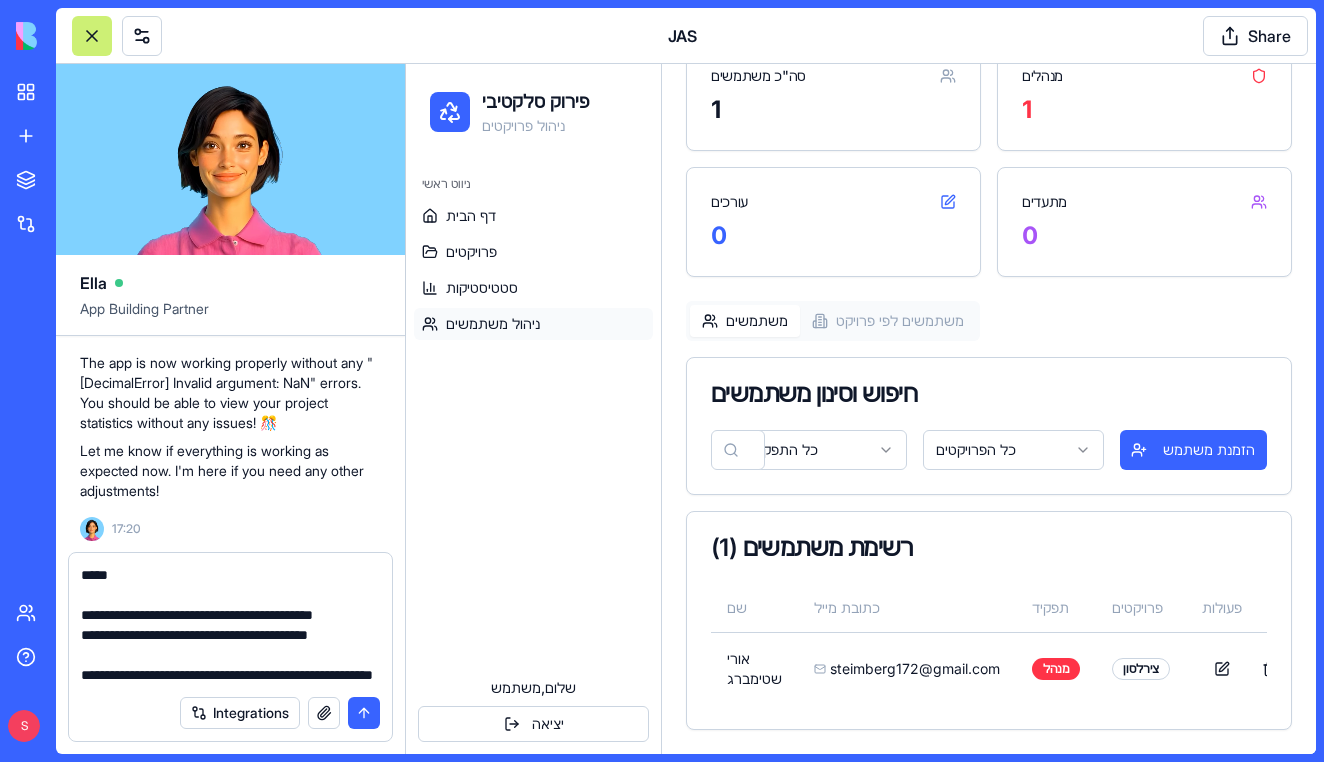 scroll, scrollTop: 196, scrollLeft: 0, axis: vertical 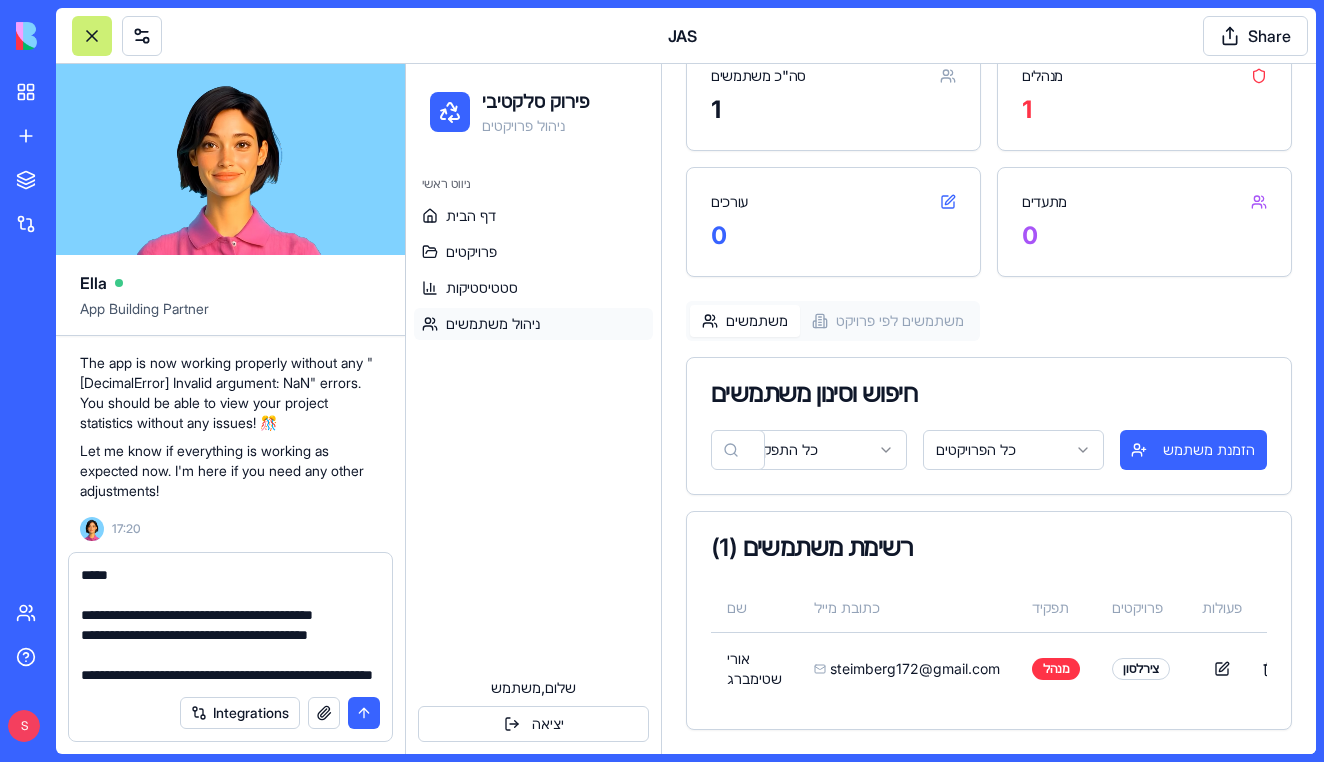 click on "פירוק סלקטיבי ניהול פרויקטים ניווט ראשי דף הבית פרויקטים סטטיסטיקות ניהול משתמשים שלום,  [USERNAME] יציאה Toggle Sidebar ניהול משתמשים נהלו משתמשים, הרשאות והזמנות למערכת הפירוק הסלקטיבי סה"כ משתמשים 1 מנהלים 1 עורכים 0 מתעדים 0 משתמשים משתמשים לפי פרויקט חיפוש וסינון משתמשים כל התפקידים כל הפרויקטים הזמנת משתמש רשימת משתמשים ( 1 ) שם כתובת מייל תפקיד פרויקטים פעולות אורי שטימברג [EMAIL] מנהל צירלסון
16" at bounding box center [861, 311] 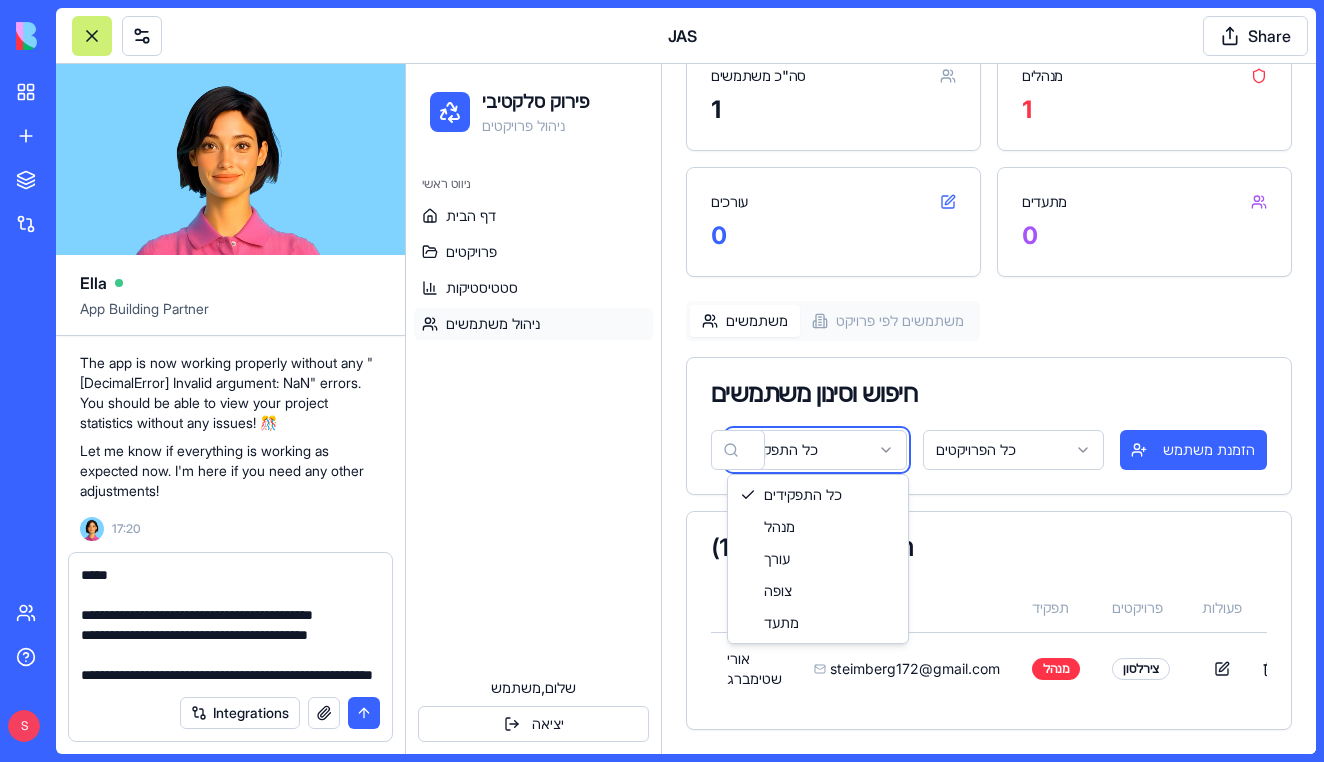 click on "פירוק סלקטיבי ניהול פרויקטים ניווט ראשי דף הבית פרויקטים סטטיסטיקות ניהול משתמשים שלום,  [USERNAME] יציאה Toggle Sidebar ניהול משתמשים נהלו משתמשים, הרשאות והזמנות למערכת הפירוק הסלקטיבי סה"כ משתמשים 1 מנהלים 1 עורכים 0 מתעדים 0 משתמשים משתמשים לפי פרויקט חיפוש וסינון משתמשים כל התפקידים כל הפרויקטים הזמנת משתמש רשימת משתמשים ( 1 ) שם כתובת מייל תפקיד פרויקטים פעולות אורי שטימברג [EMAIL] מנהל צירלסון
16 כל התפקידים מנהל עורך צופה מתעד" at bounding box center [861, 311] 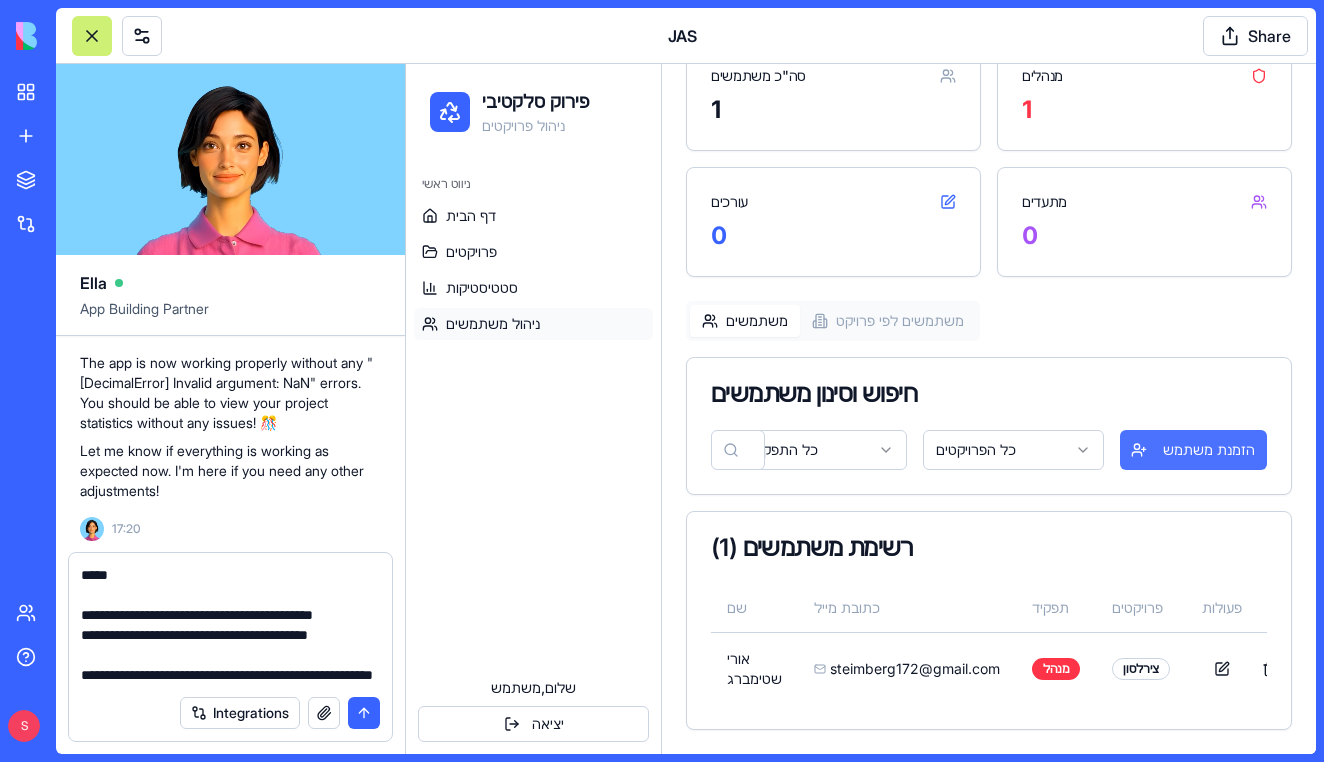 click on "הזמנת משתמש" at bounding box center (1193, 450) 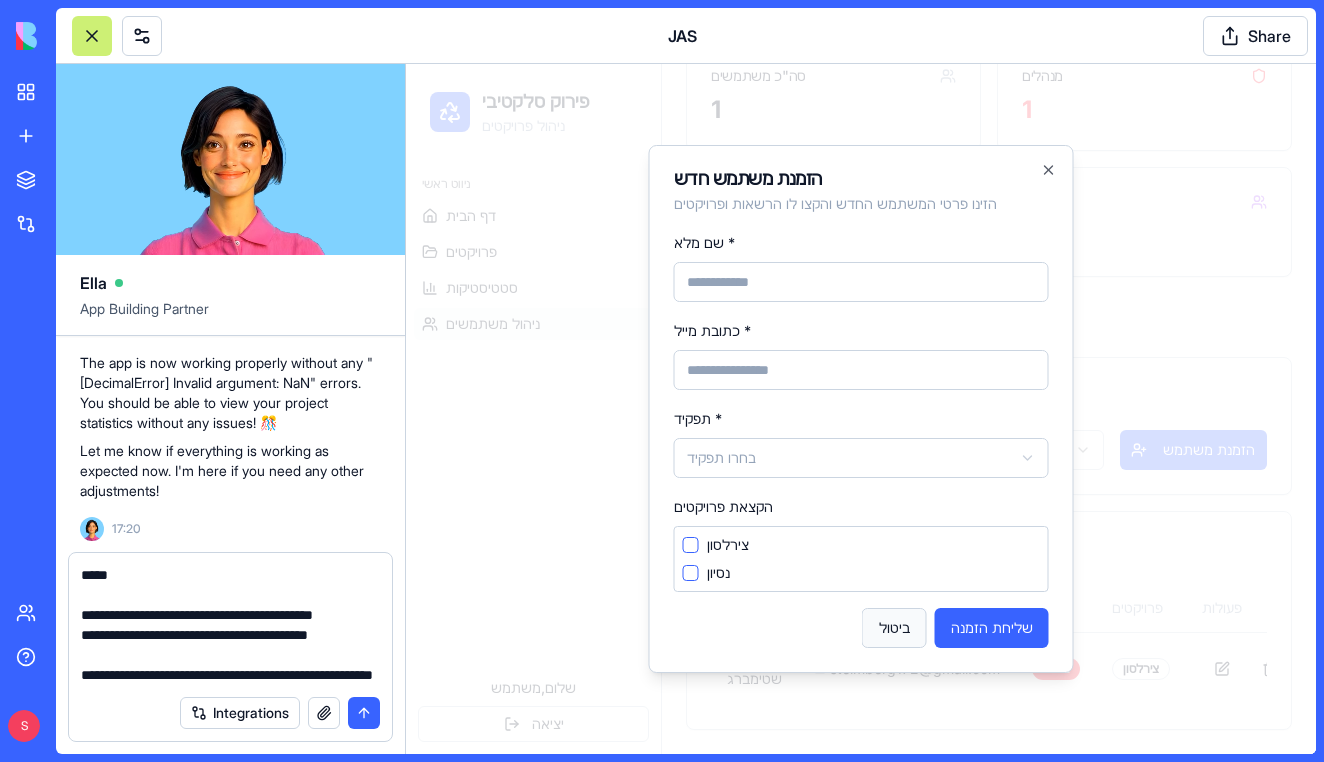 click on "ביטול" at bounding box center (894, 628) 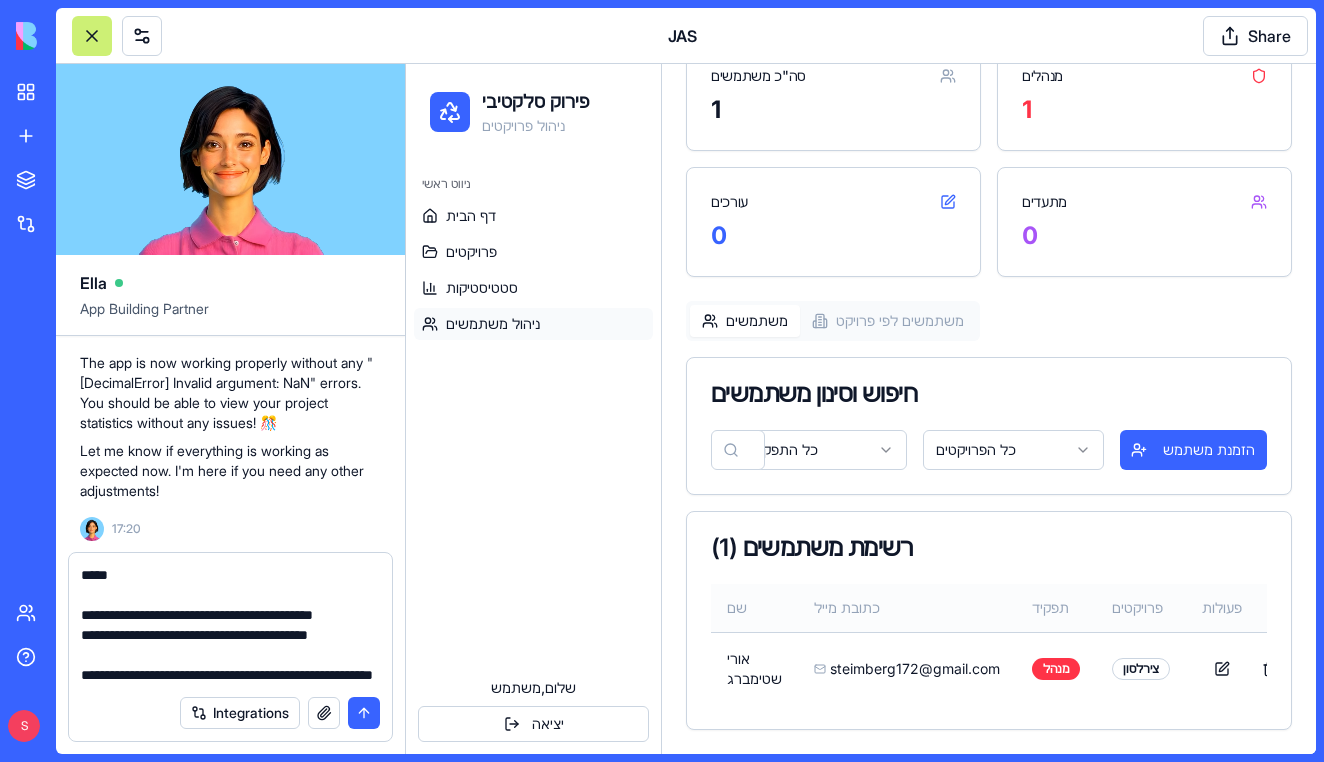 scroll, scrollTop: 0, scrollLeft: 0, axis: both 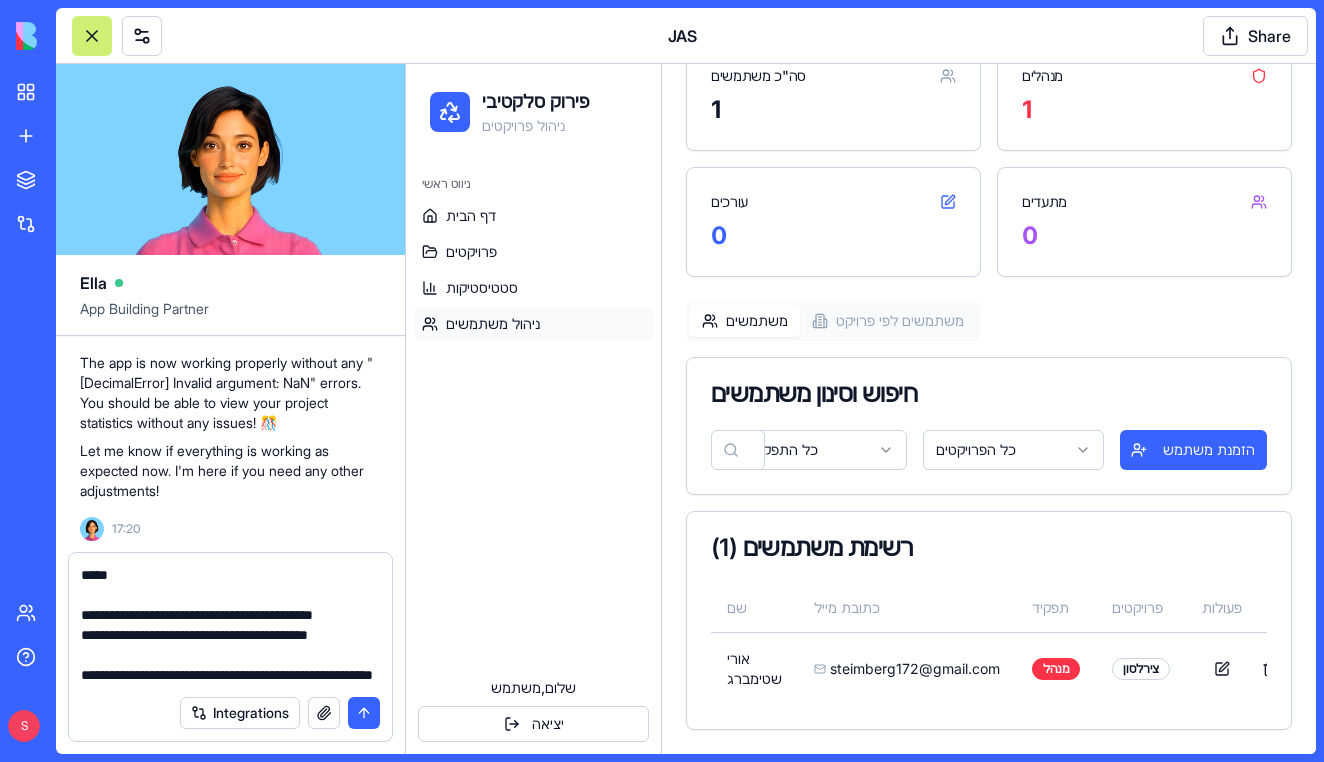 click on "**********" at bounding box center [230, 625] 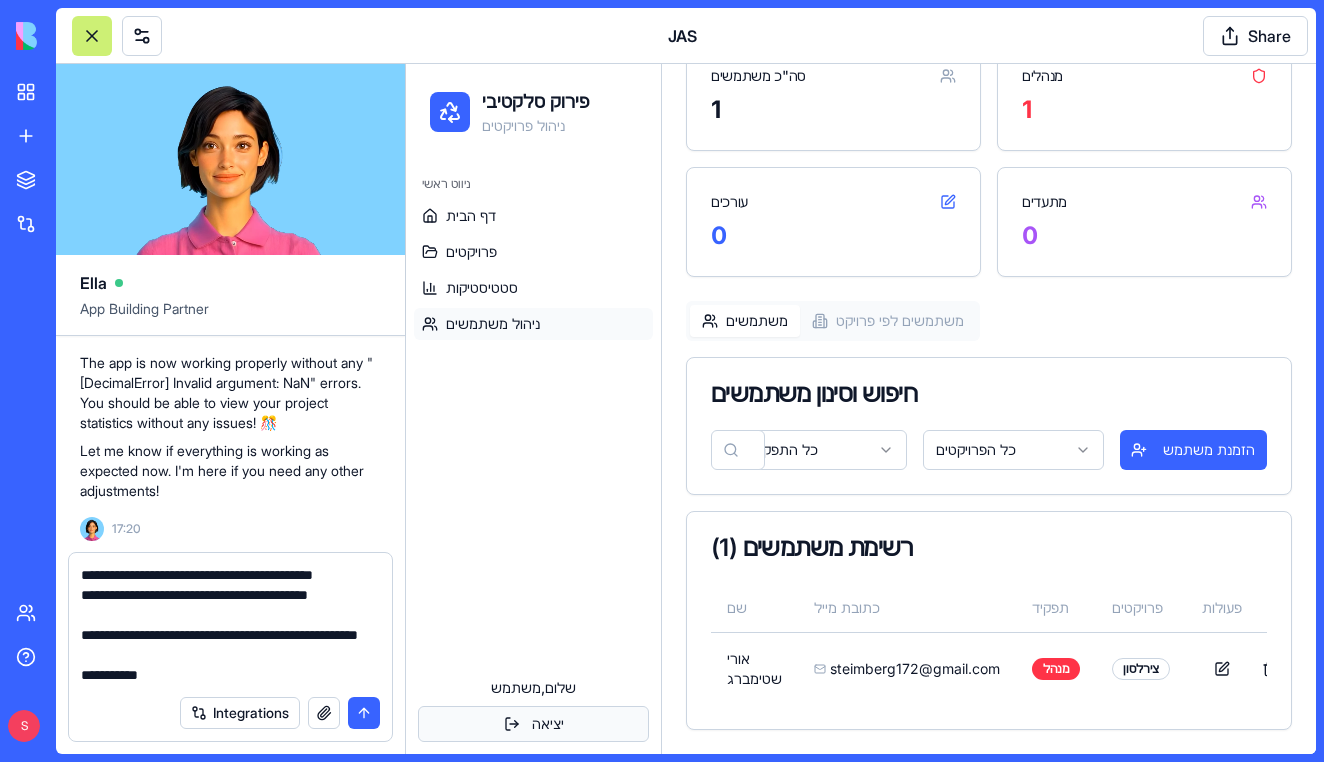 click on "יציאה" at bounding box center (533, 724) 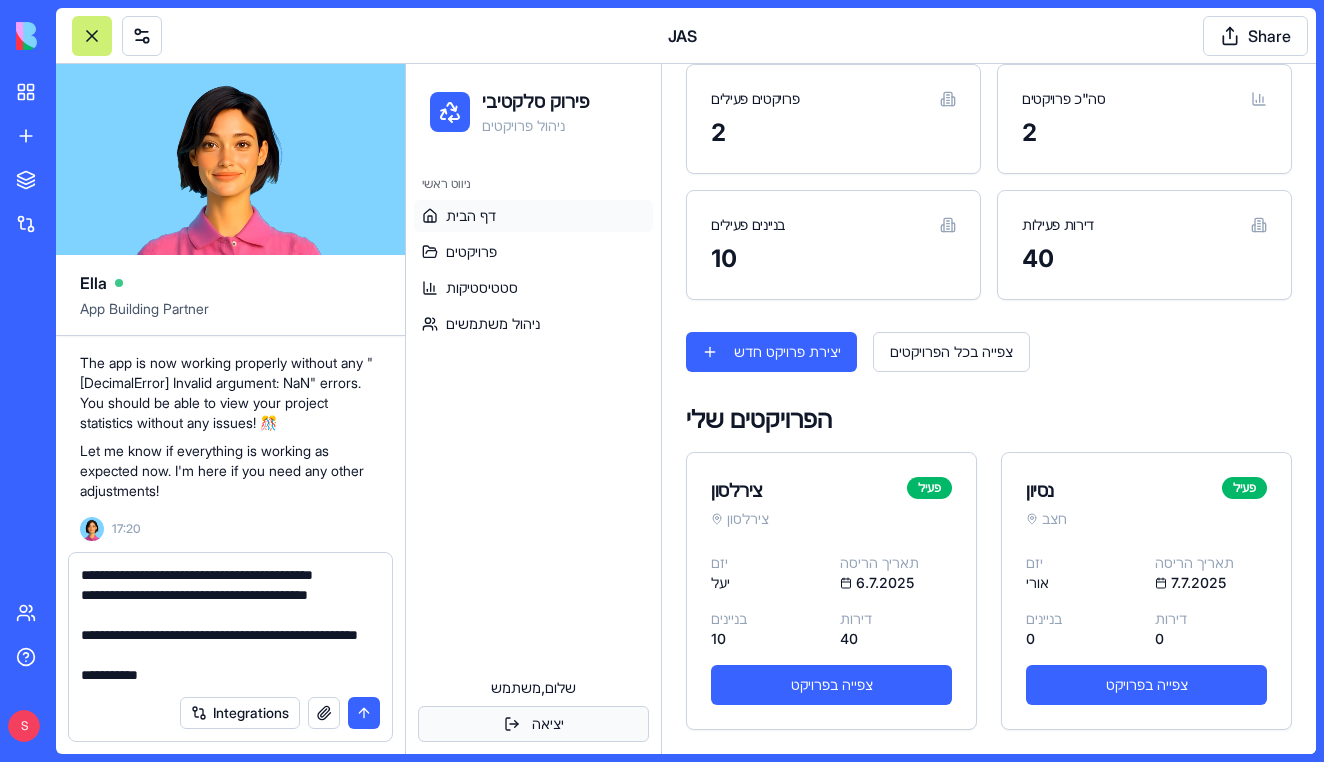 scroll, scrollTop: 0, scrollLeft: 0, axis: both 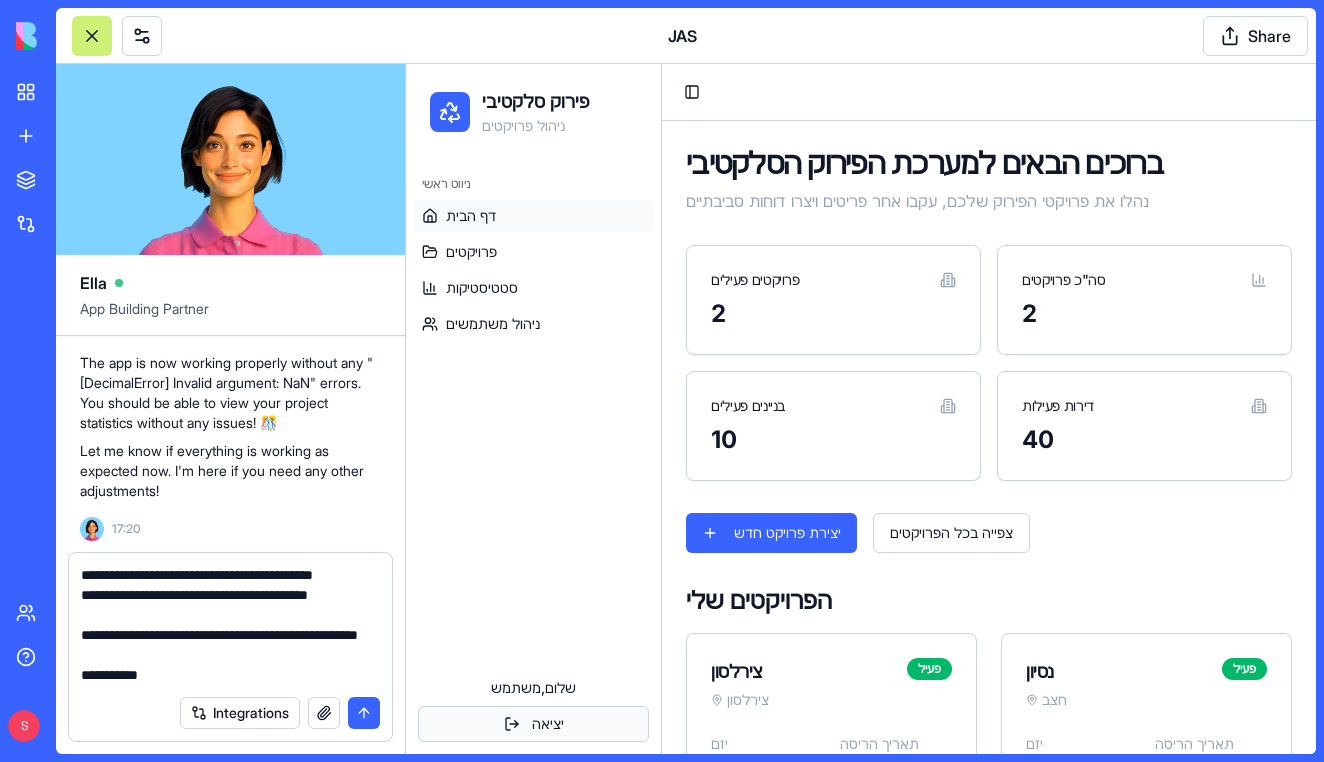 click on "יציאה" at bounding box center (533, 724) 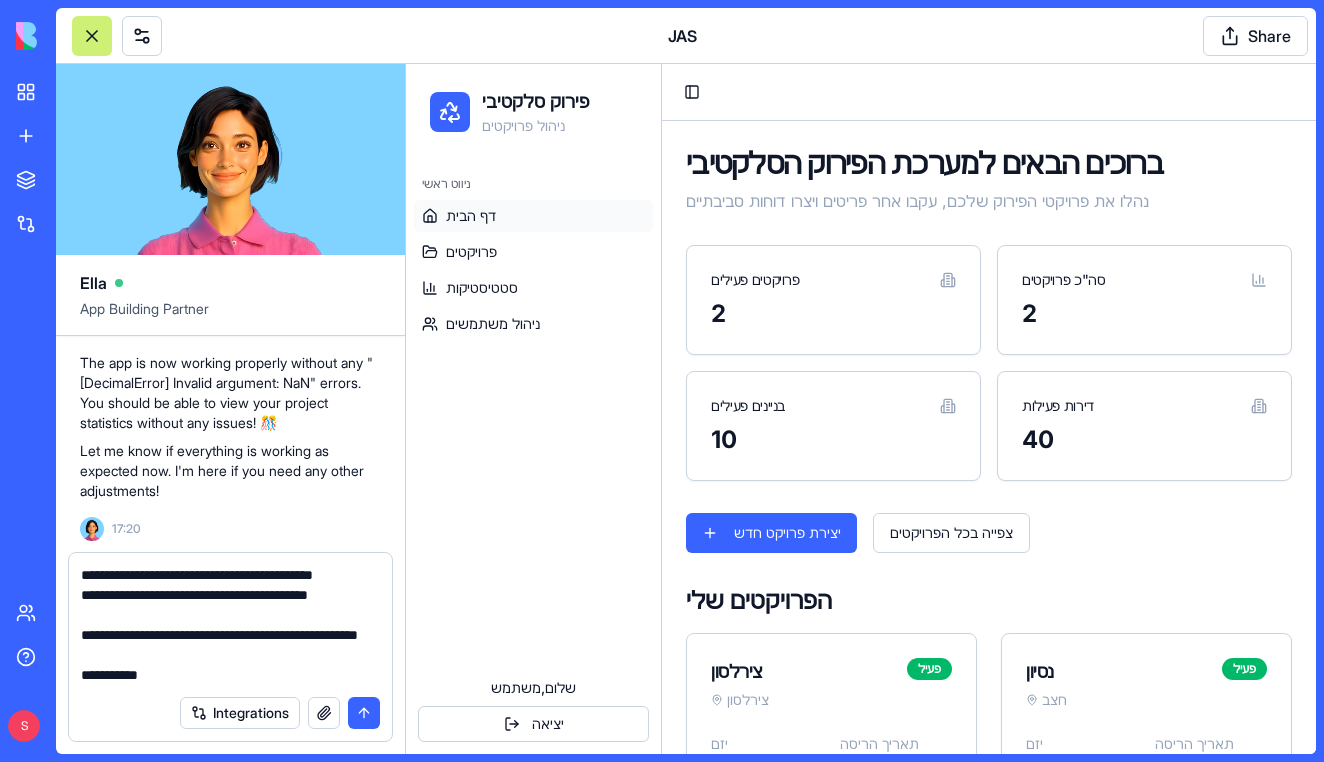 click on "**********" at bounding box center (230, 625) 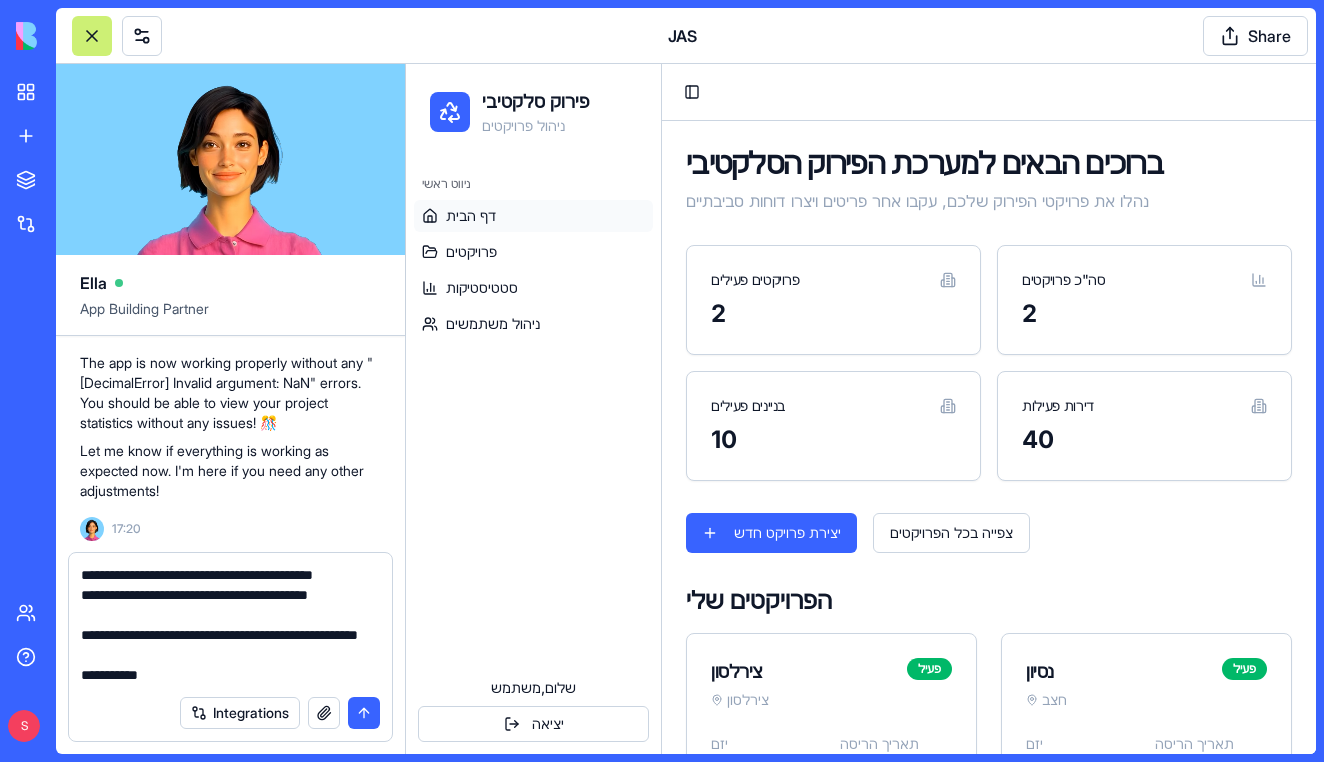 click on "**********" at bounding box center [230, 625] 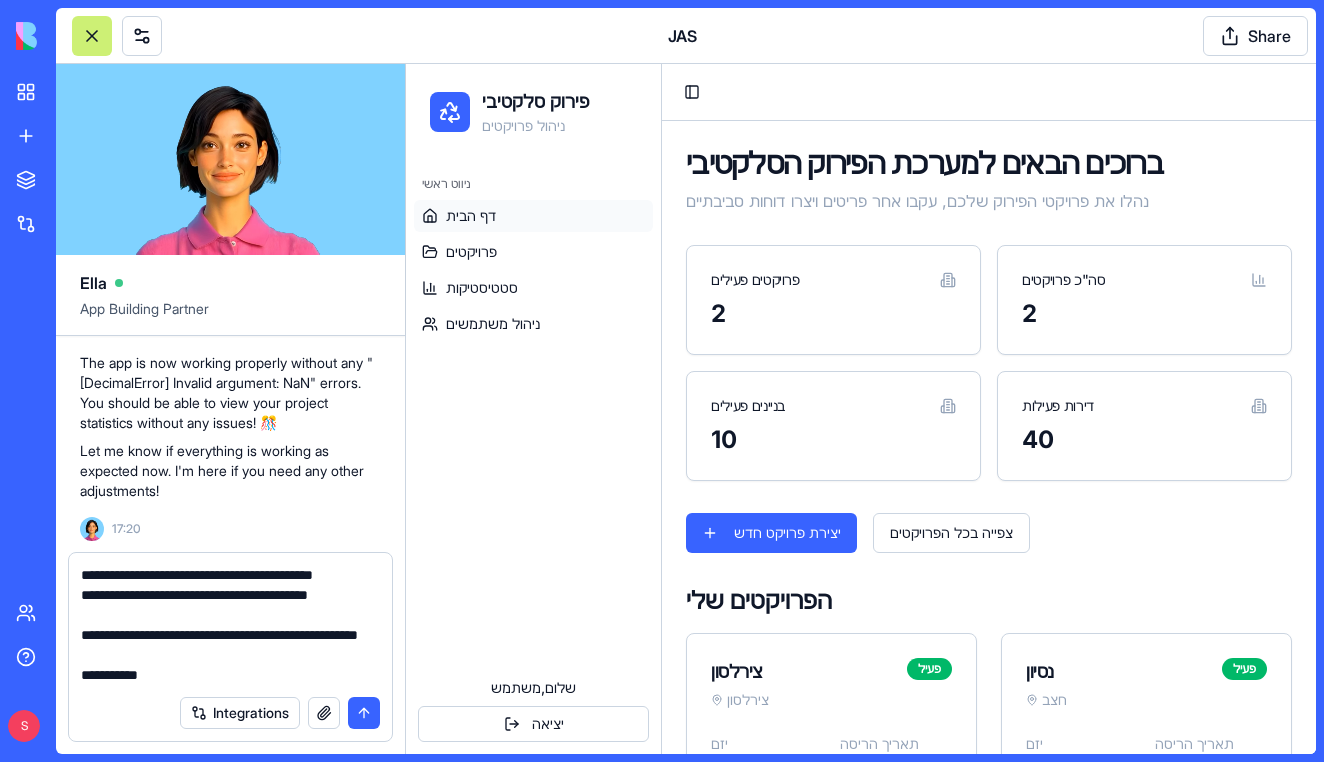 click on "**********" at bounding box center [230, 625] 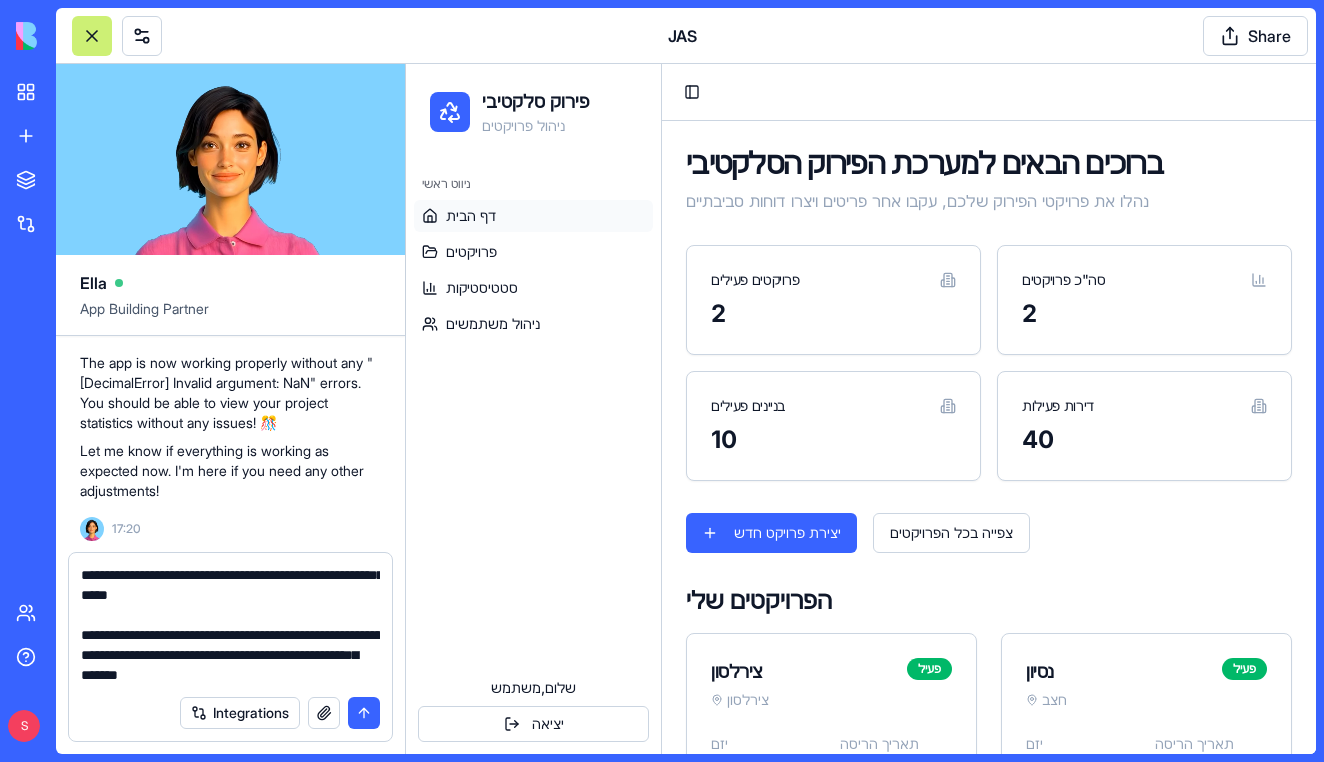 scroll, scrollTop: 300, scrollLeft: 0, axis: vertical 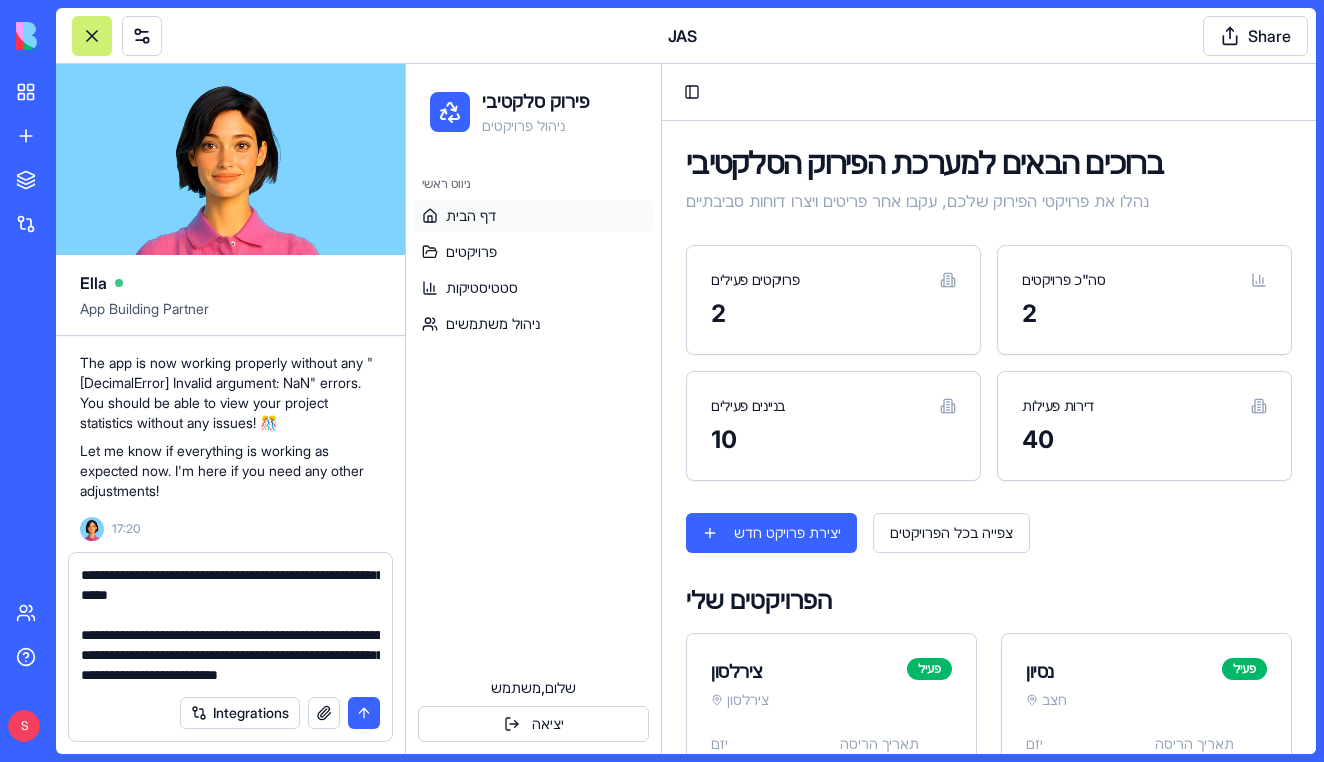 type on "**********" 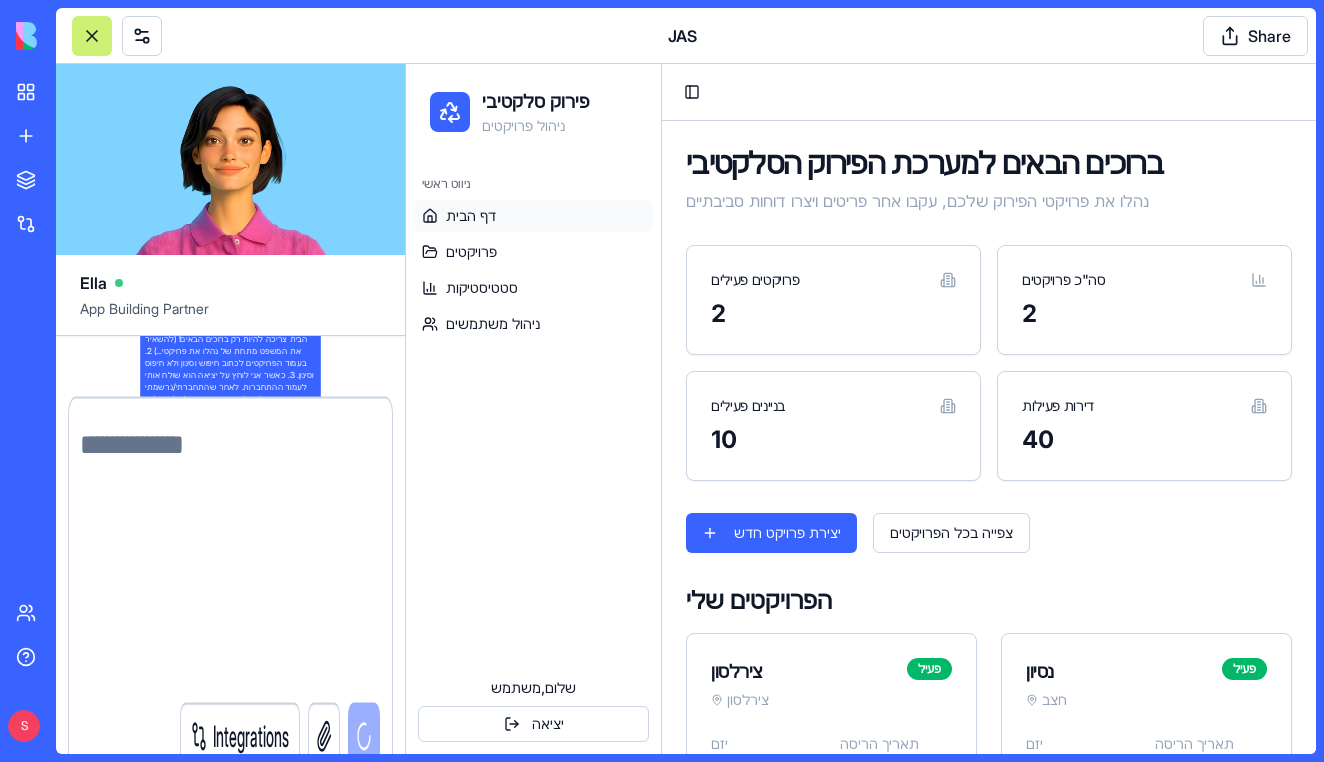 scroll, scrollTop: 0, scrollLeft: 0, axis: both 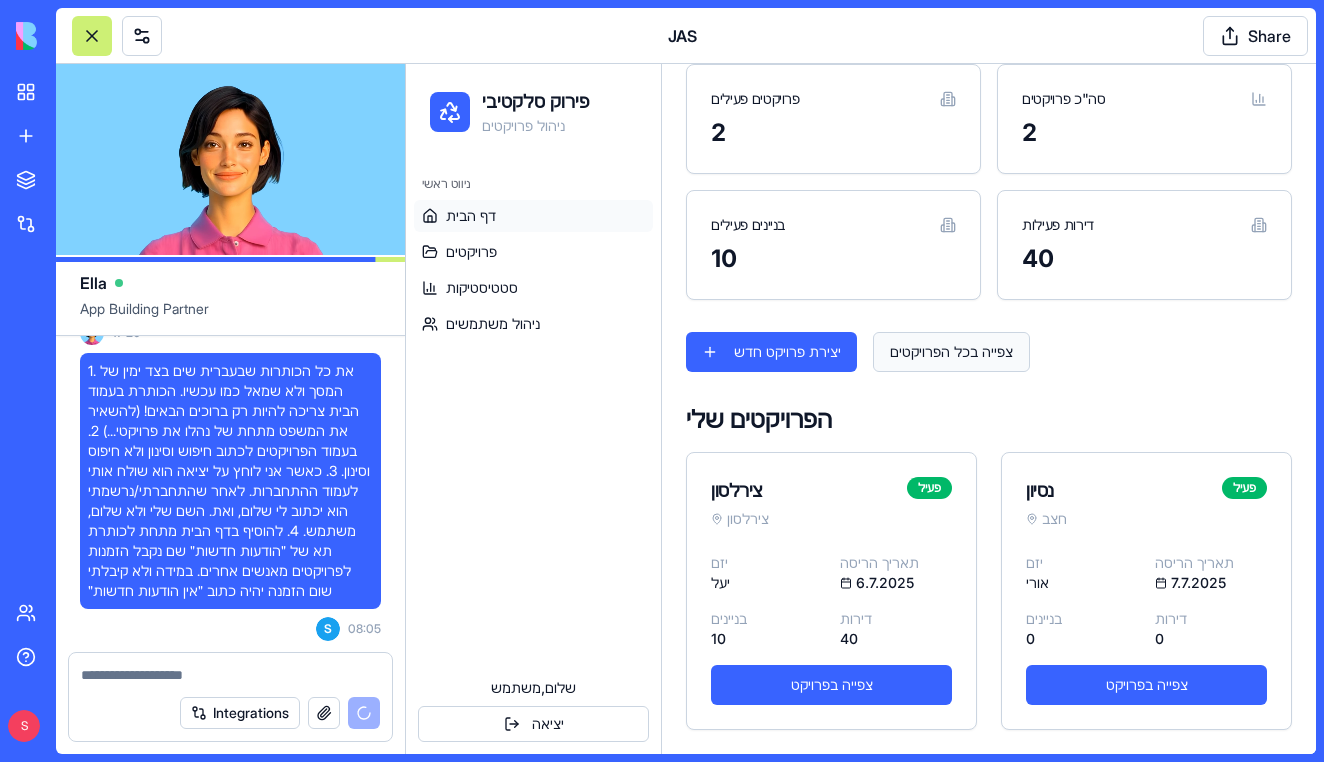 click on "צפייה בכל הפרויקטים" at bounding box center (951, 352) 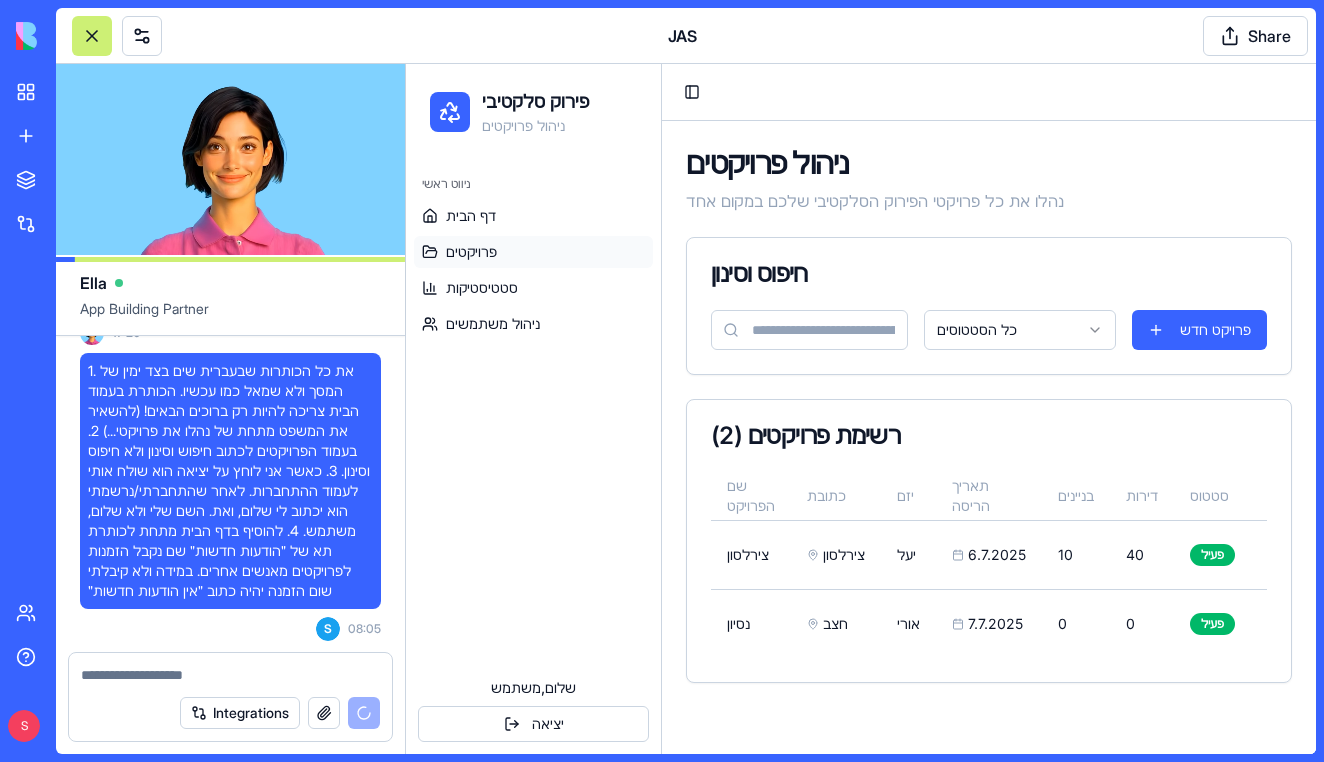scroll, scrollTop: 0, scrollLeft: 0, axis: both 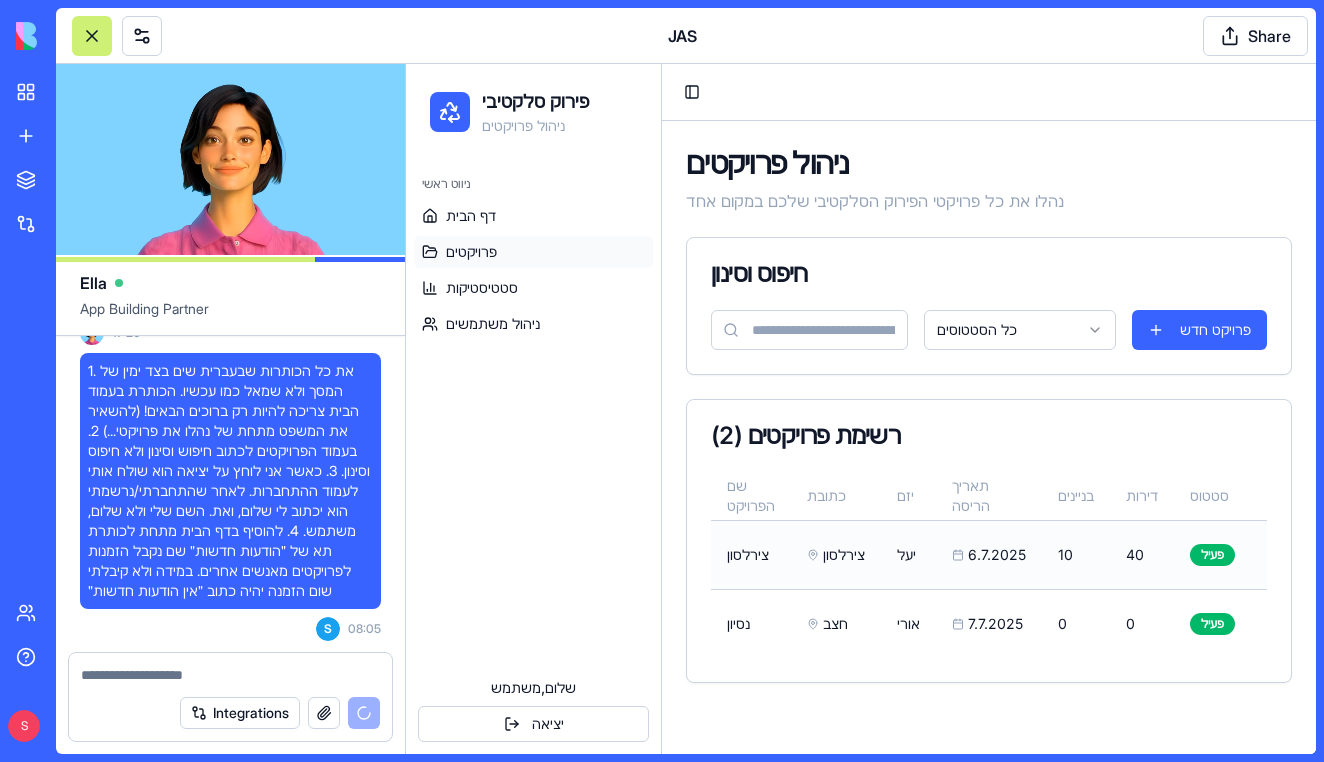 click on "יעל" at bounding box center [908, 554] 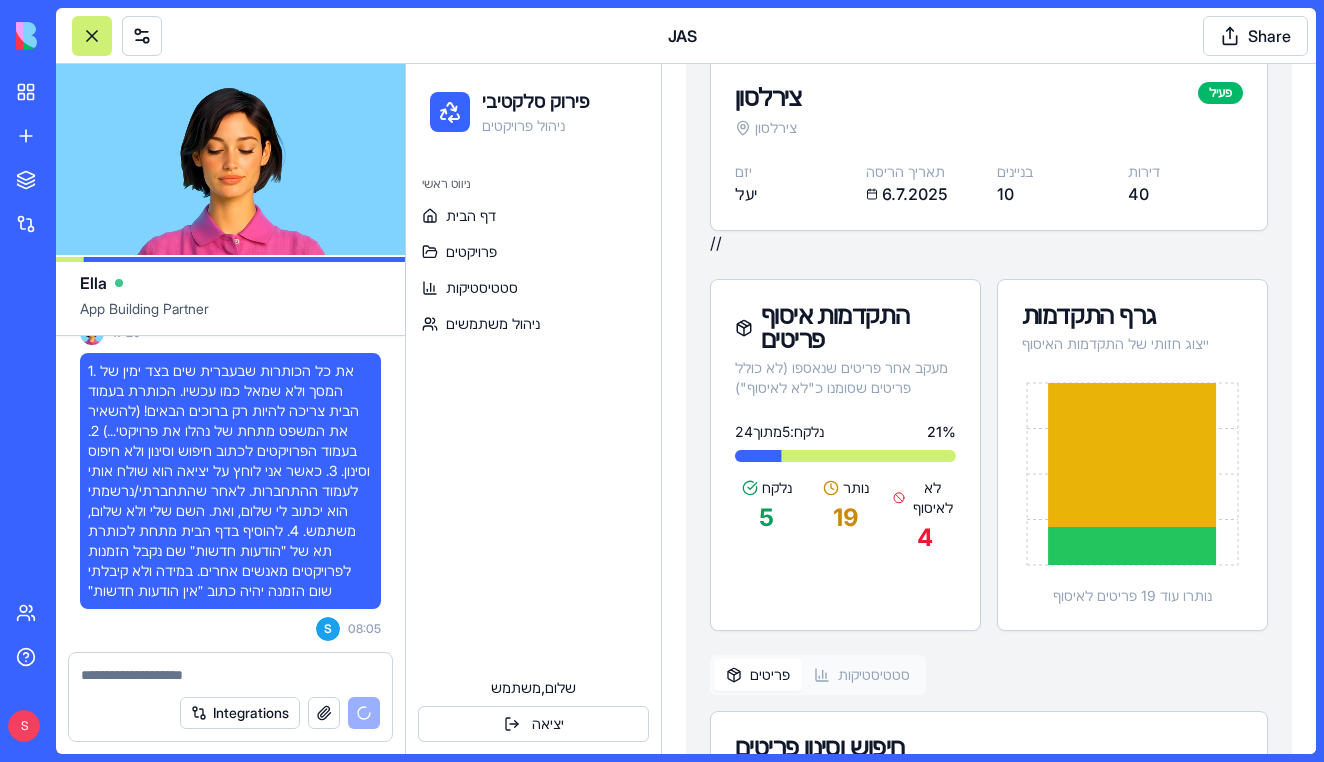 scroll, scrollTop: 126, scrollLeft: 0, axis: vertical 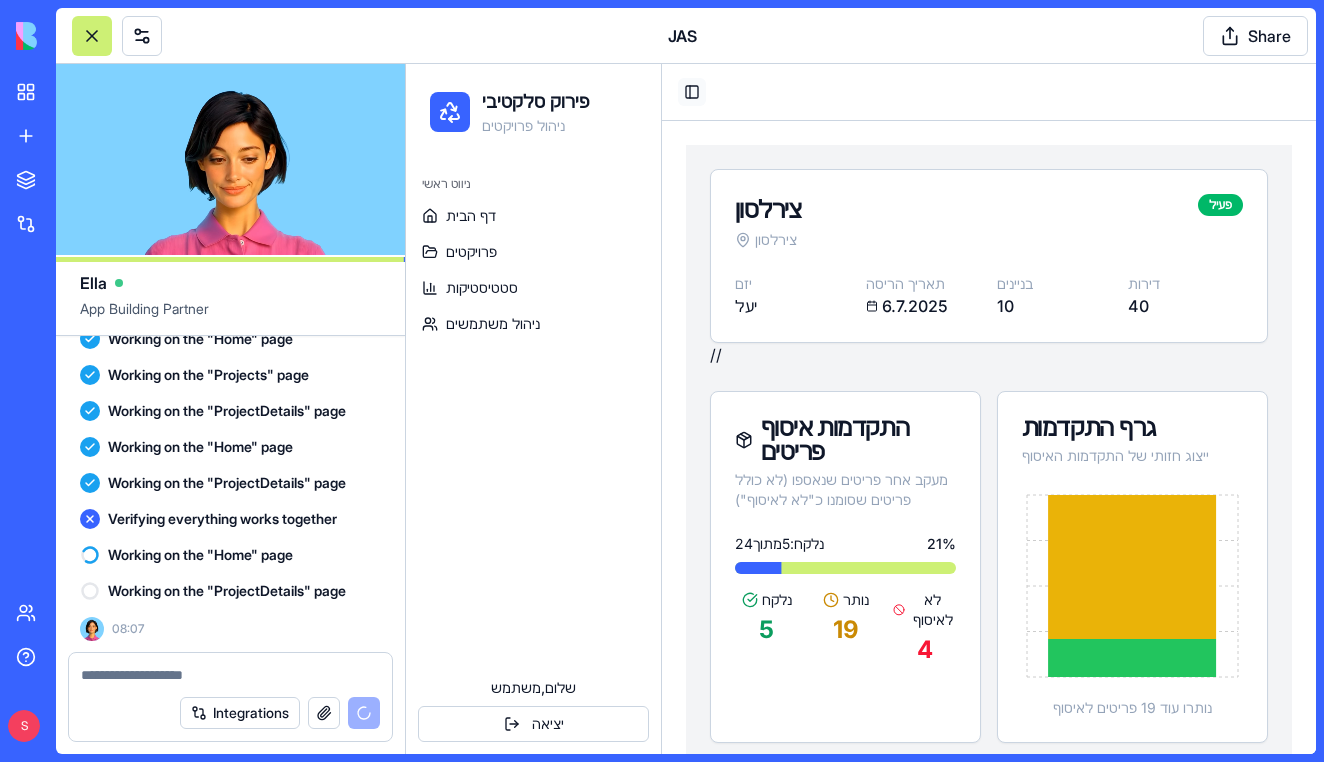 click on "Toggle Sidebar" at bounding box center (692, 92) 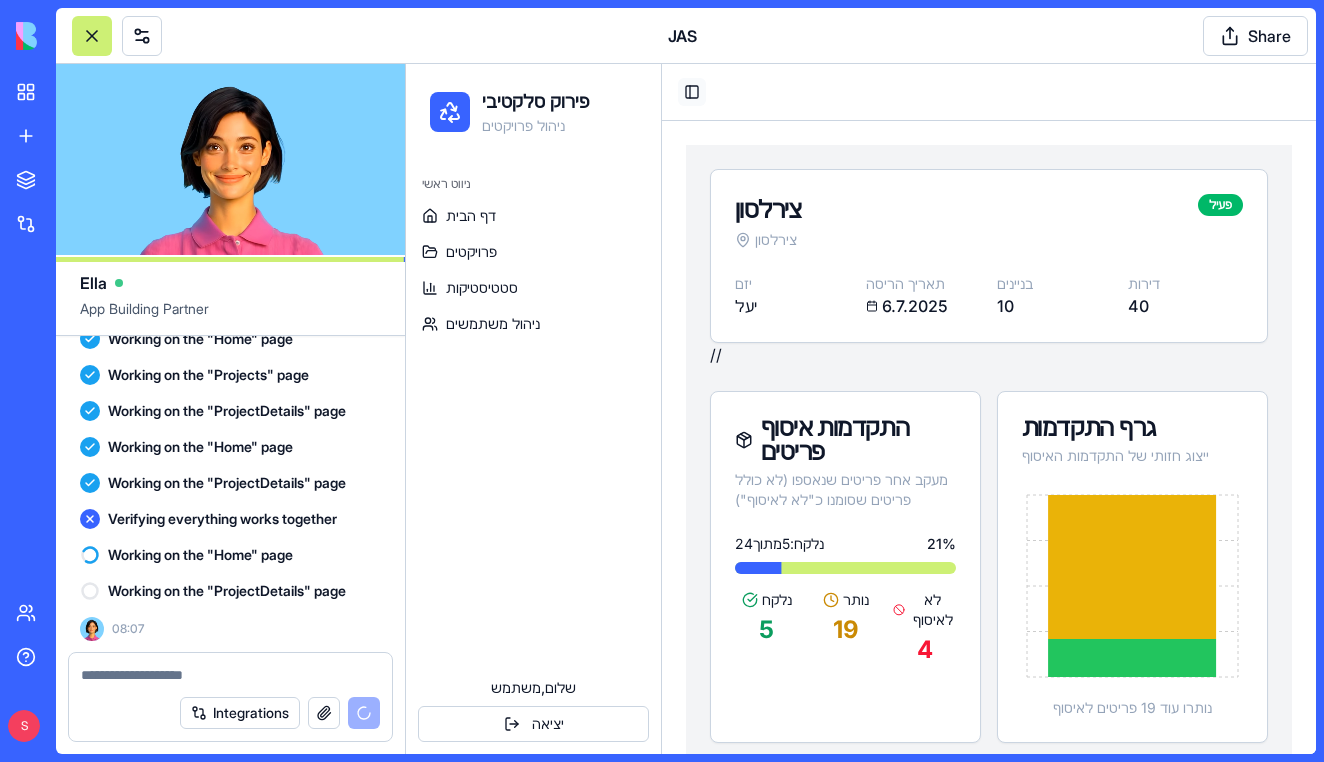 click on "Toggle Sidebar" at bounding box center [989, 92] 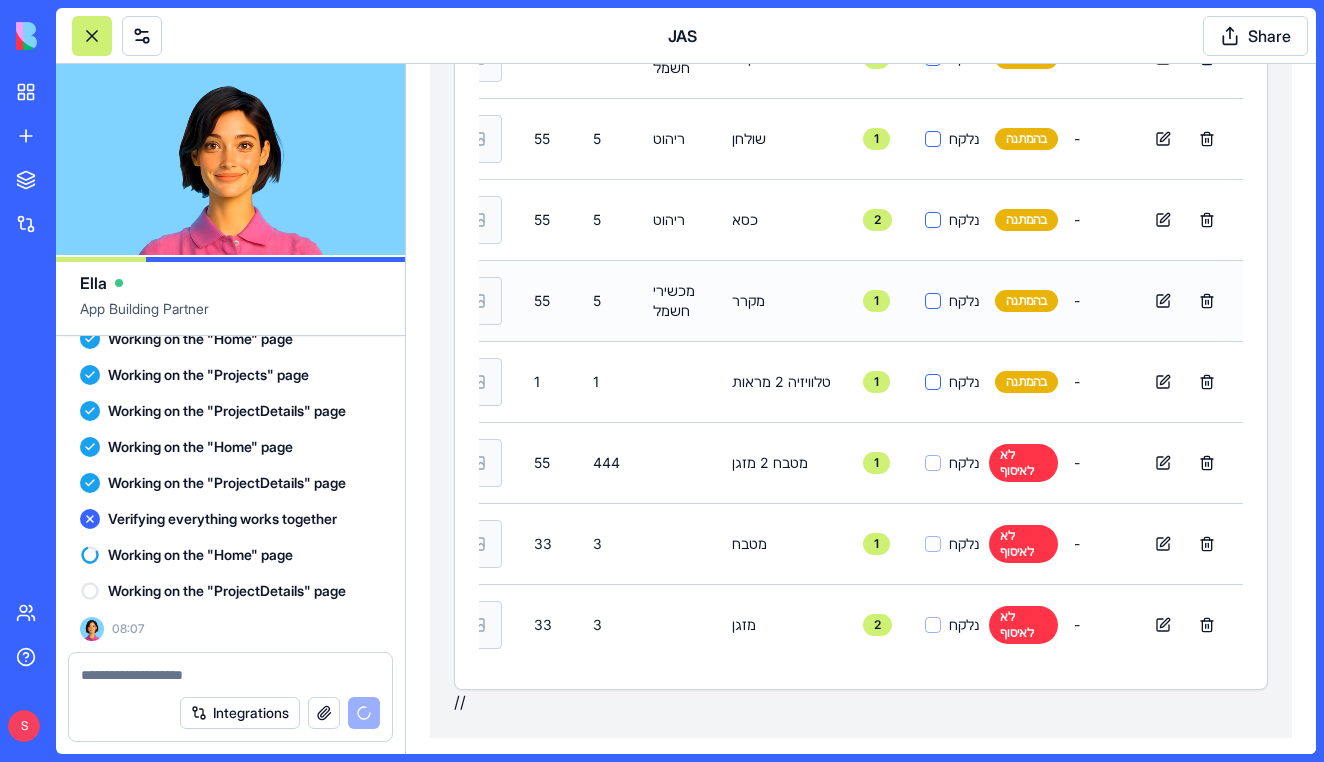 scroll, scrollTop: 0, scrollLeft: 0, axis: both 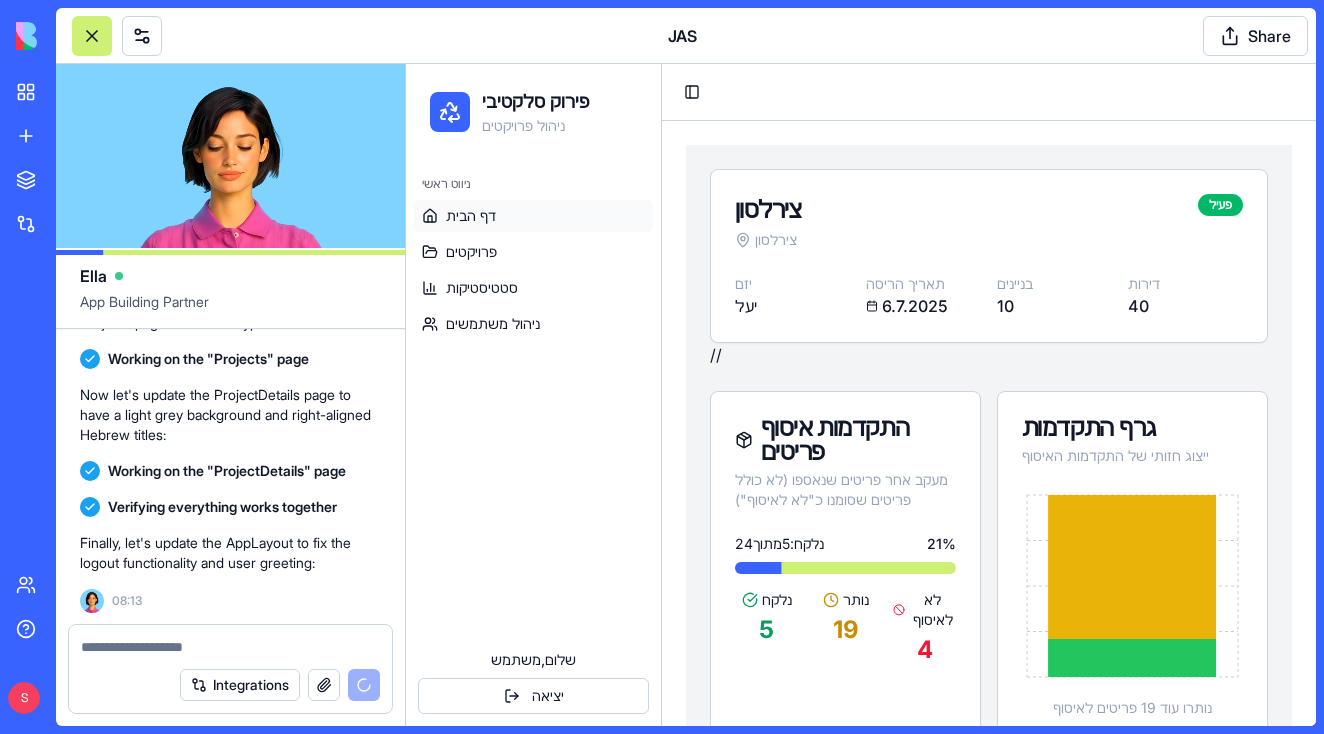 click on "דף הבית" at bounding box center (533, 216) 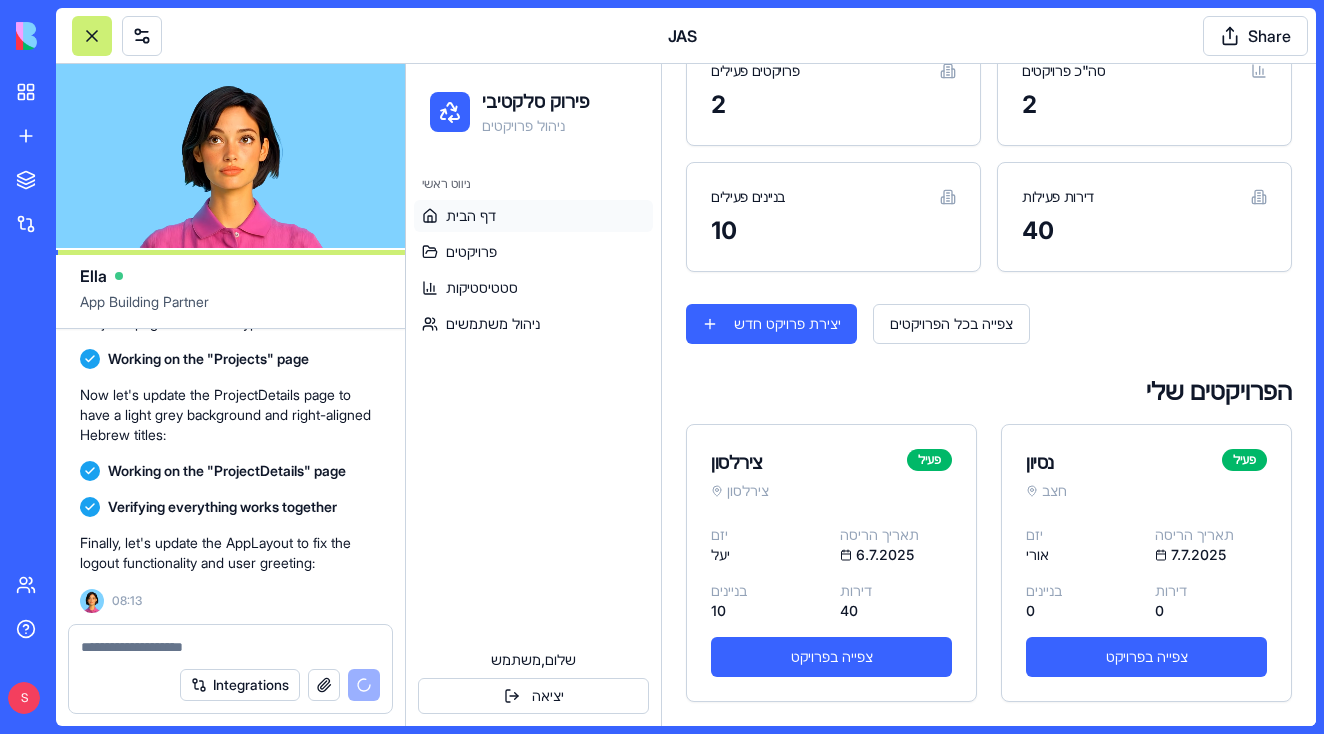 scroll, scrollTop: 491, scrollLeft: 0, axis: vertical 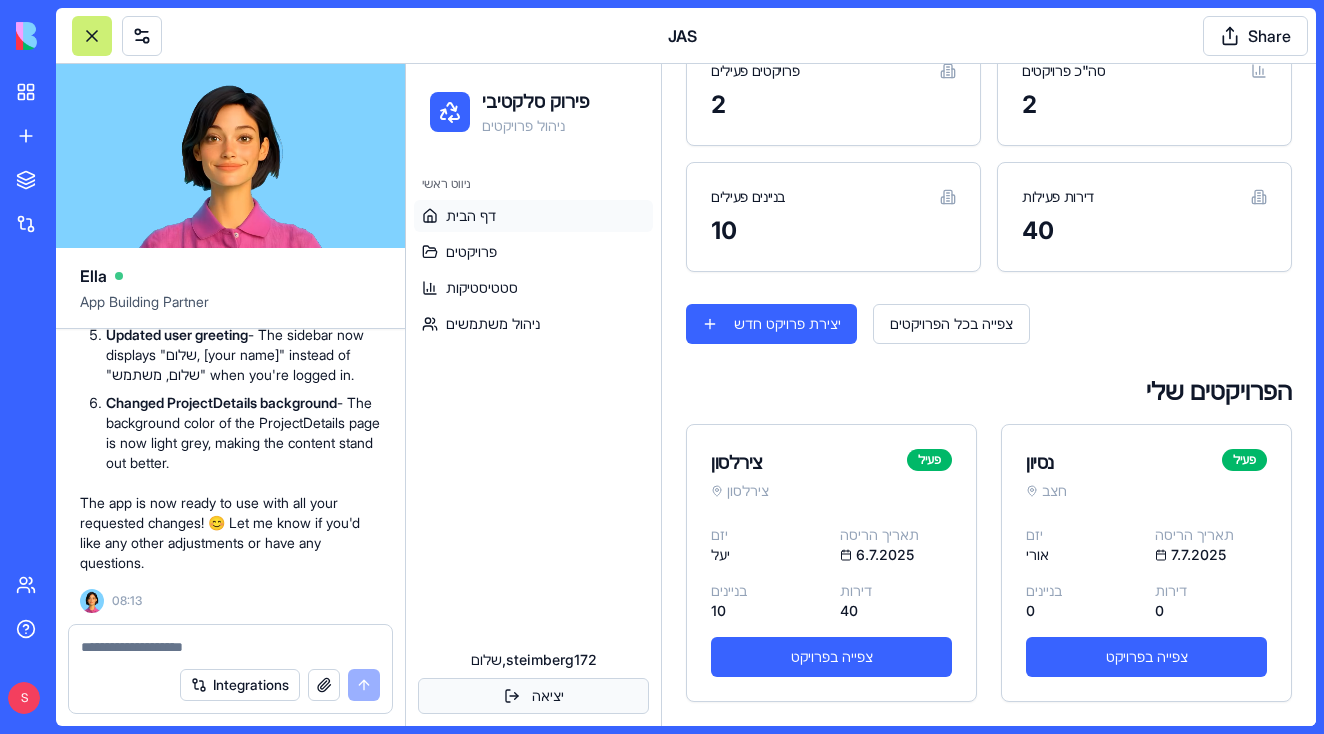 click on "יציאה" at bounding box center (533, 696) 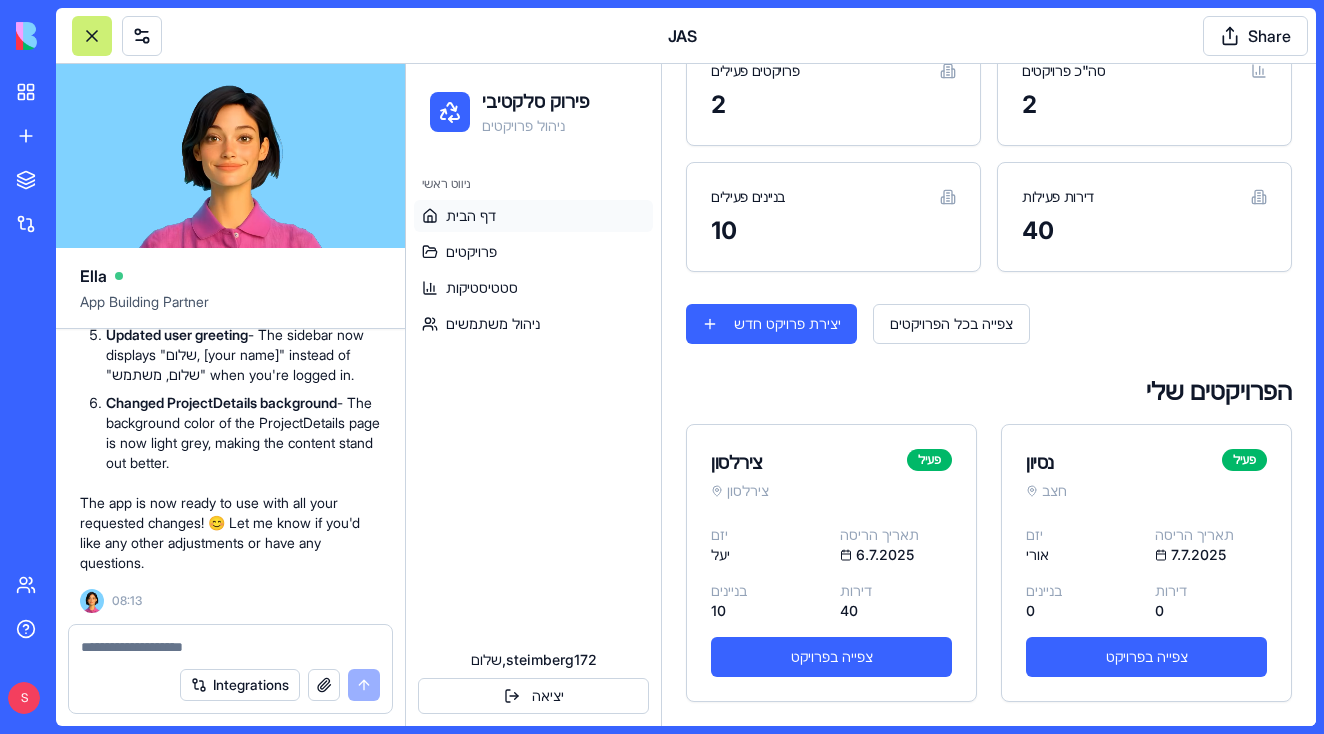 scroll, scrollTop: 0, scrollLeft: 0, axis: both 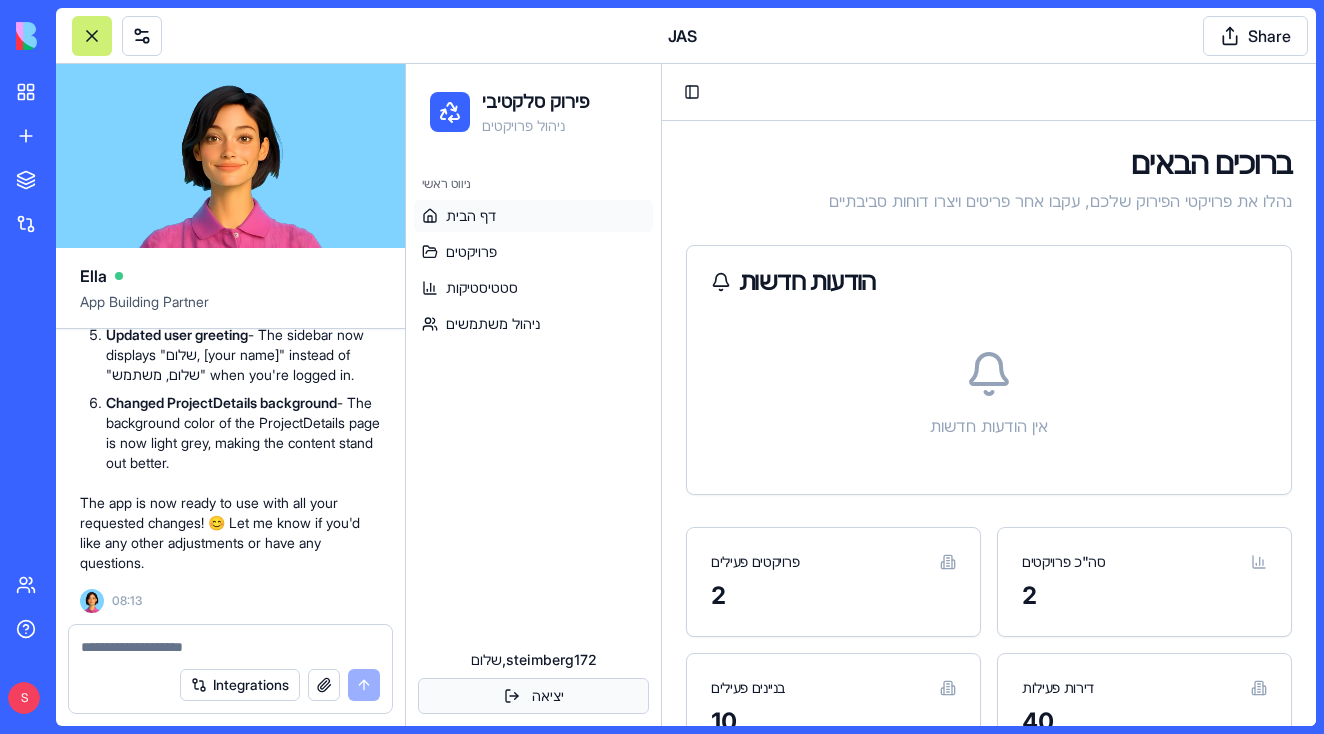 click on "יציאה" at bounding box center [533, 696] 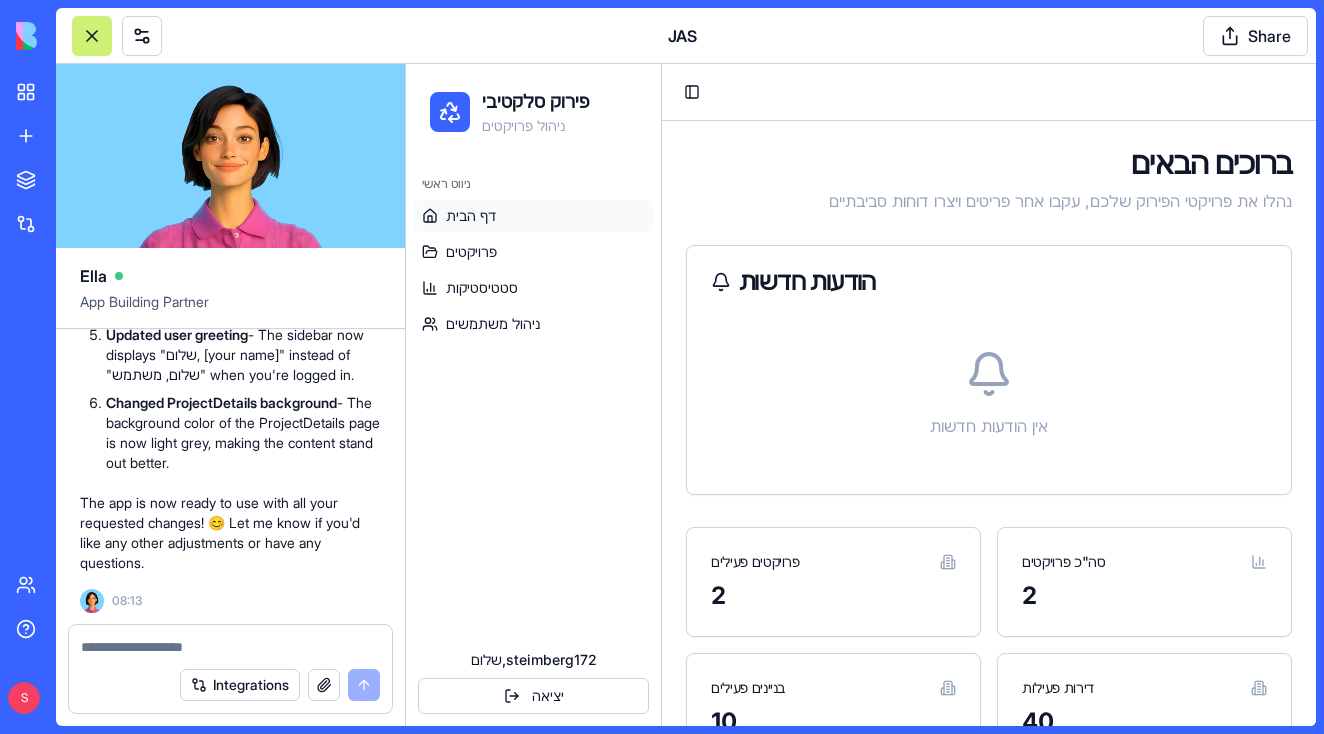 click on "יציאה" at bounding box center [533, 696] 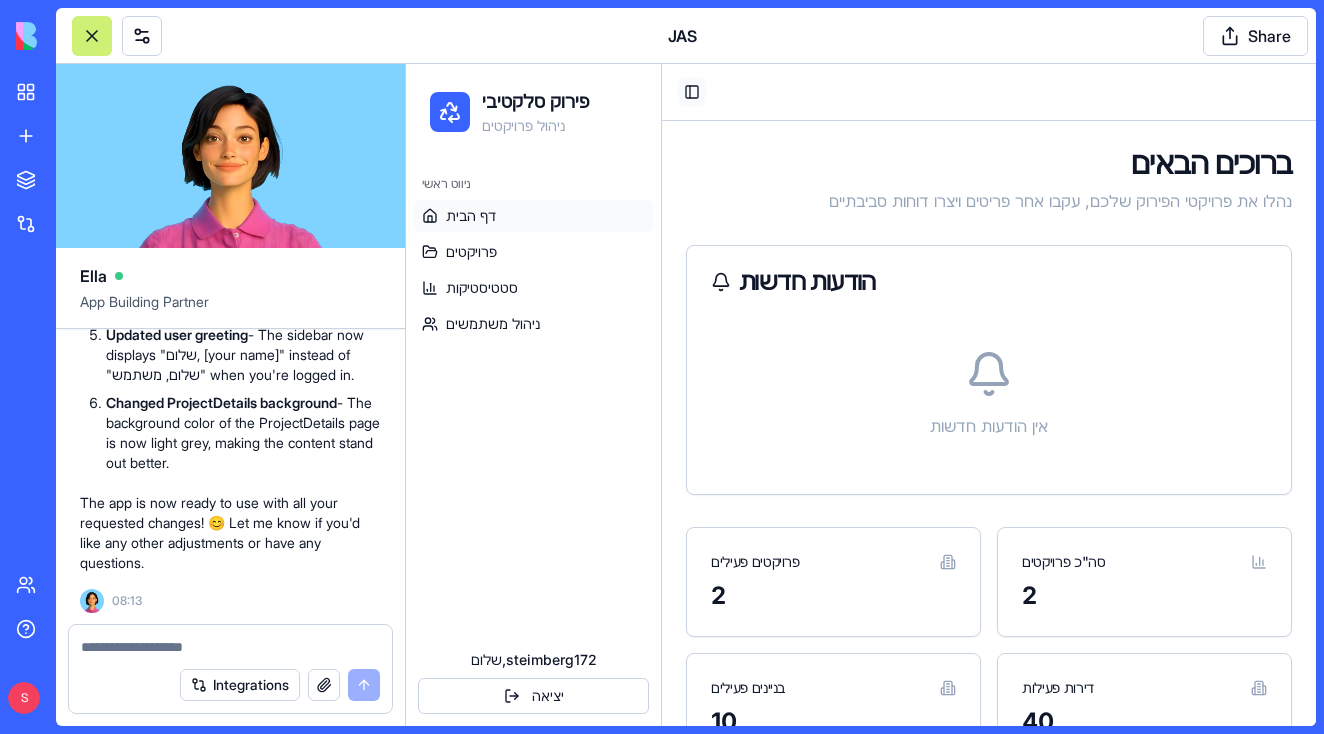 click on "Toggle Sidebar" at bounding box center (692, 92) 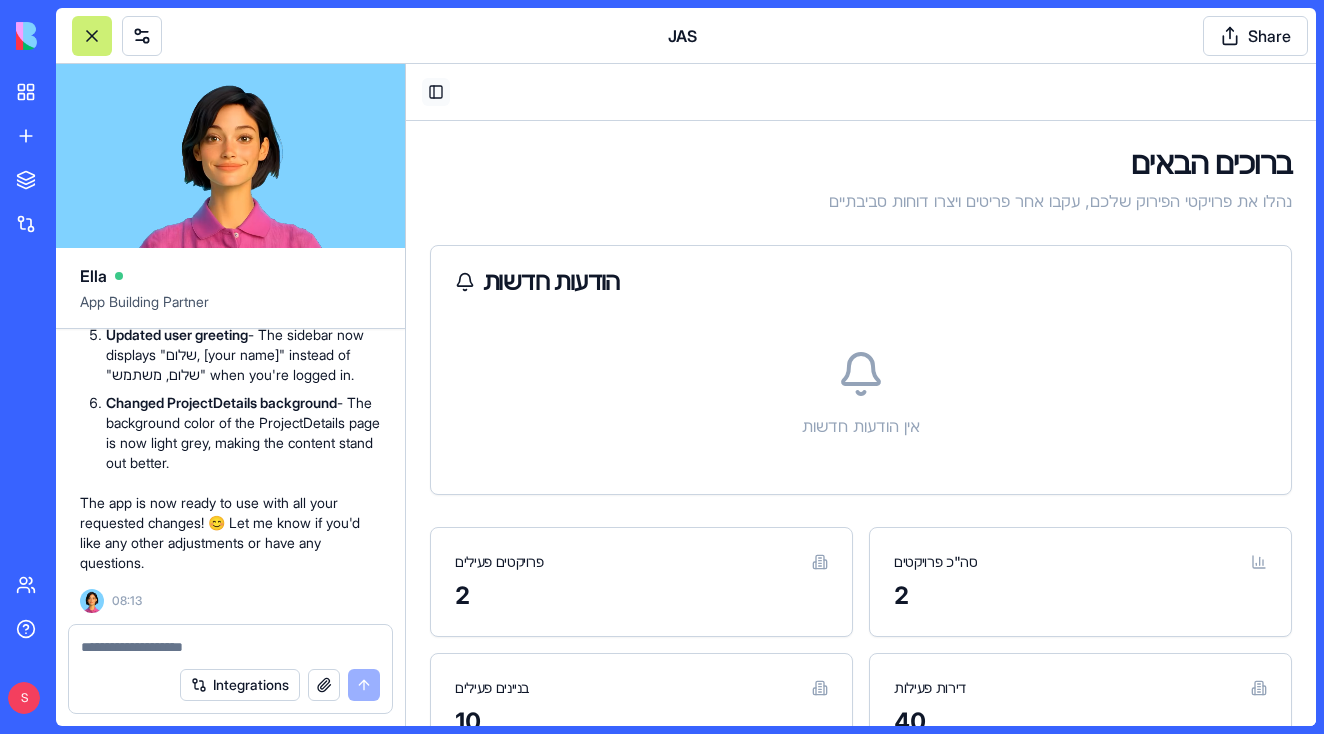 click on "Toggle Sidebar" at bounding box center (436, 92) 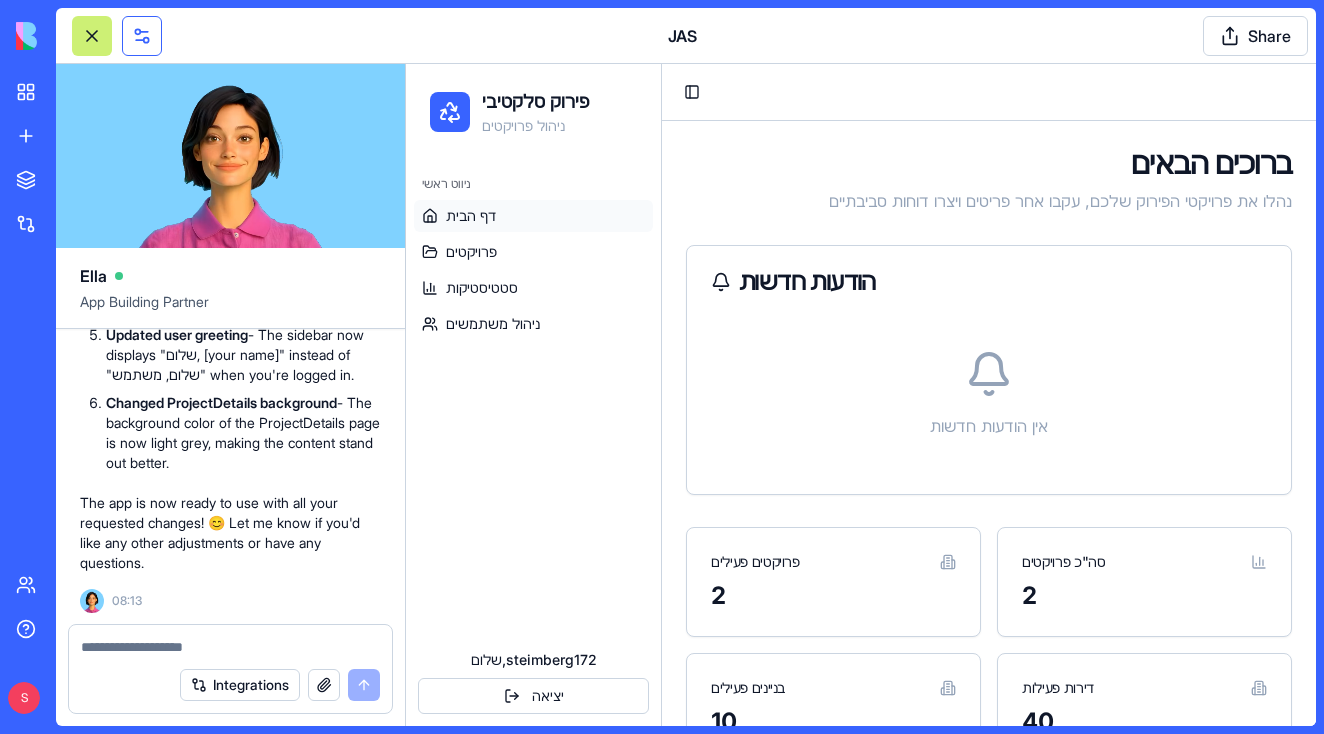 click at bounding box center (142, 36) 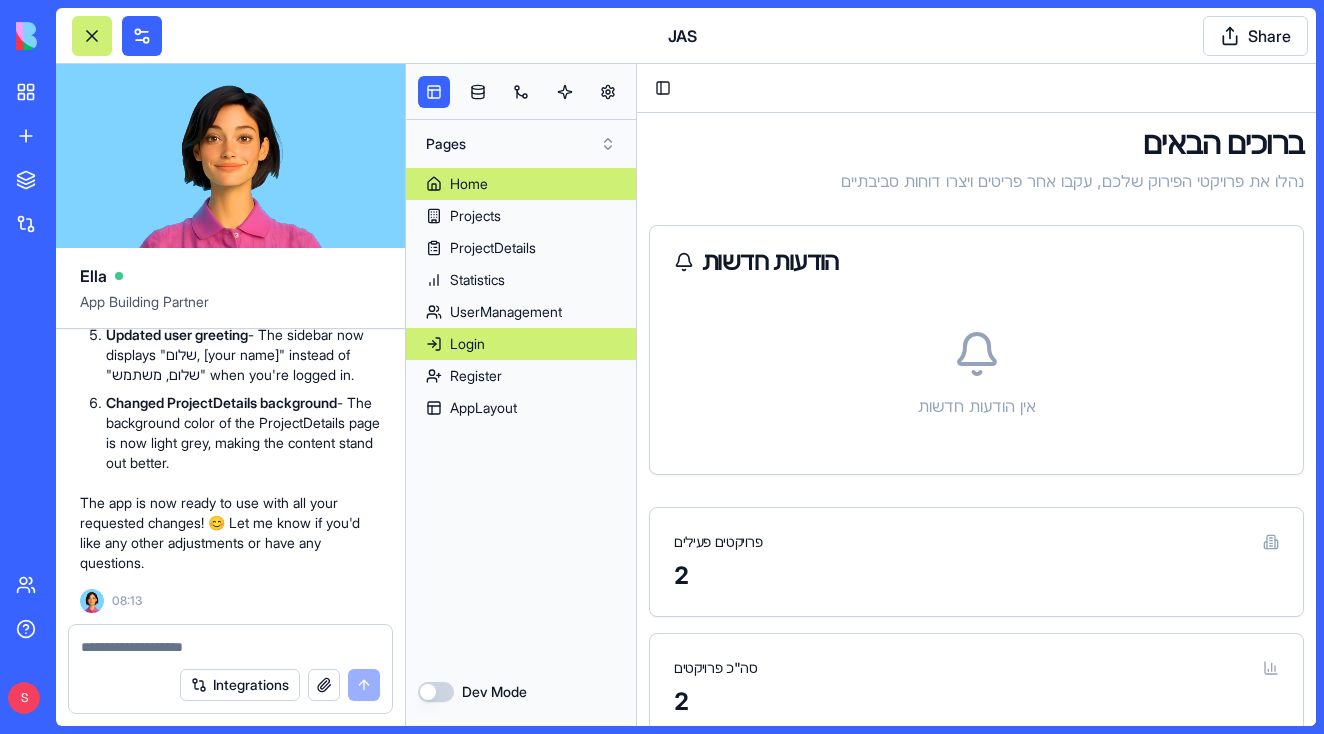 click on "Login" at bounding box center [467, 344] 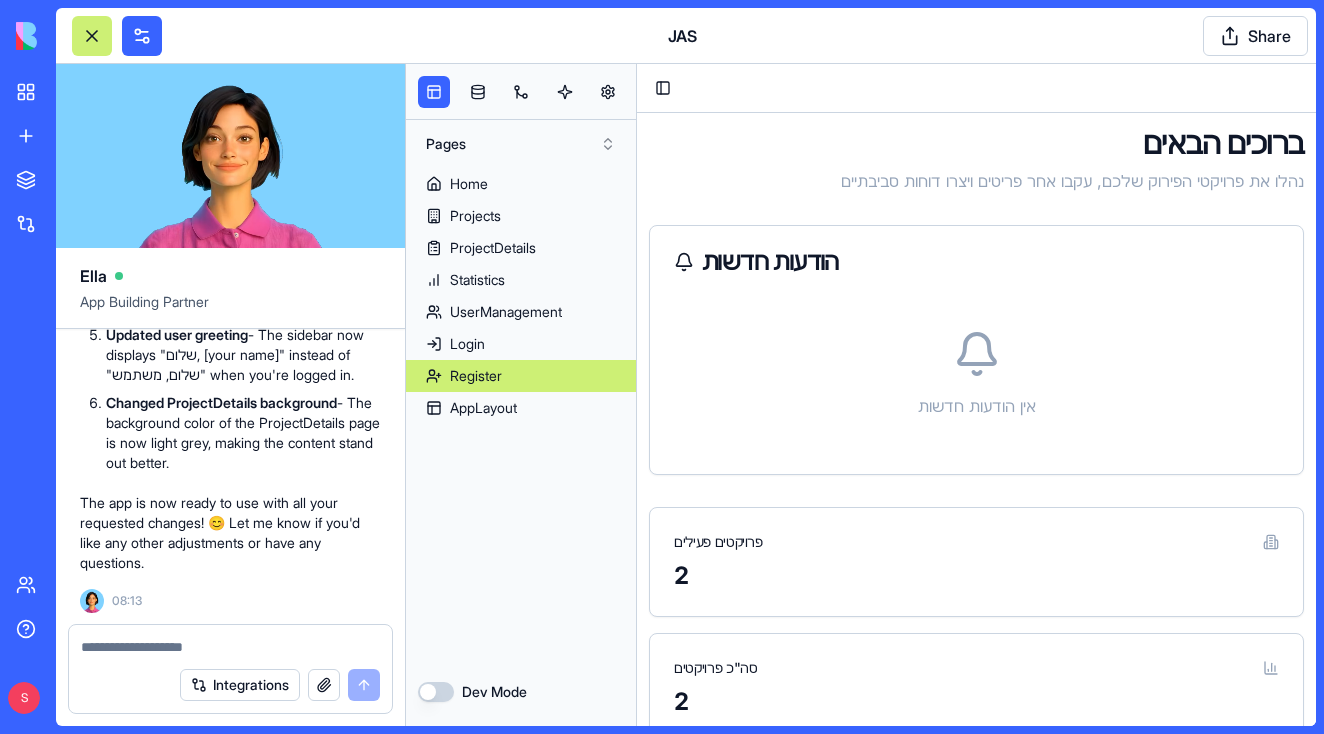 click on "Register" at bounding box center [476, 376] 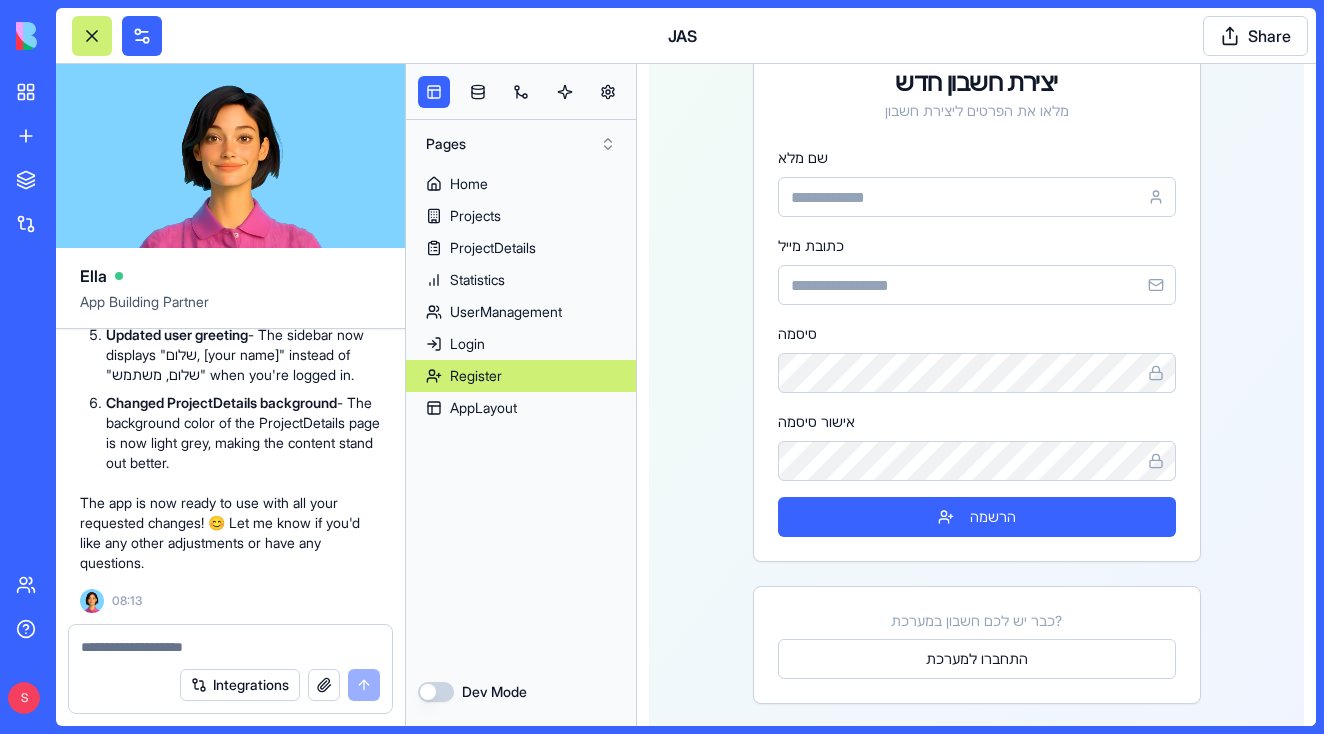 scroll, scrollTop: 258, scrollLeft: 0, axis: vertical 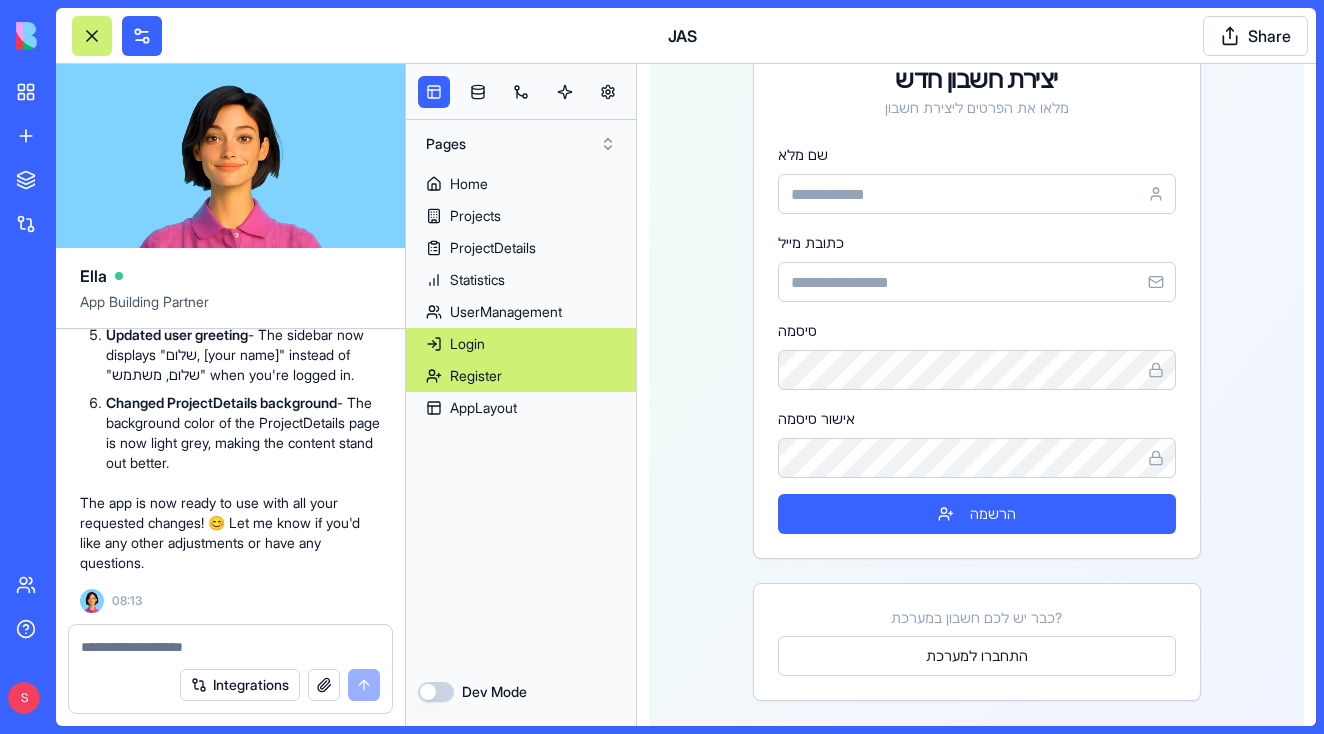 click on "Login" at bounding box center [521, 344] 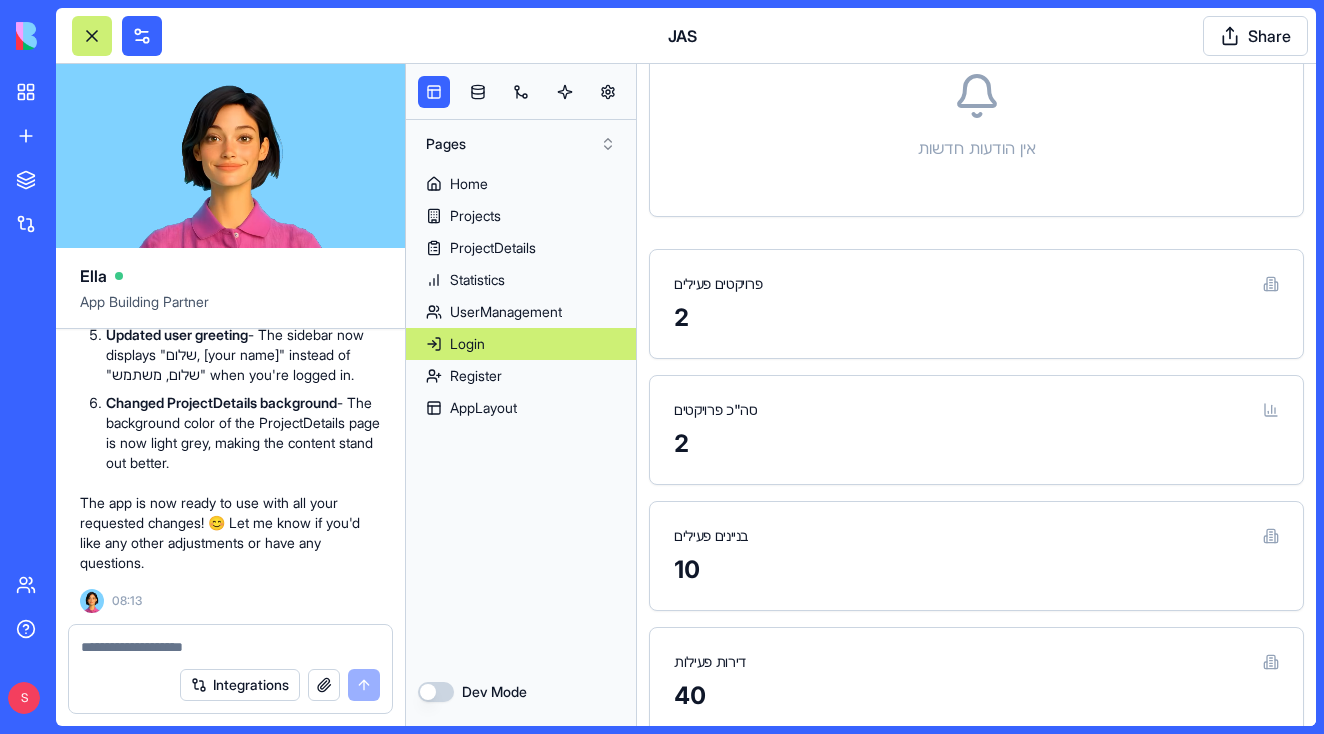 scroll, scrollTop: 0, scrollLeft: 0, axis: both 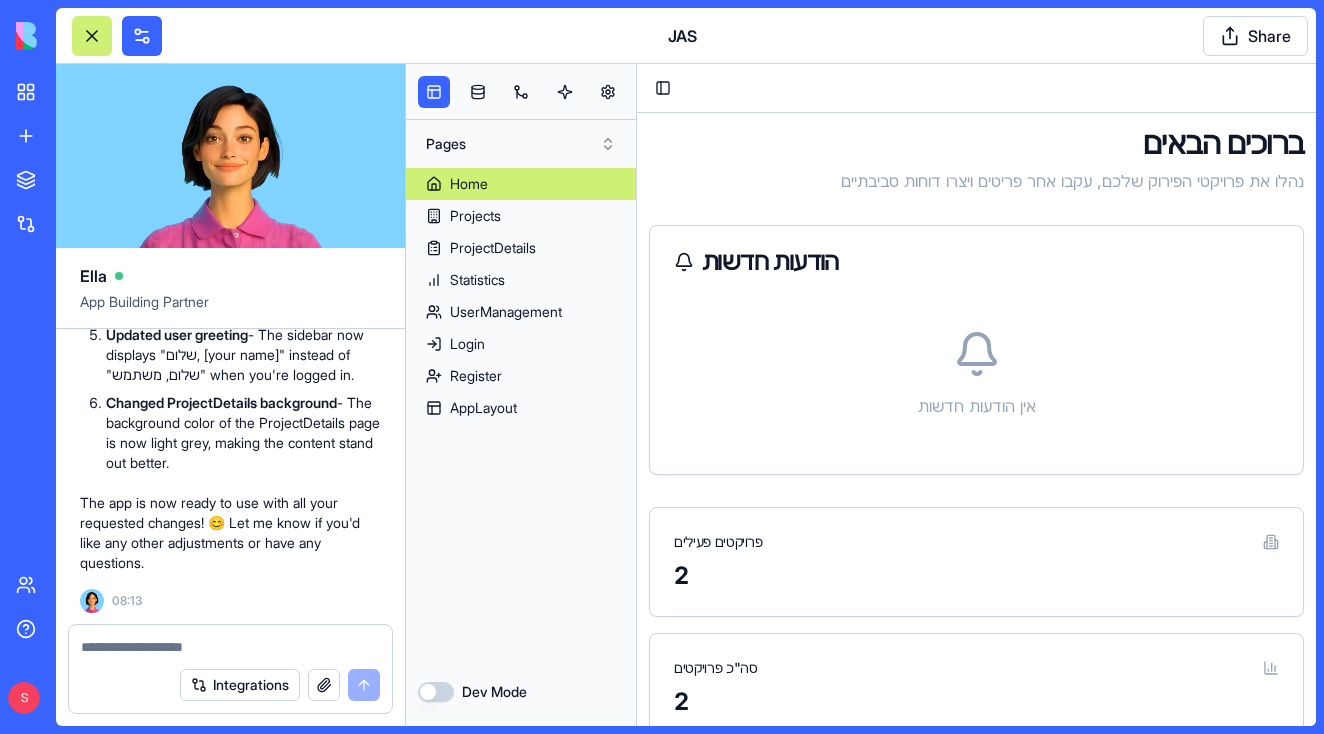 click on "Home" at bounding box center (521, 184) 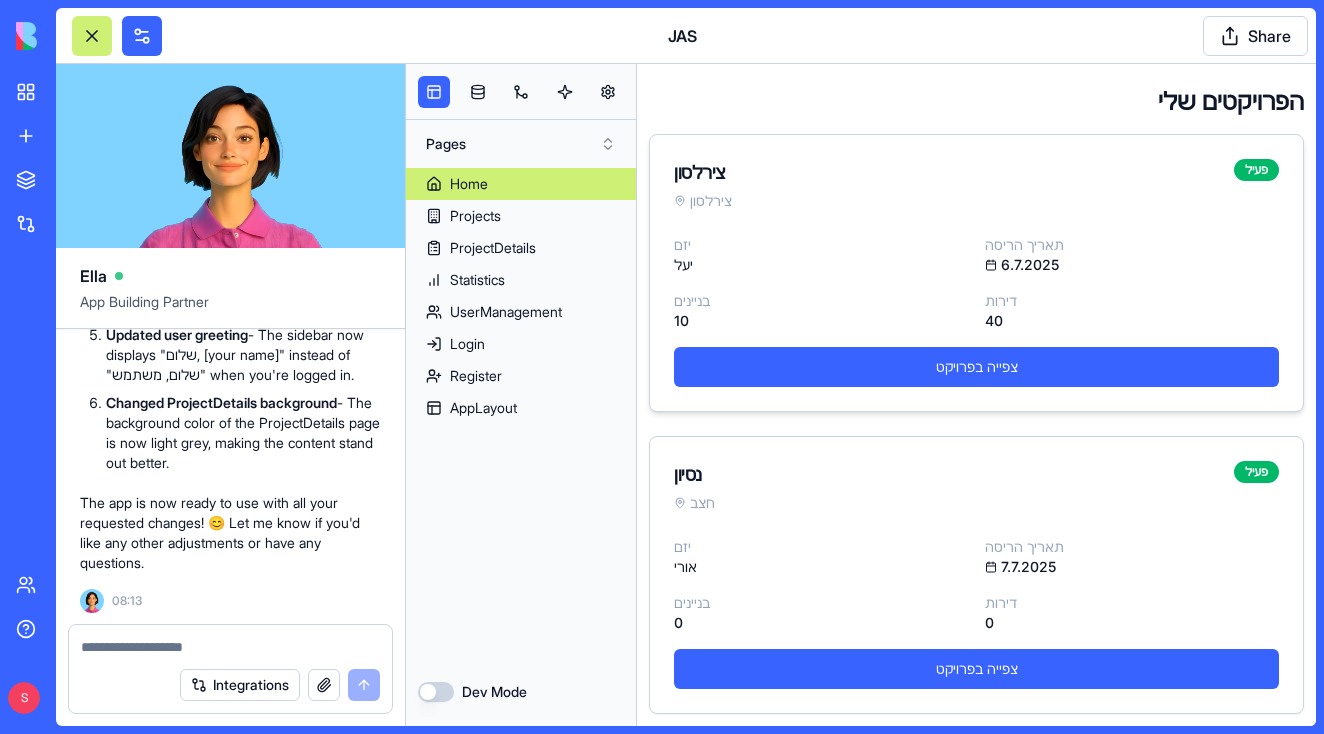 scroll, scrollTop: 0, scrollLeft: 0, axis: both 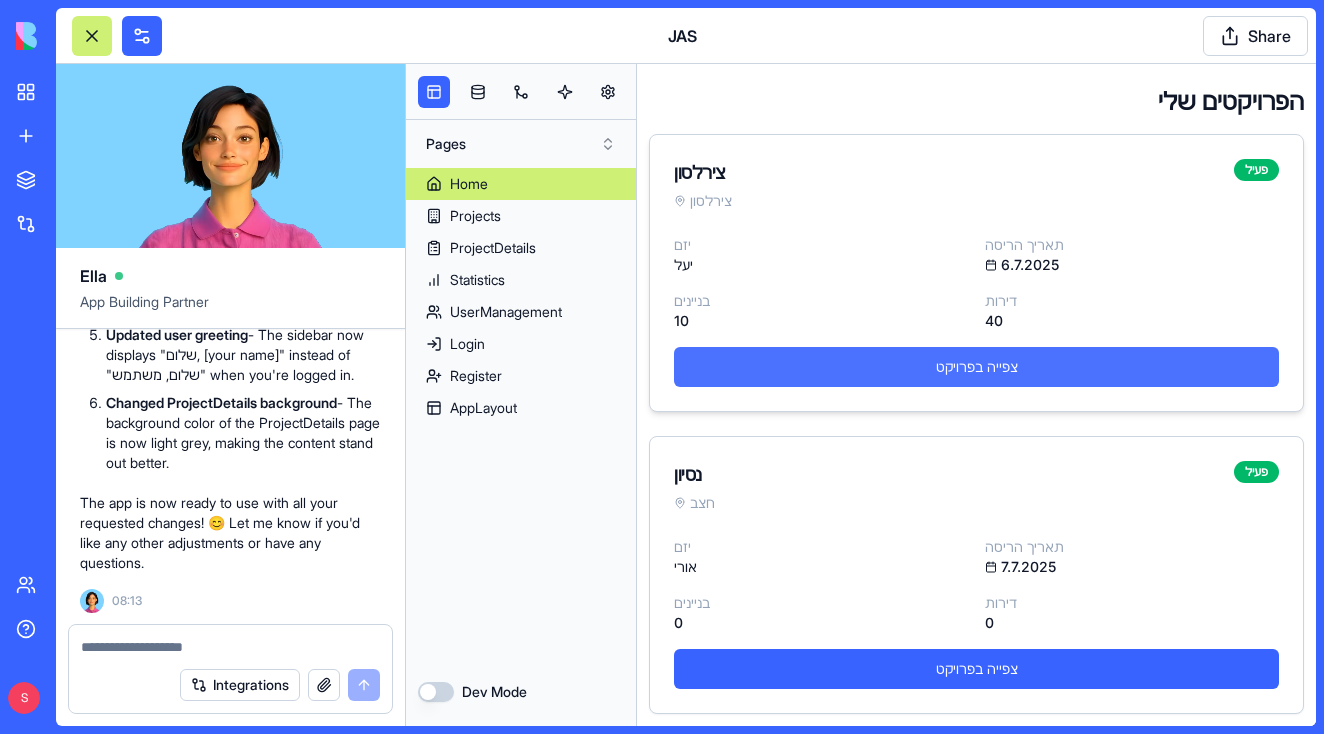 click on "צפייה בפרויקט" at bounding box center (976, 367) 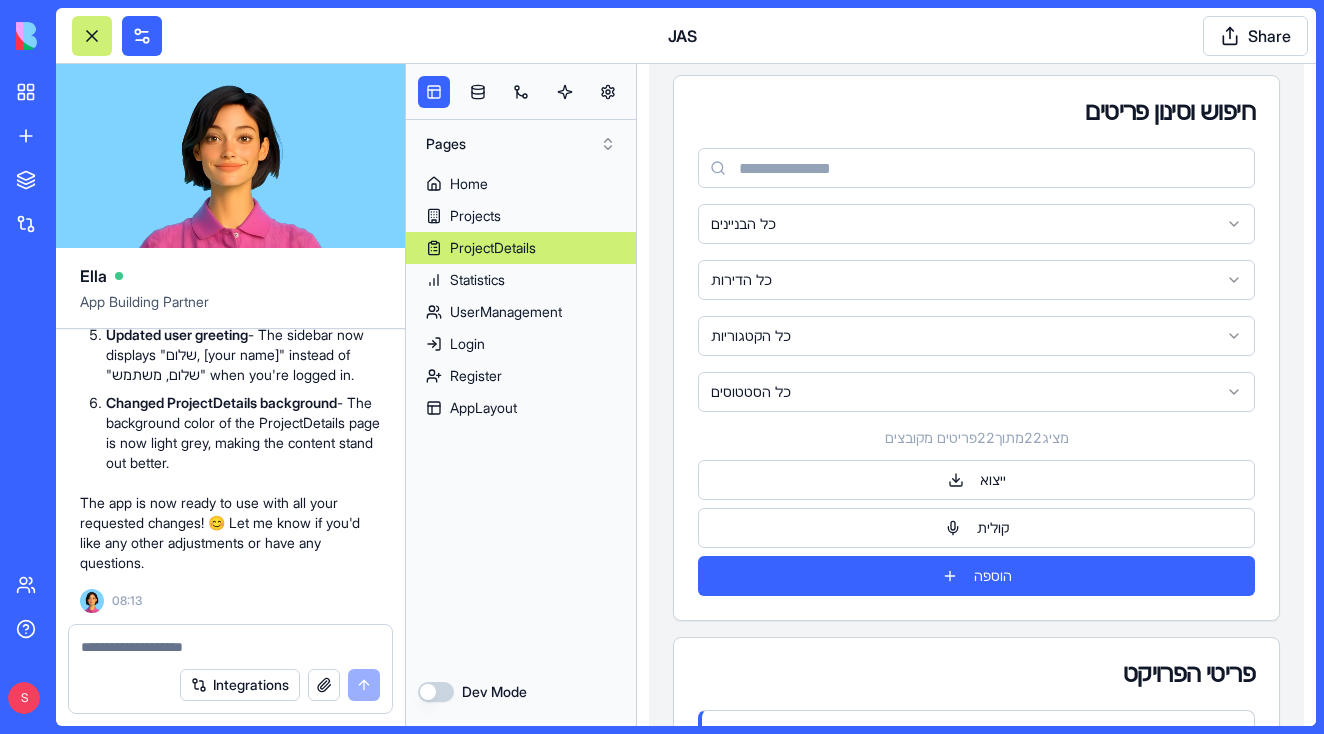 scroll, scrollTop: 1130, scrollLeft: 0, axis: vertical 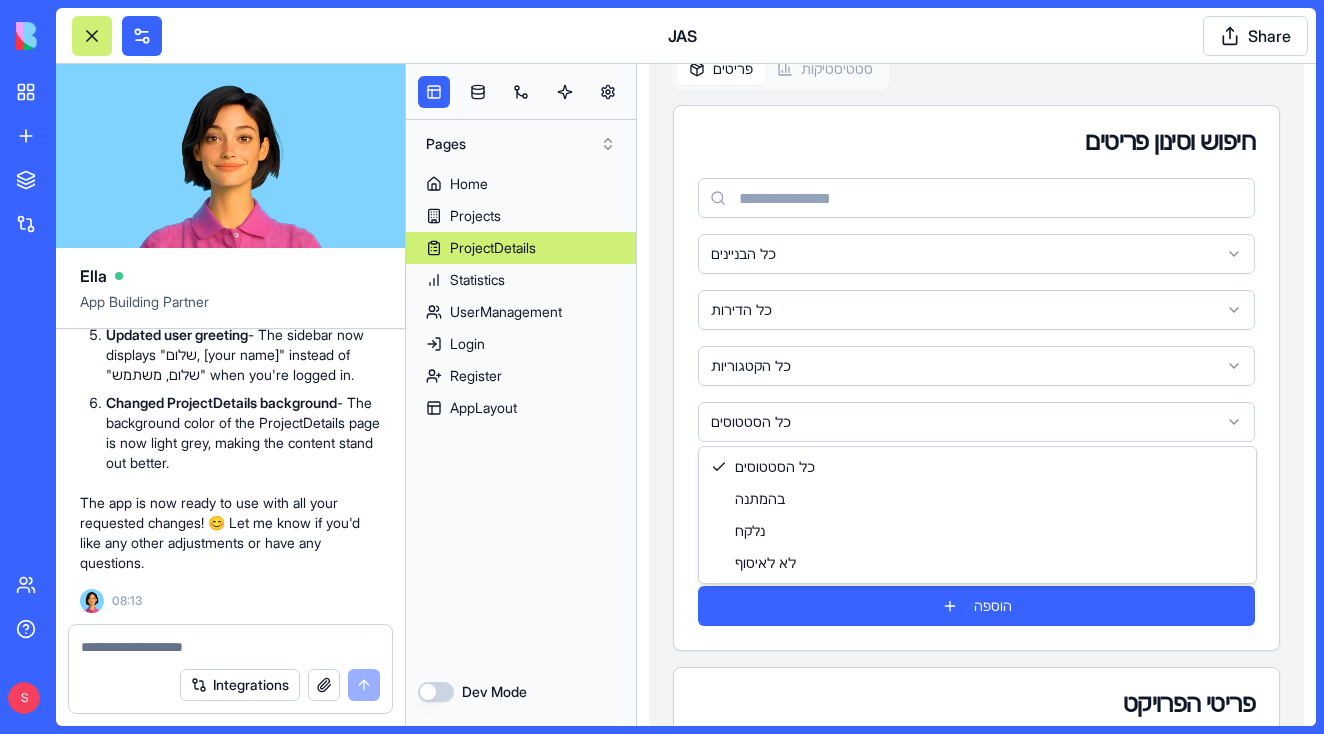 click on "Toggle Sidebar צירלסון צירלסון פעיל יזם יעל תאריך הריסה [DATE] בניינים 10 דירות 40 //  התקדמות איסוף פריטים מעקב אחר פריטים שנאספו (לא כולל פריטים שסומנו כ"לא לאיסוף") נלקח:  5  מתוך  24 21 % נלקח 5 נותר 19 לא לאיסוף 4 גרף התקדמות ייצוג חזותי של התקדמות האיסוף סטטוס איסוף נותרו עוד 19 פריטים לאיסוף פריטים סטטיסטיקות חיפוש וסינון פריטים כל הבניינים כל הדירות כל הקטגוריות כל הסטטוסים מציג  22  מתוך  22  פריטים מקובצים ייצוא קולית הוספה פריטי הפרויקט 2 כיסאות 1 בניין  2 , דירה  23 ריהוט נלקח נלקח שולחן 1 בניין  2 , דירה  23 נלקח נלקח שולחן 1 בניין  33 , דירה  3 ריהוט נלקח נלקח כיסא 2 בניין  33 3 נלקח" at bounding box center [976, 1516] 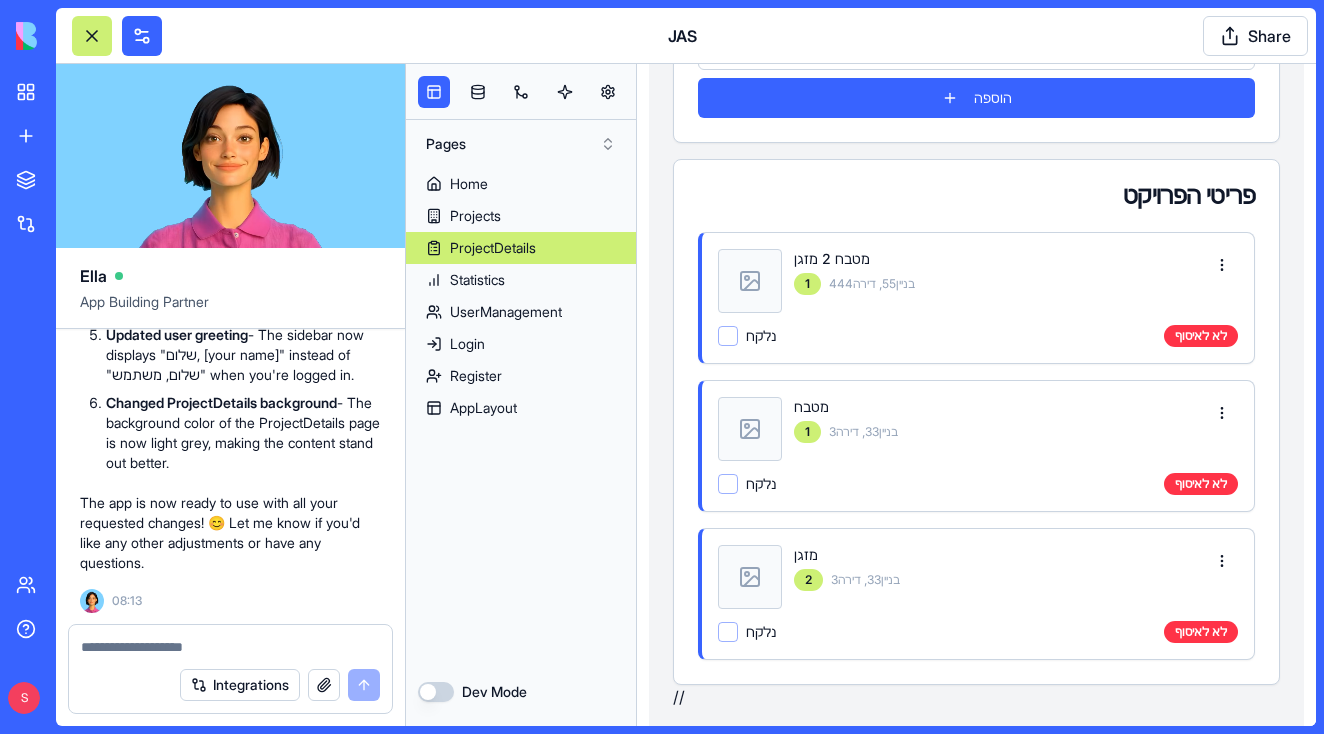 scroll, scrollTop: 1637, scrollLeft: 0, axis: vertical 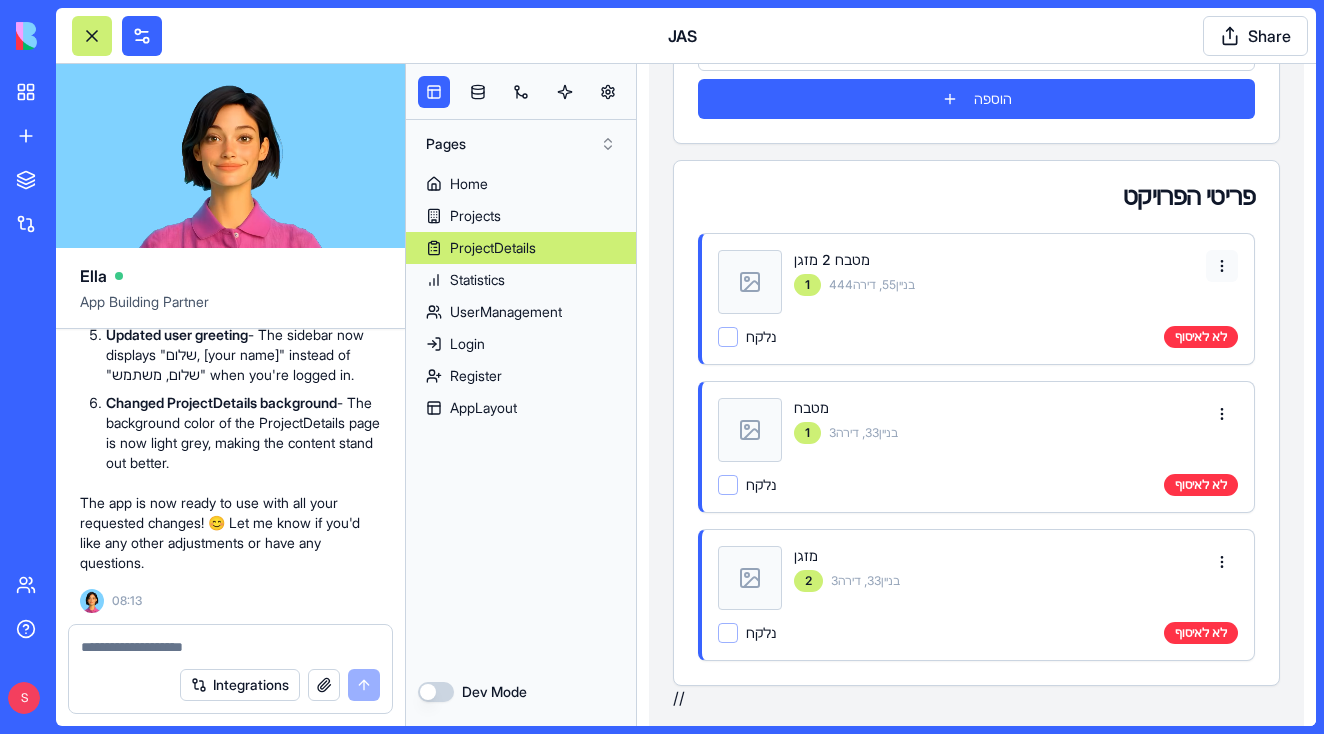 click on "Toggle Sidebar צירלסון צירלסון פעיל יזם יעל תאריך הריסה [DATE] בניינים 10 דירות 40 //  התקדמות איסוף פריטים מעקב אחר פריטים שנאספו (לא כולל פריטים שסומנו כ"לא לאיסוף") נלקח:  5  מתוך  24 21 % נלקח 5 נותר 19 לא לאיסוף 4 גרף התקדמות ייצוג חזותי של התקדמות האיסוף סטטוס איסוף נותרו עוד 19 פריטים לאיסוף פריטים סטטיסטיקות חיפוש וסינון פריטים כל הבניינים כל הדירות כל הקטגוריות לא לאיסוף מציג  3  מתוך  22  פריטים מקובצים ייצוא קולית הוספה פריטי הפרויקט מטבח
2 מזגן 1 בניין  55 , דירה  444 נלקח לא לאיסוף מטבח 1 בניין  33 , דירה  3 נלקח לא לאיסוף מזגן 2 בניין  33 , דירה  3 נלקח לא לאיסוף //
0" at bounding box center (976, -414) 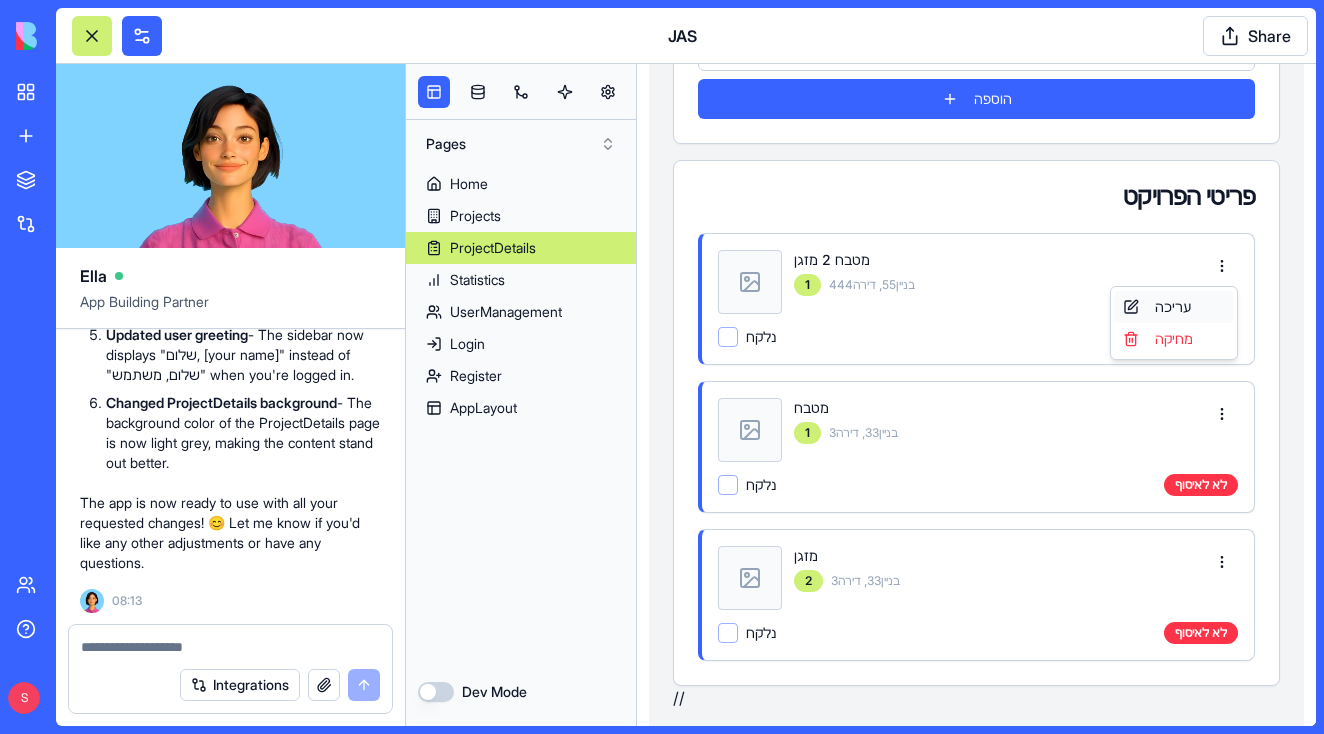 click on "עריכה" at bounding box center [1174, 307] 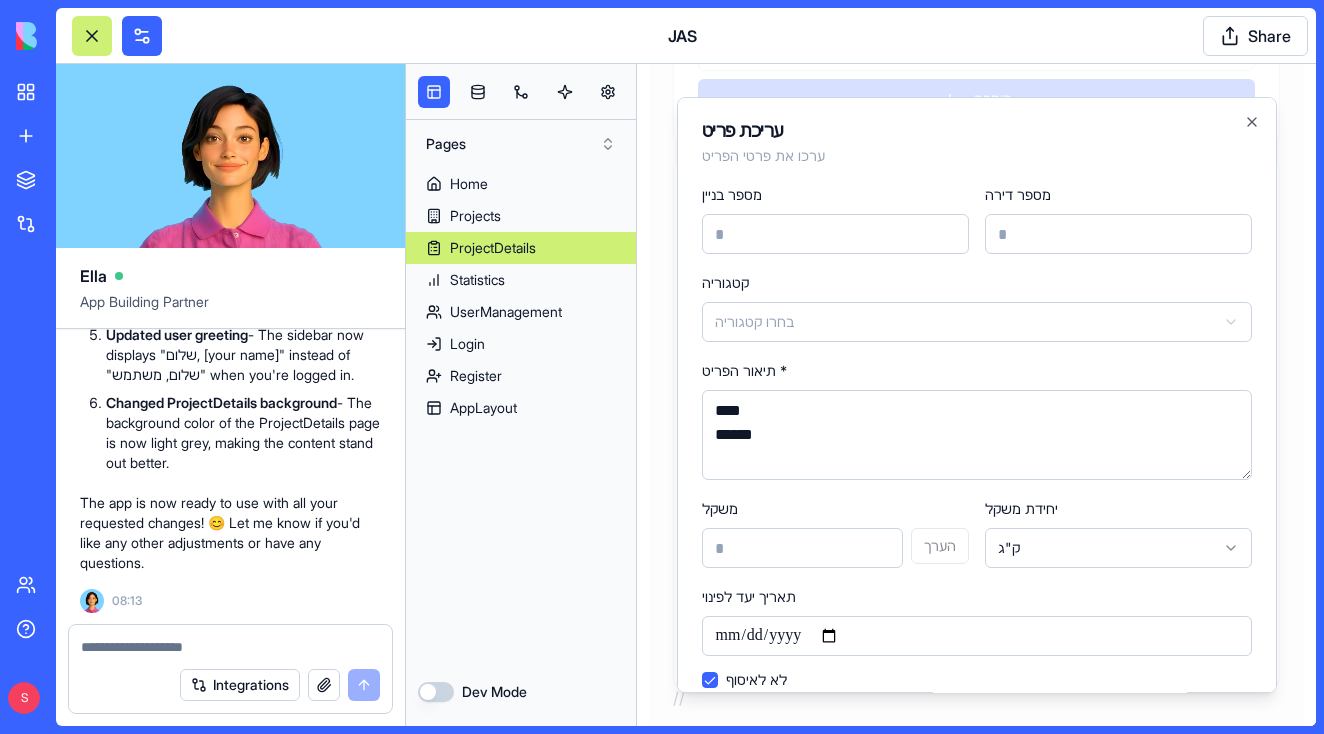 click on "**********" at bounding box center [977, 631] 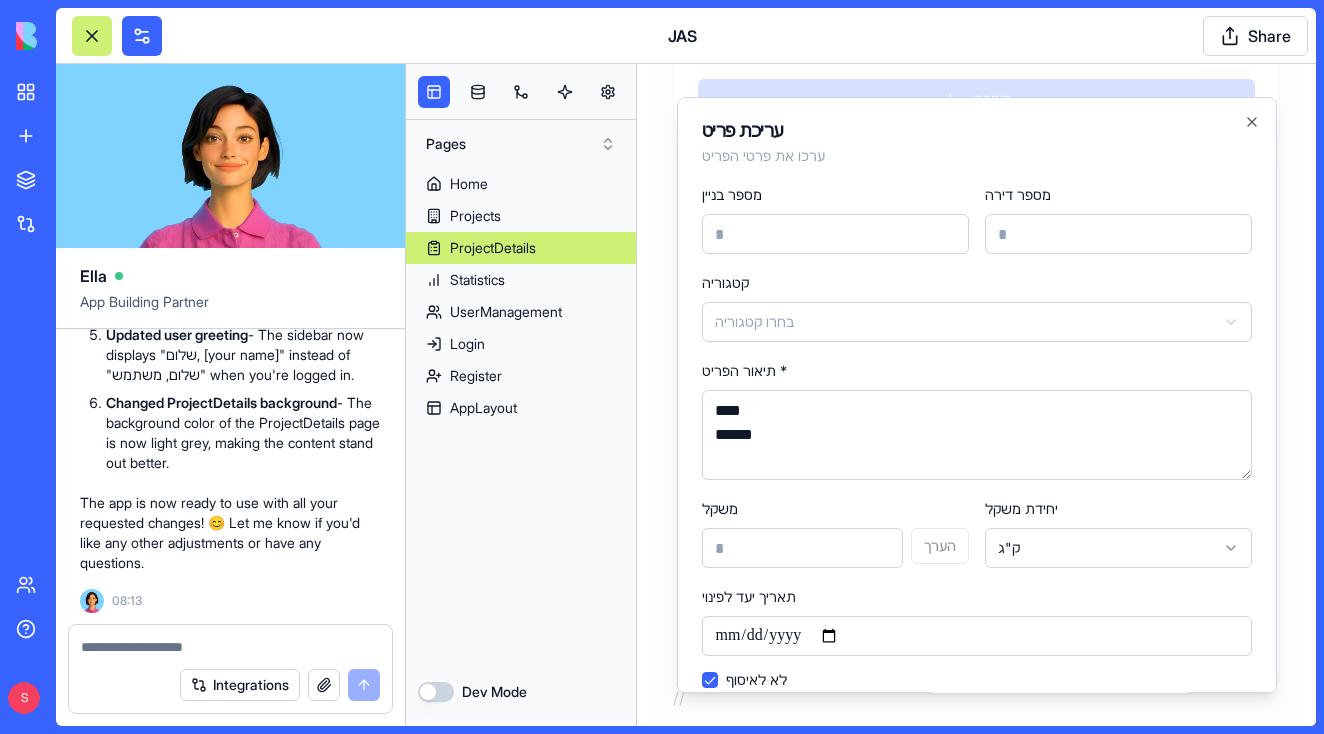 click on "**********" at bounding box center (977, 631) 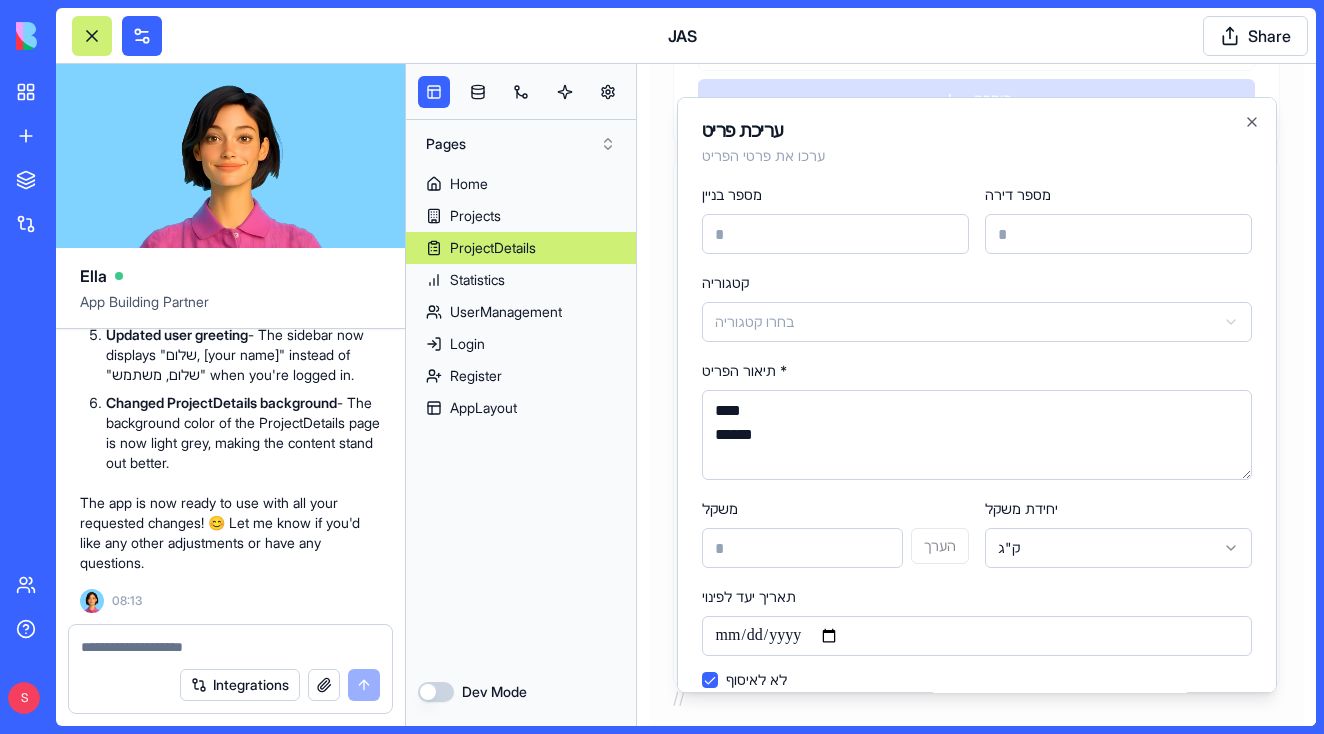 click on "לא לאיסוף" at bounding box center (710, 680) 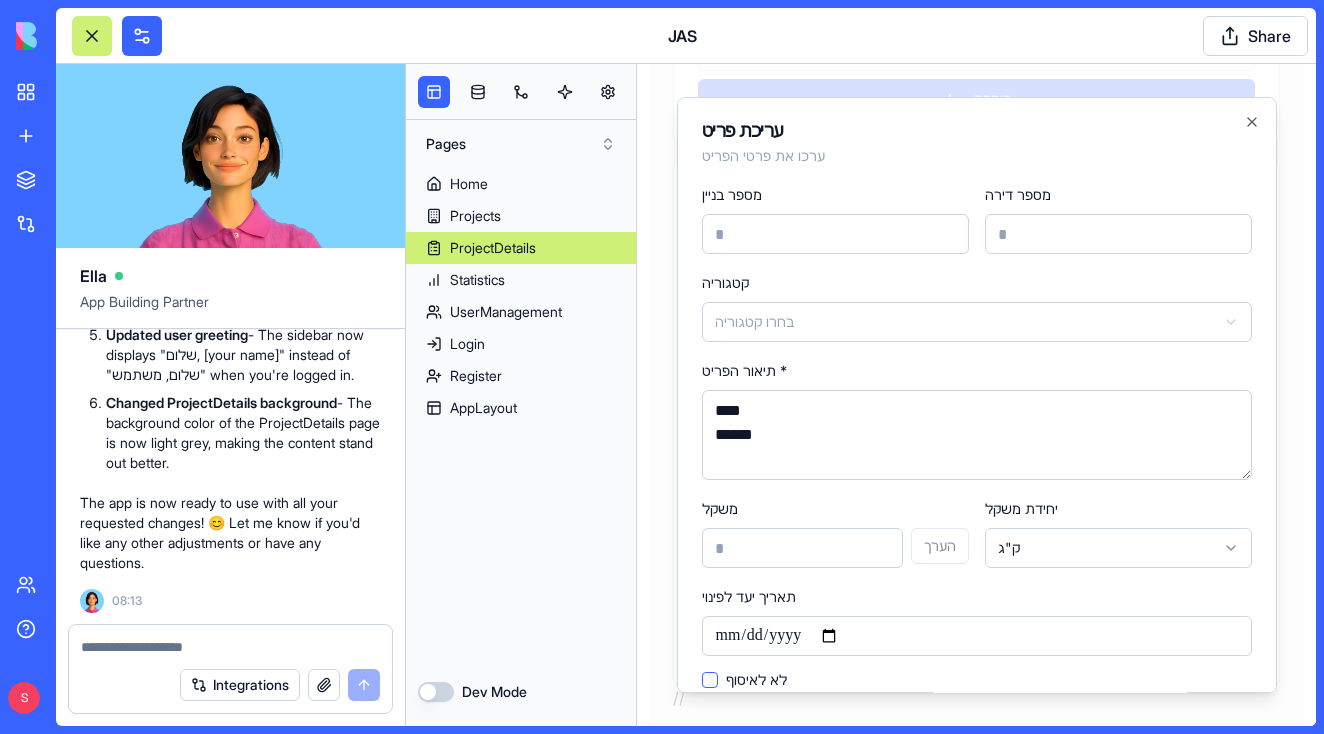 click on "לא לאיסוף" at bounding box center [710, 680] 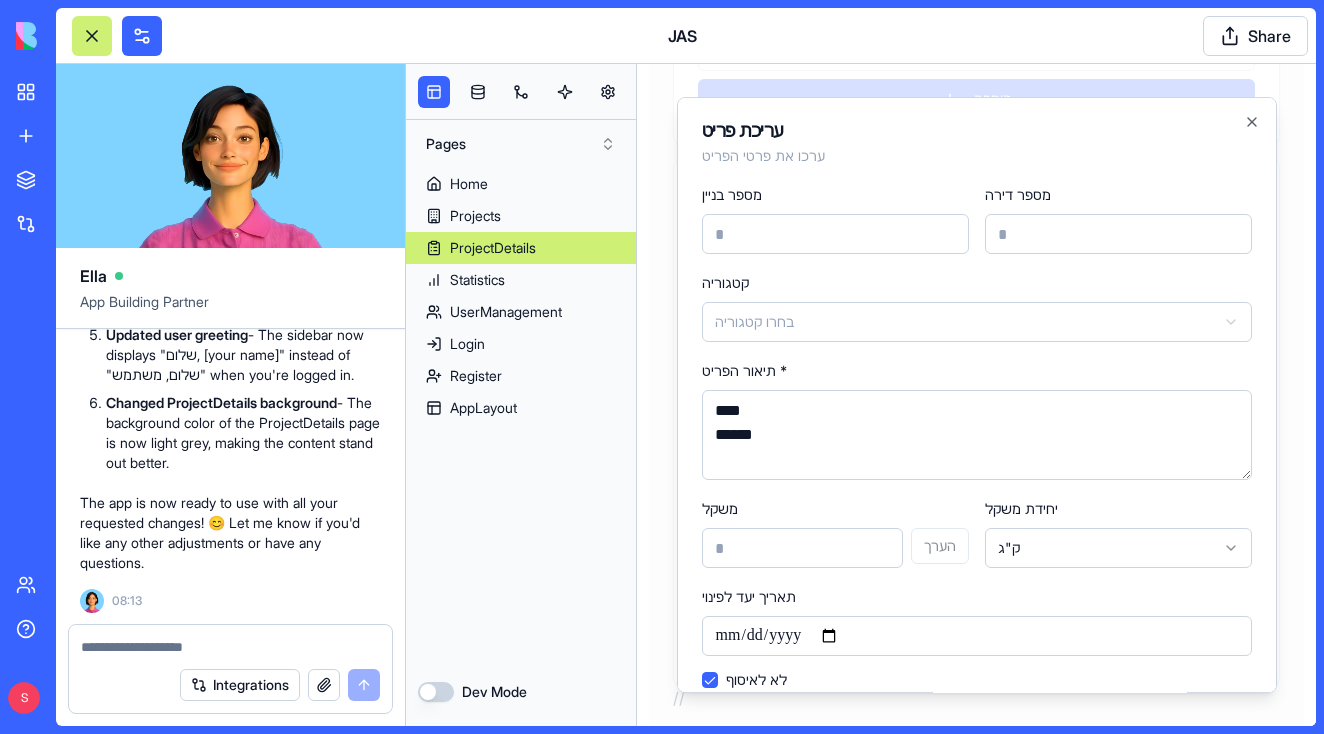click on "**********" at bounding box center (977, 395) 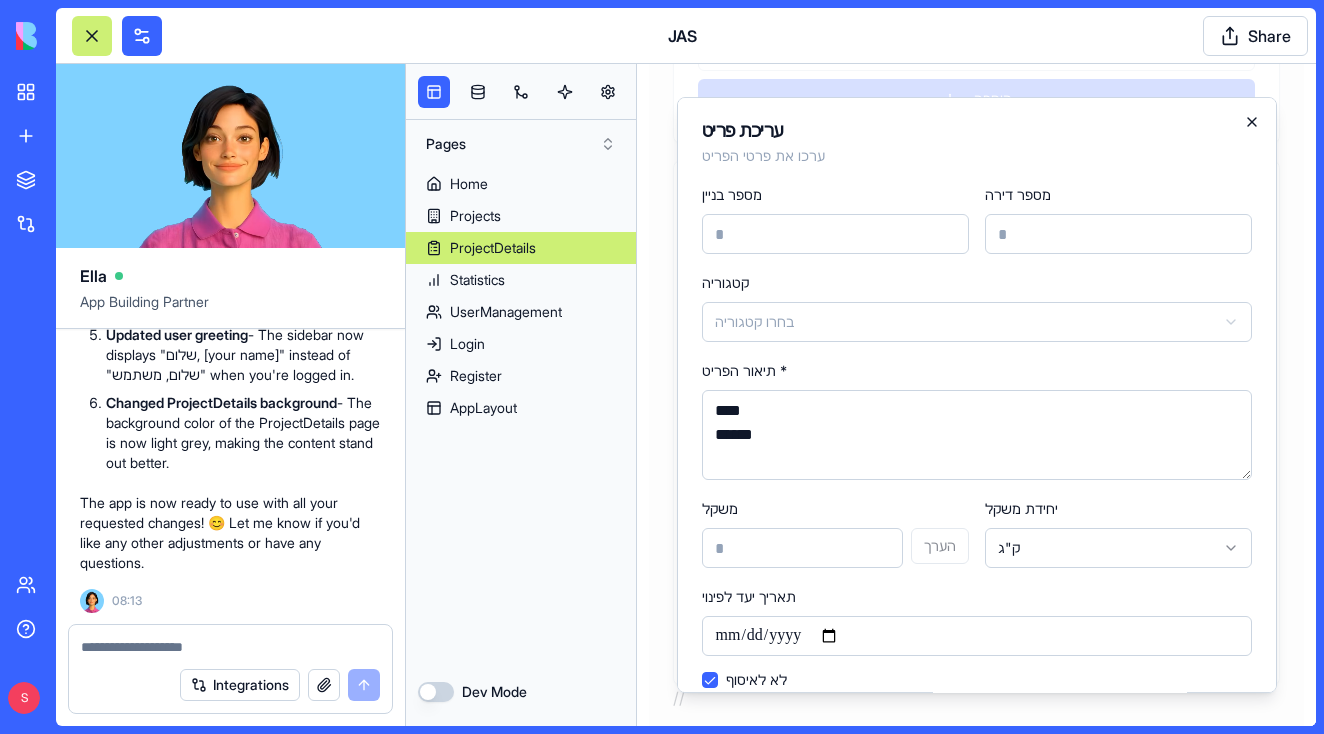 click 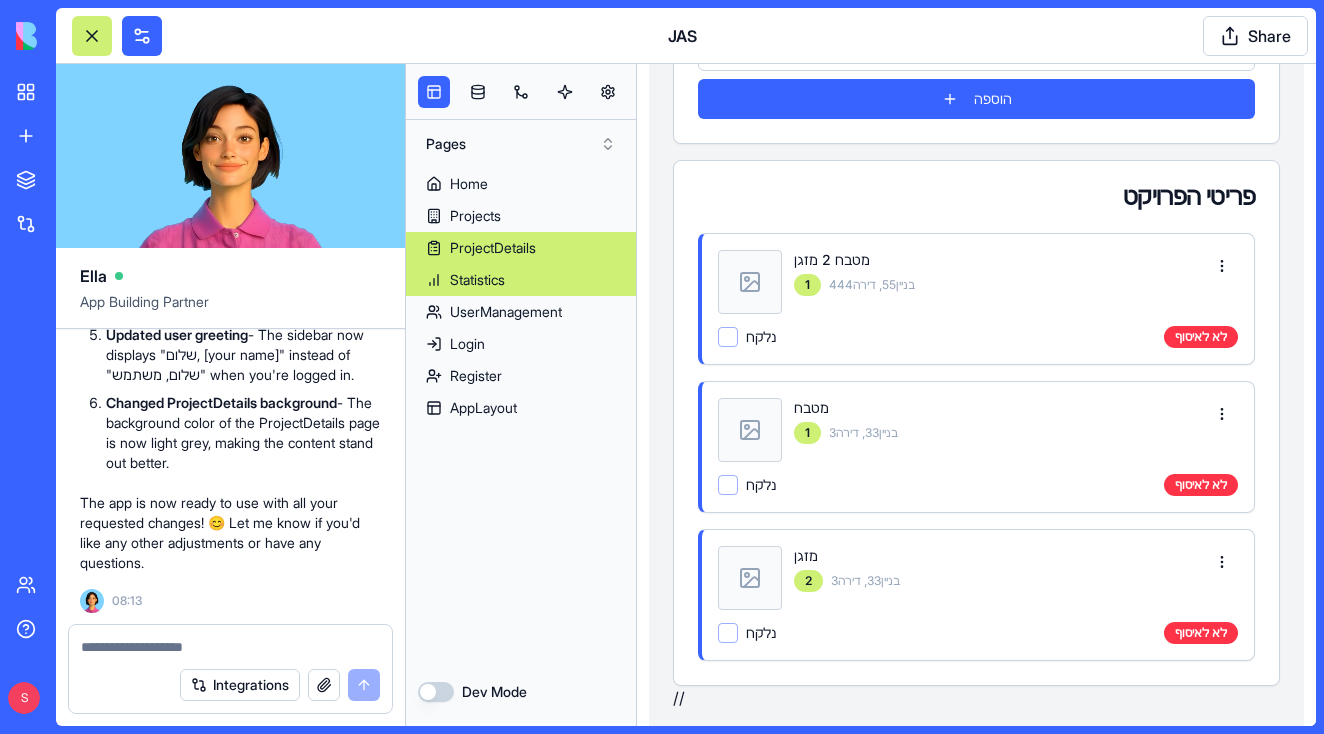 click on "Statistics" at bounding box center [521, 280] 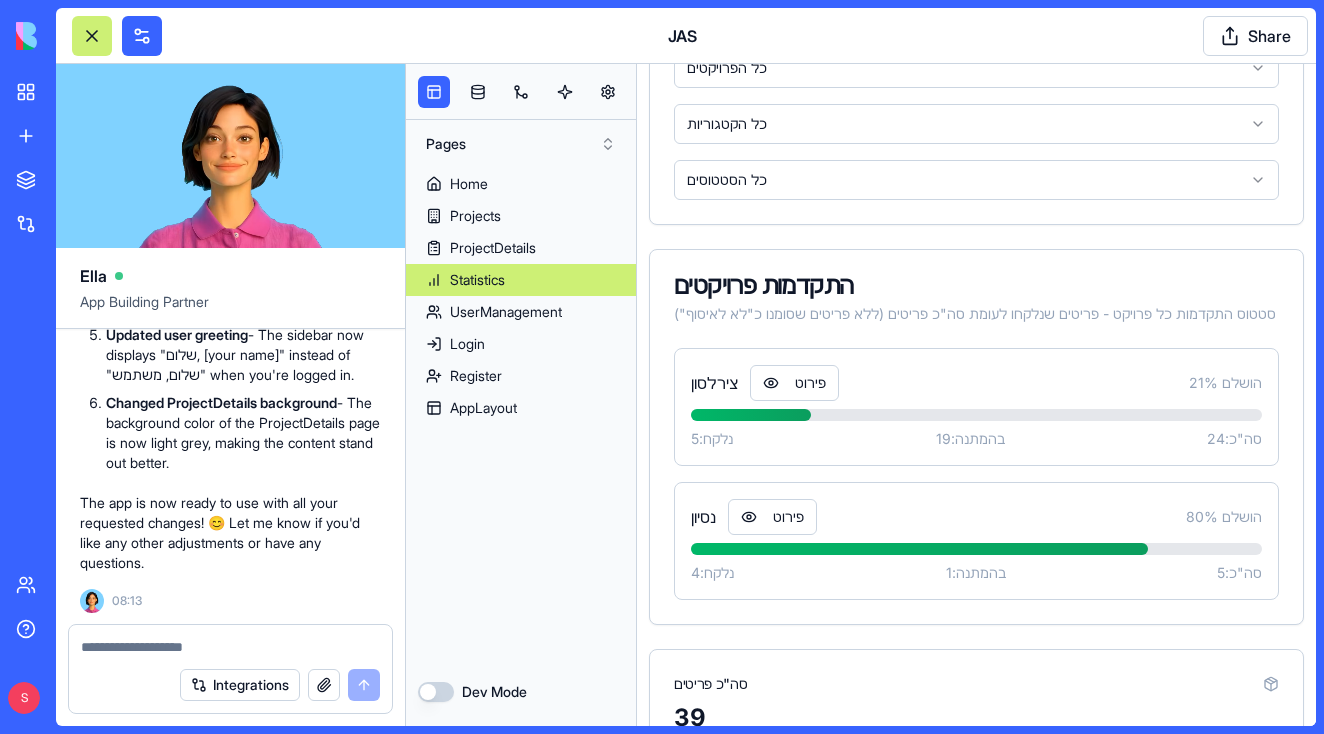 scroll, scrollTop: 236, scrollLeft: 0, axis: vertical 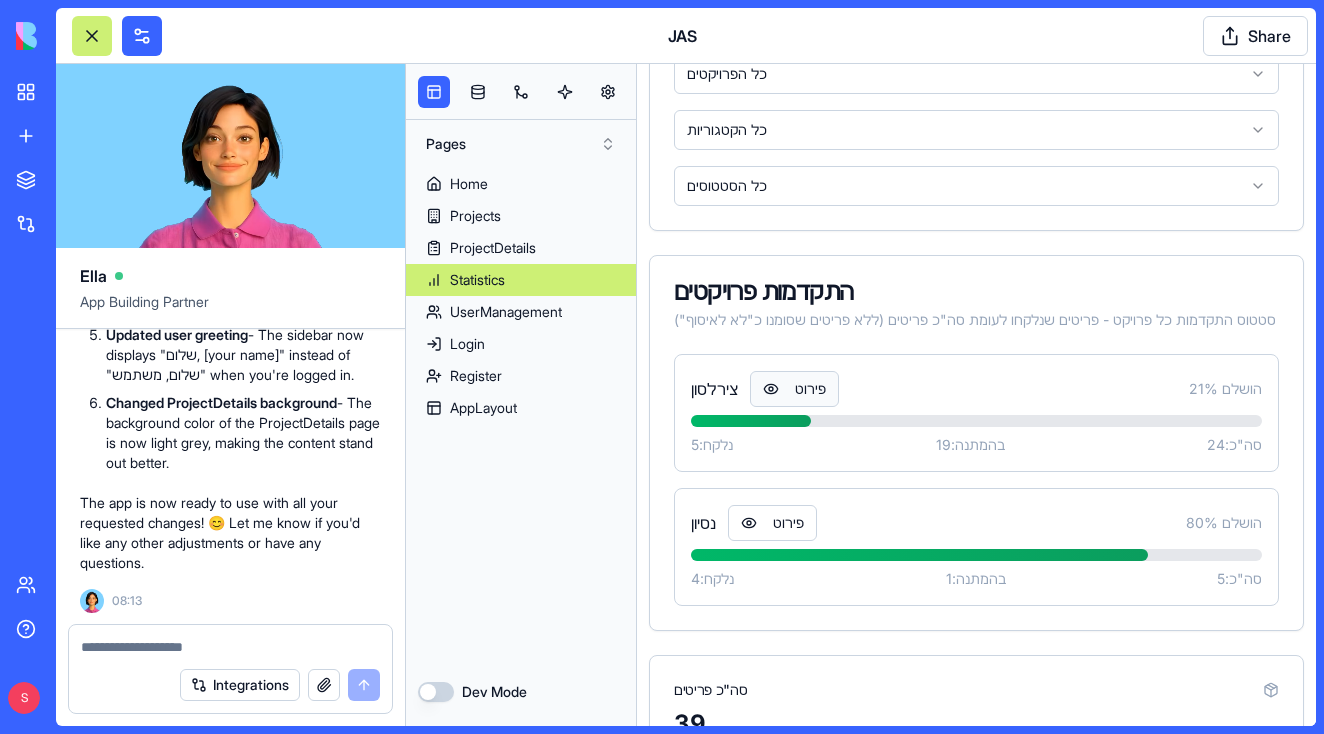 click on "פירוט" at bounding box center (794, 389) 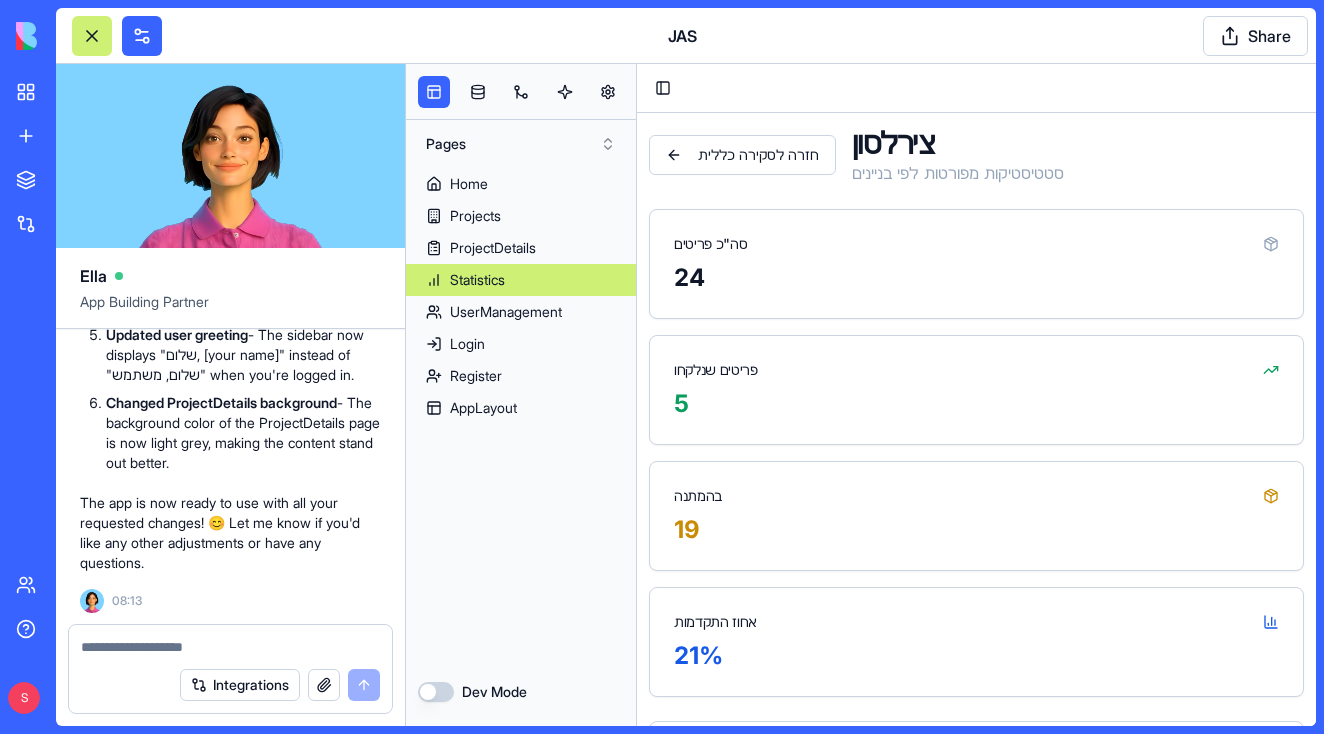 scroll, scrollTop: 0, scrollLeft: 0, axis: both 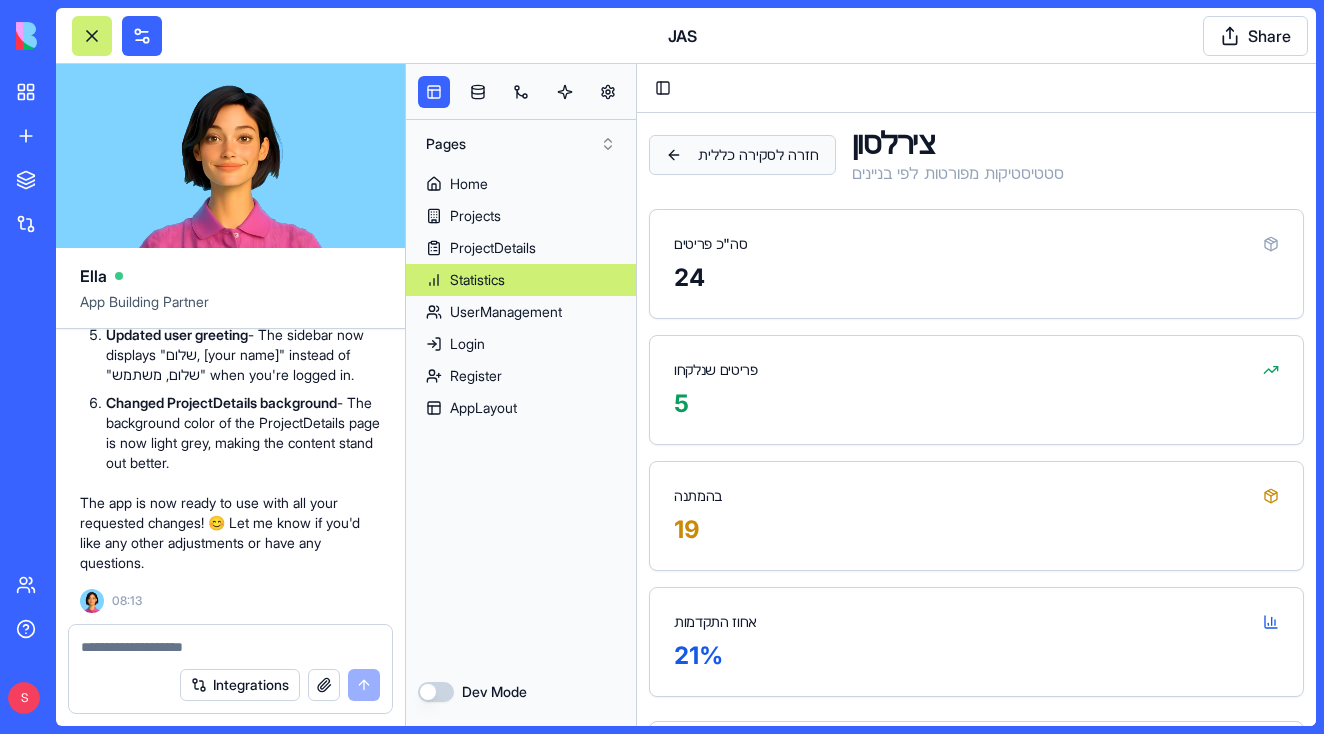 click on "חזרה לסקירה כללית" at bounding box center [742, 155] 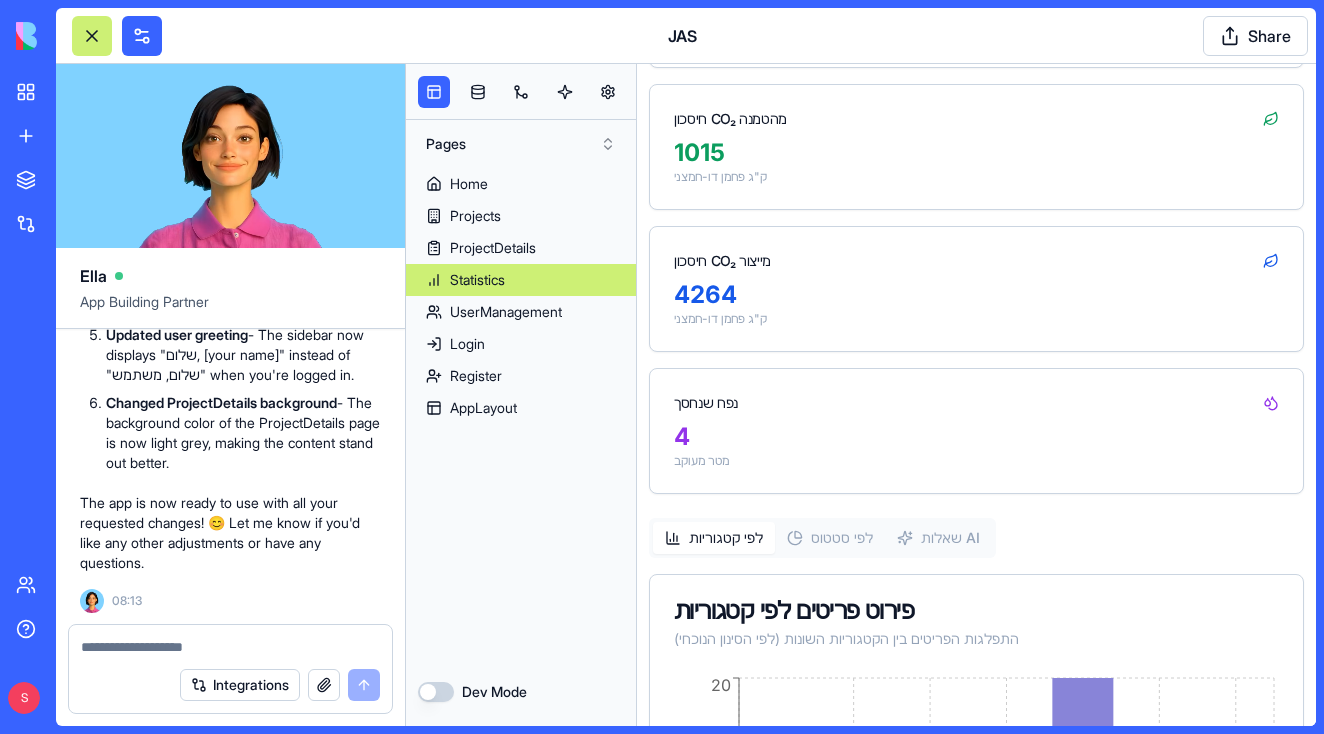 scroll, scrollTop: 979, scrollLeft: 0, axis: vertical 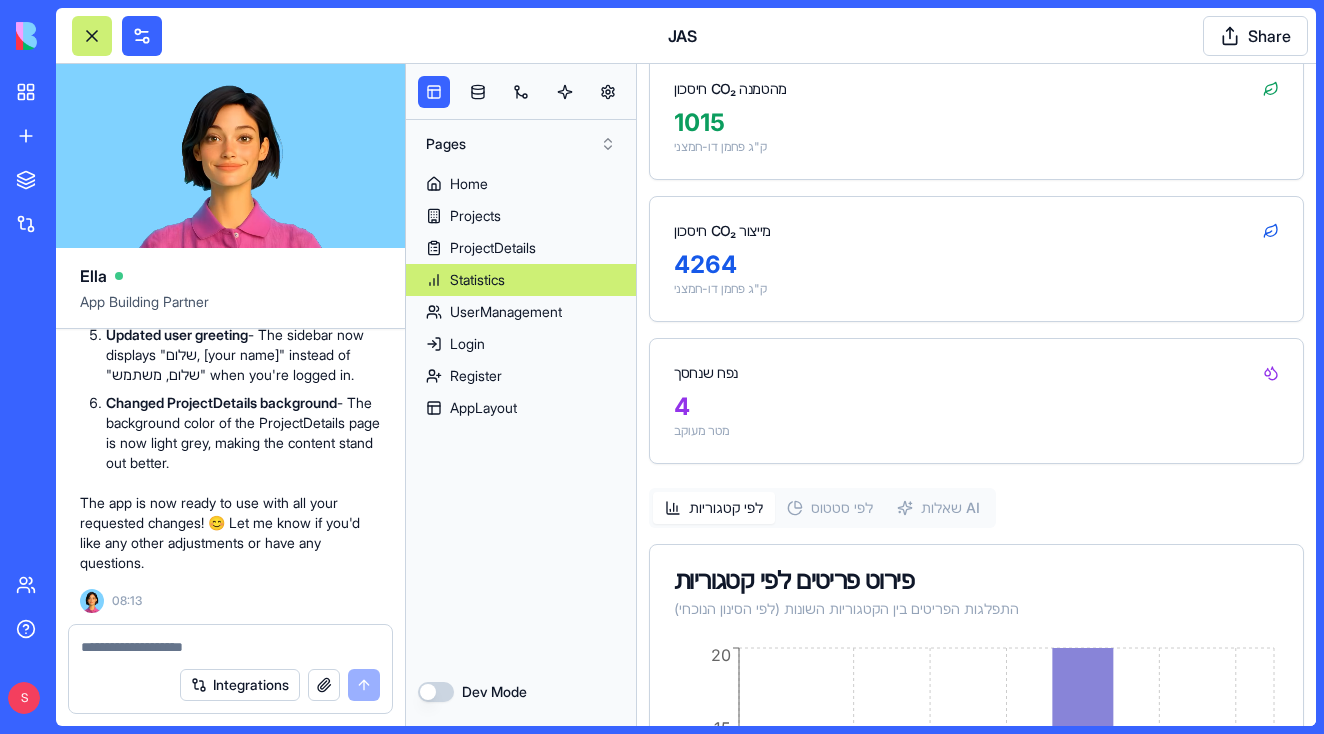 click at bounding box center [230, 647] 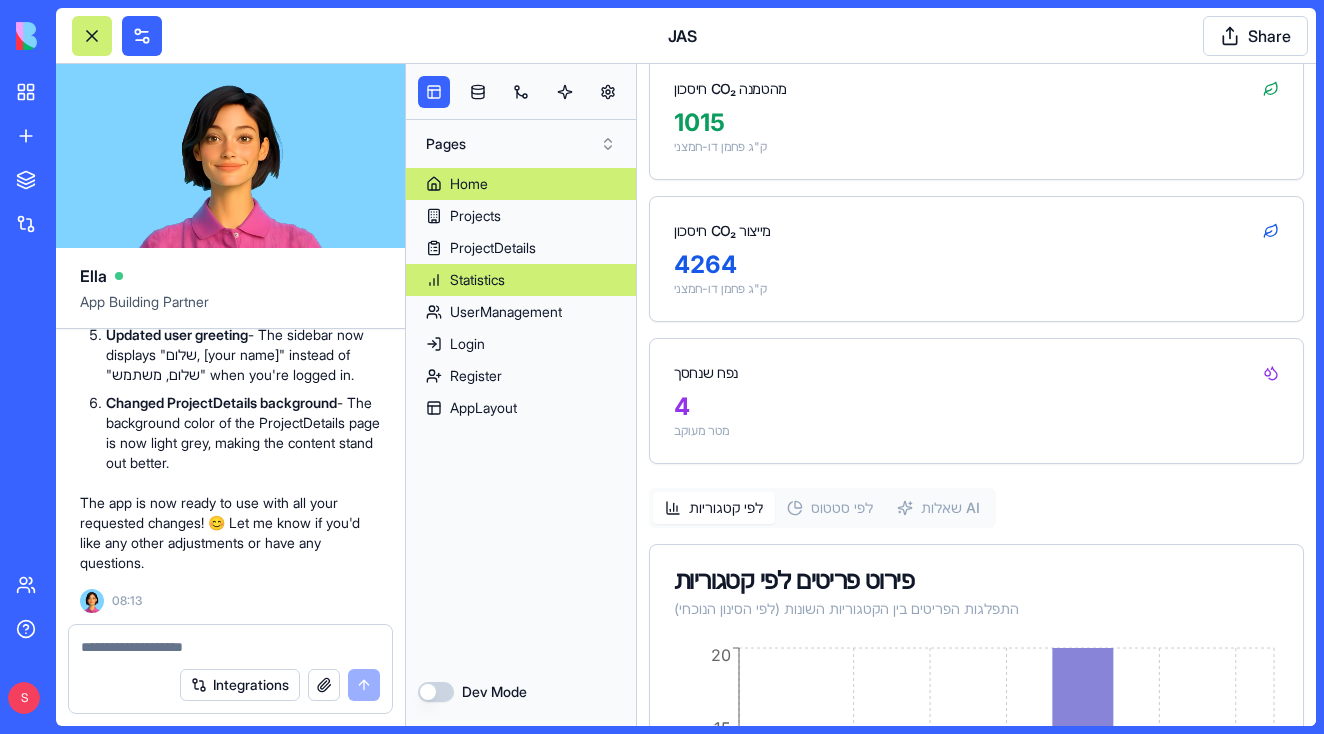 click on "Home" at bounding box center [521, 184] 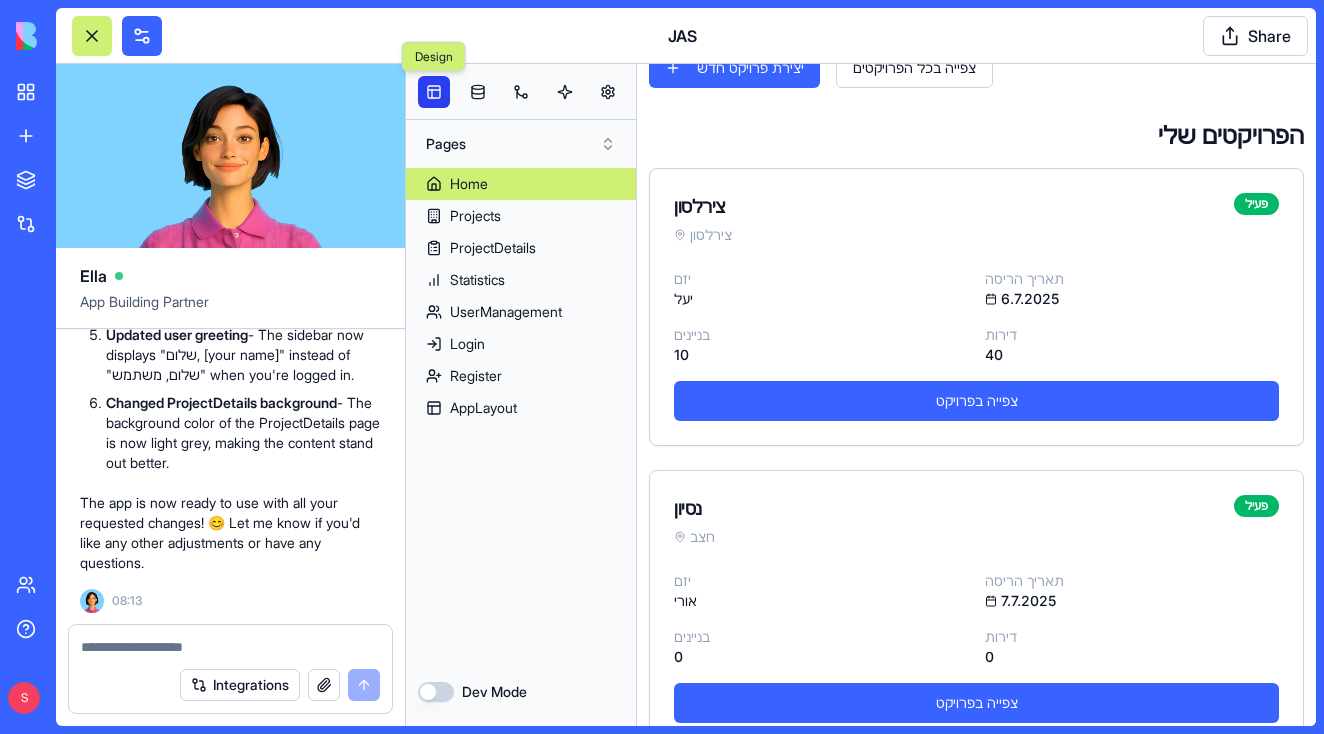 click at bounding box center [434, 92] 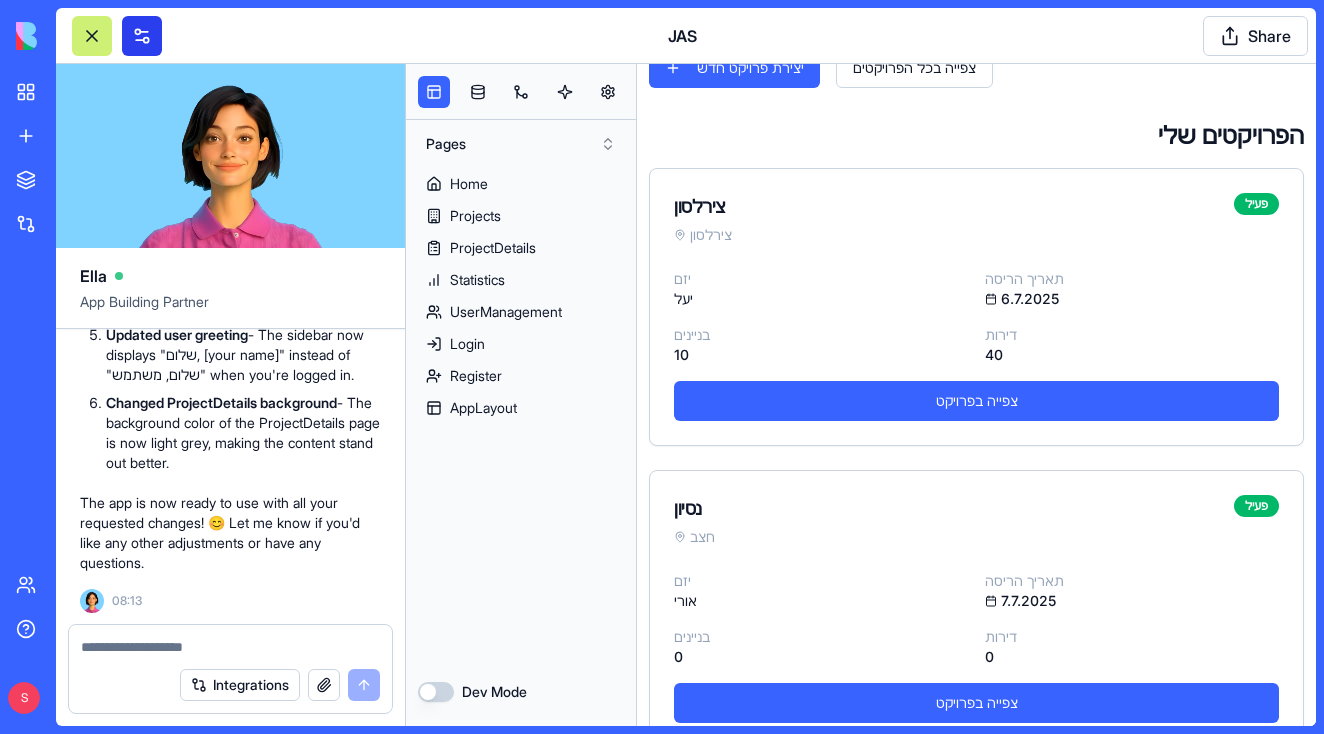 click at bounding box center [142, 36] 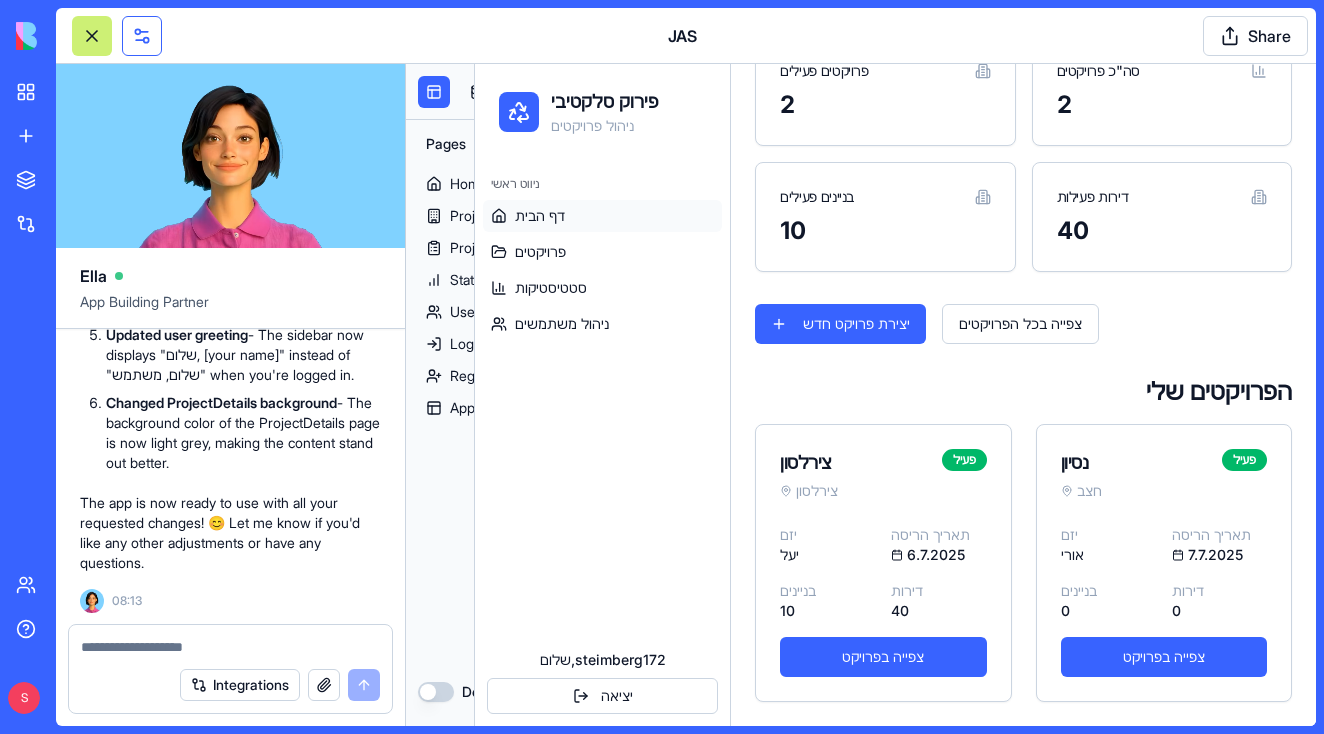 scroll, scrollTop: 459, scrollLeft: 0, axis: vertical 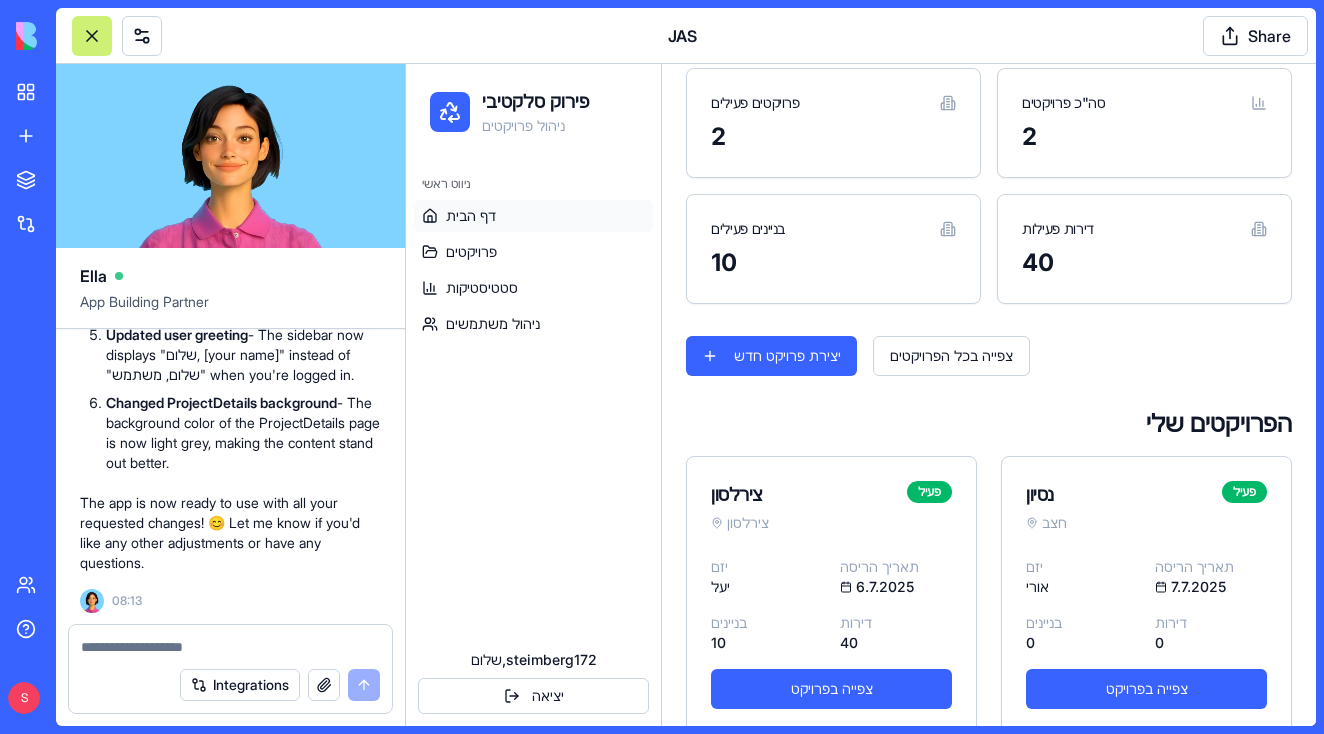click at bounding box center [230, 647] 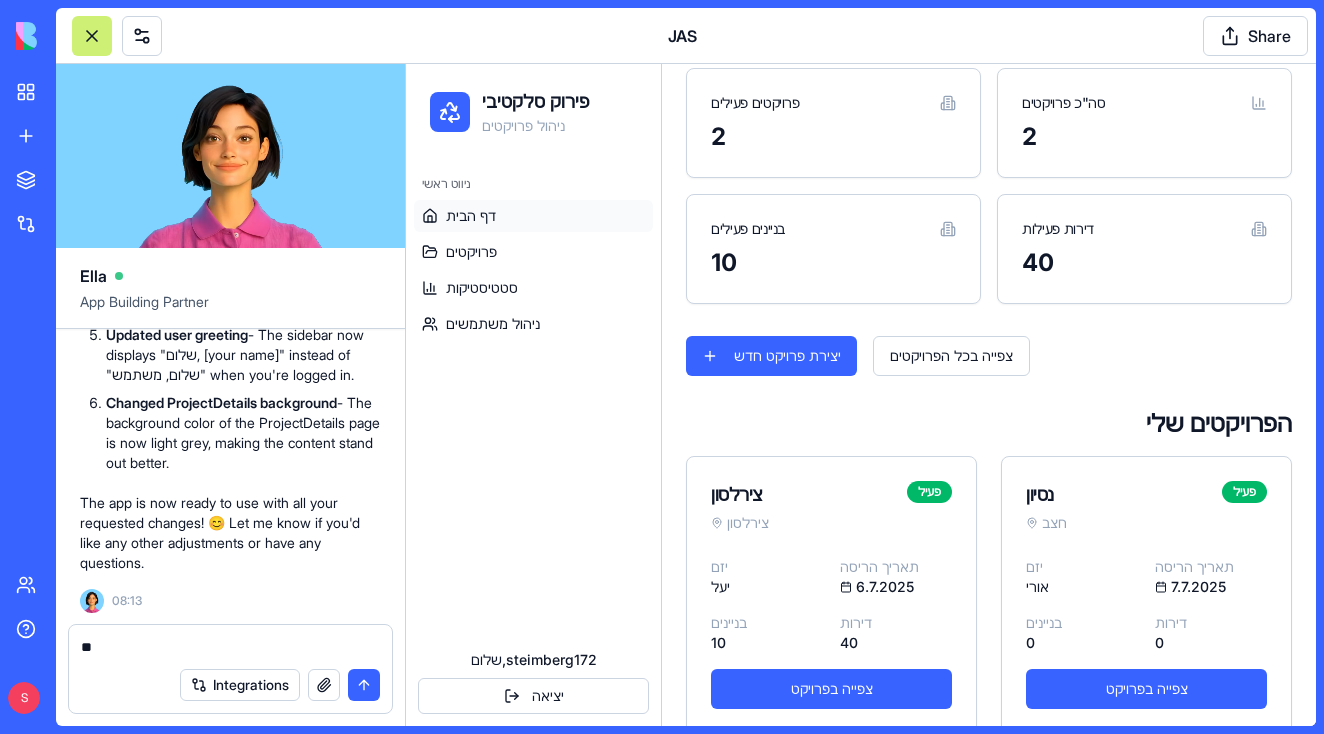 type on "*" 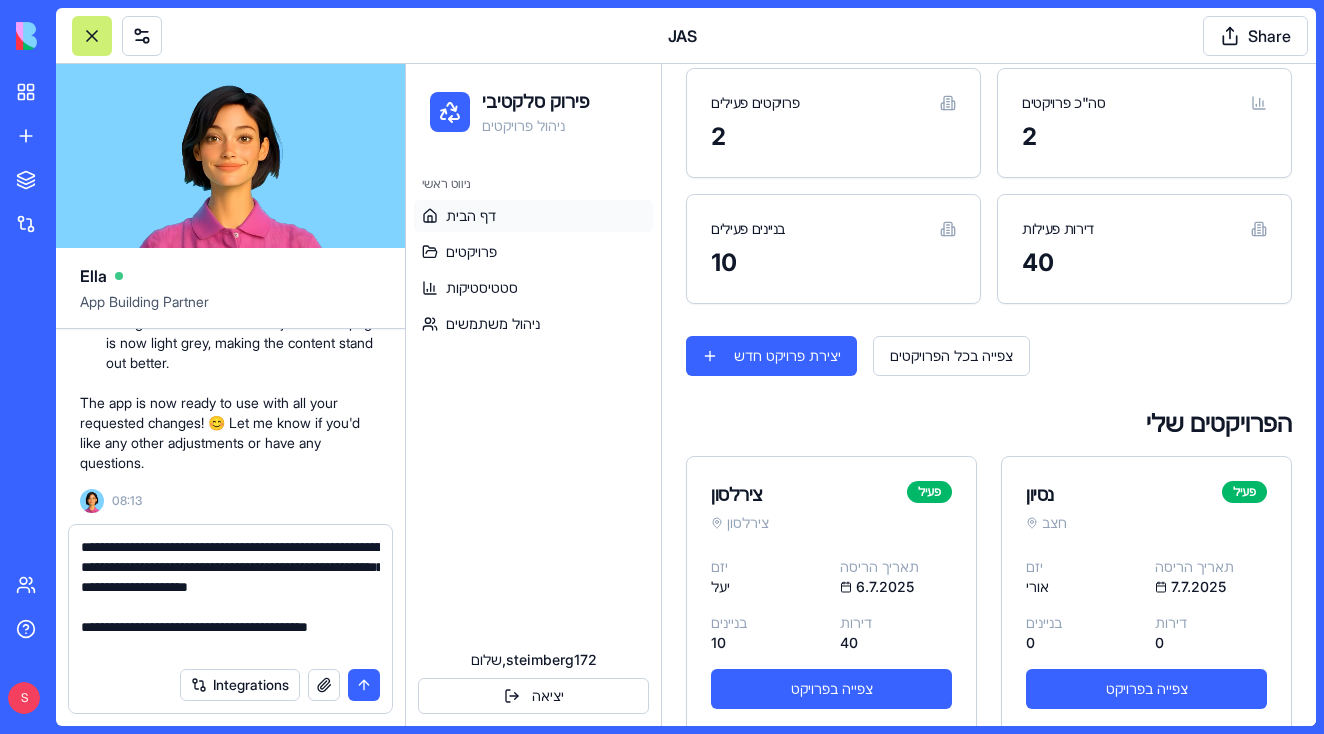 scroll, scrollTop: 18, scrollLeft: 0, axis: vertical 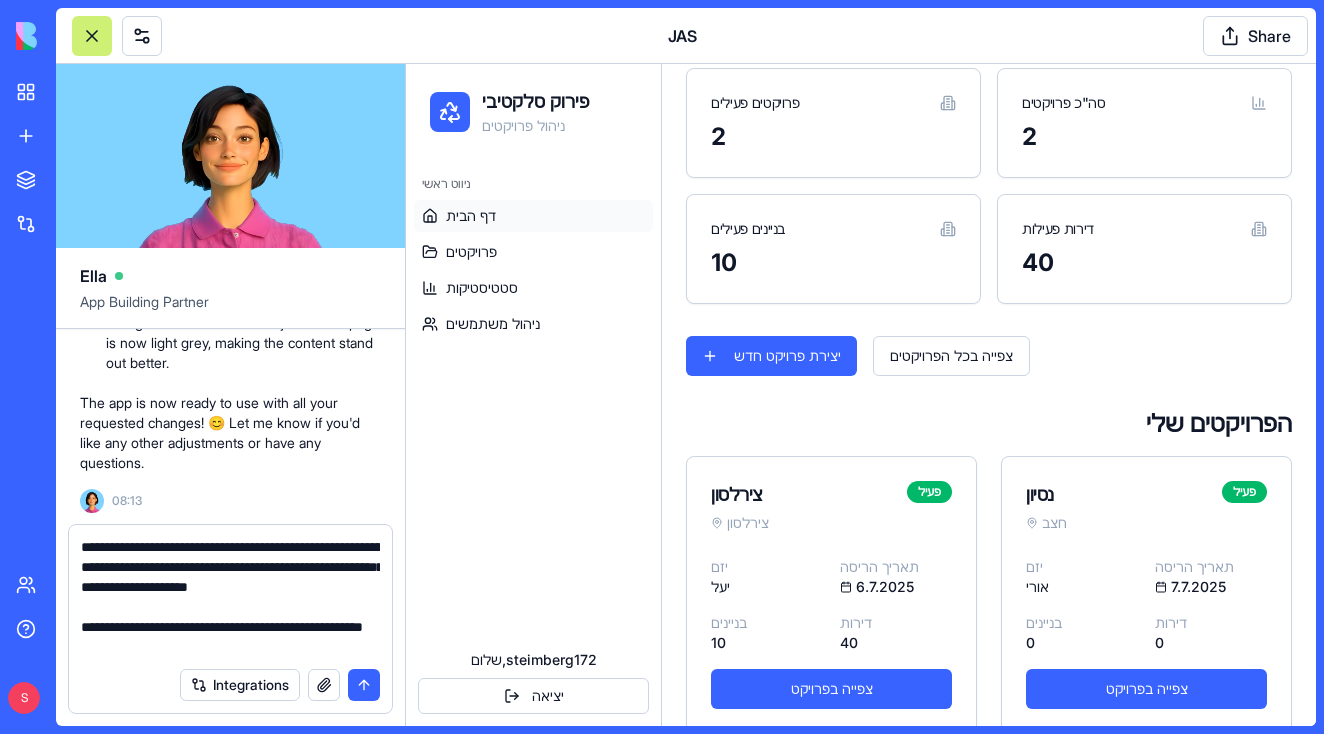 type on "**********" 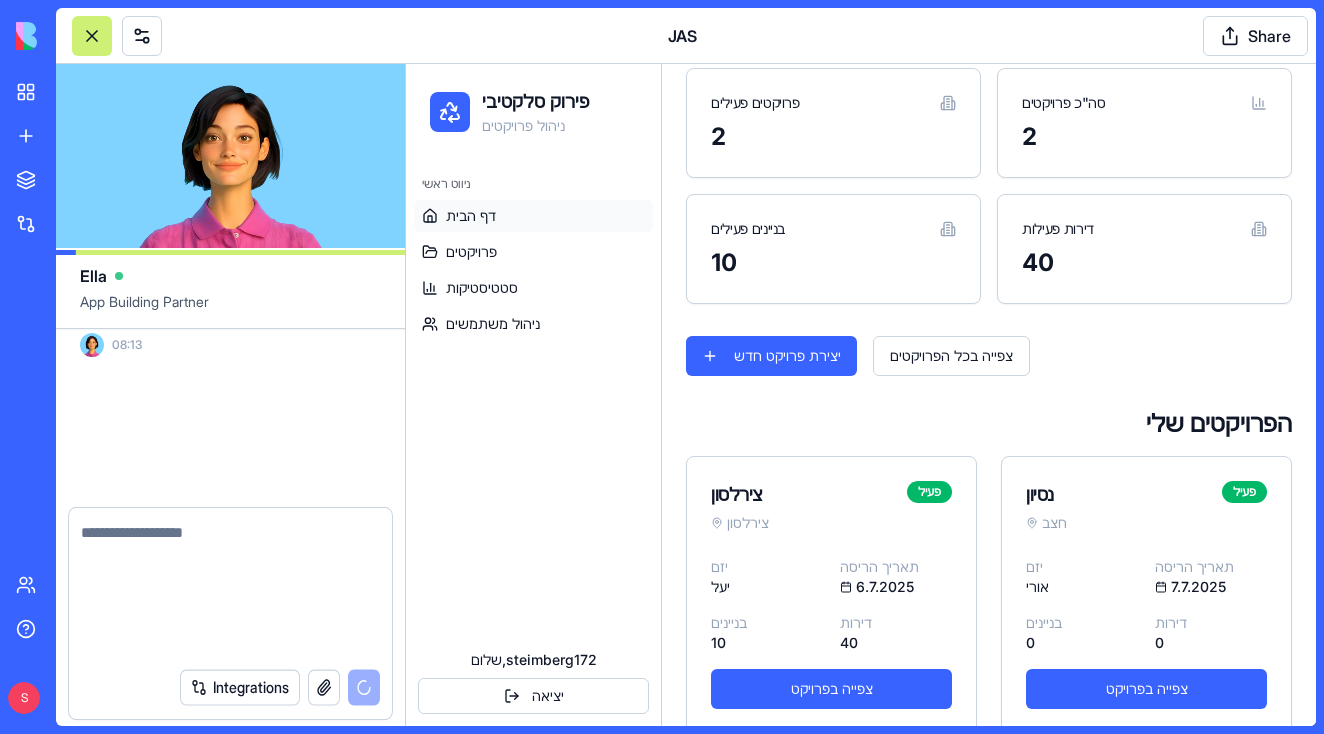 scroll, scrollTop: 0, scrollLeft: 0, axis: both 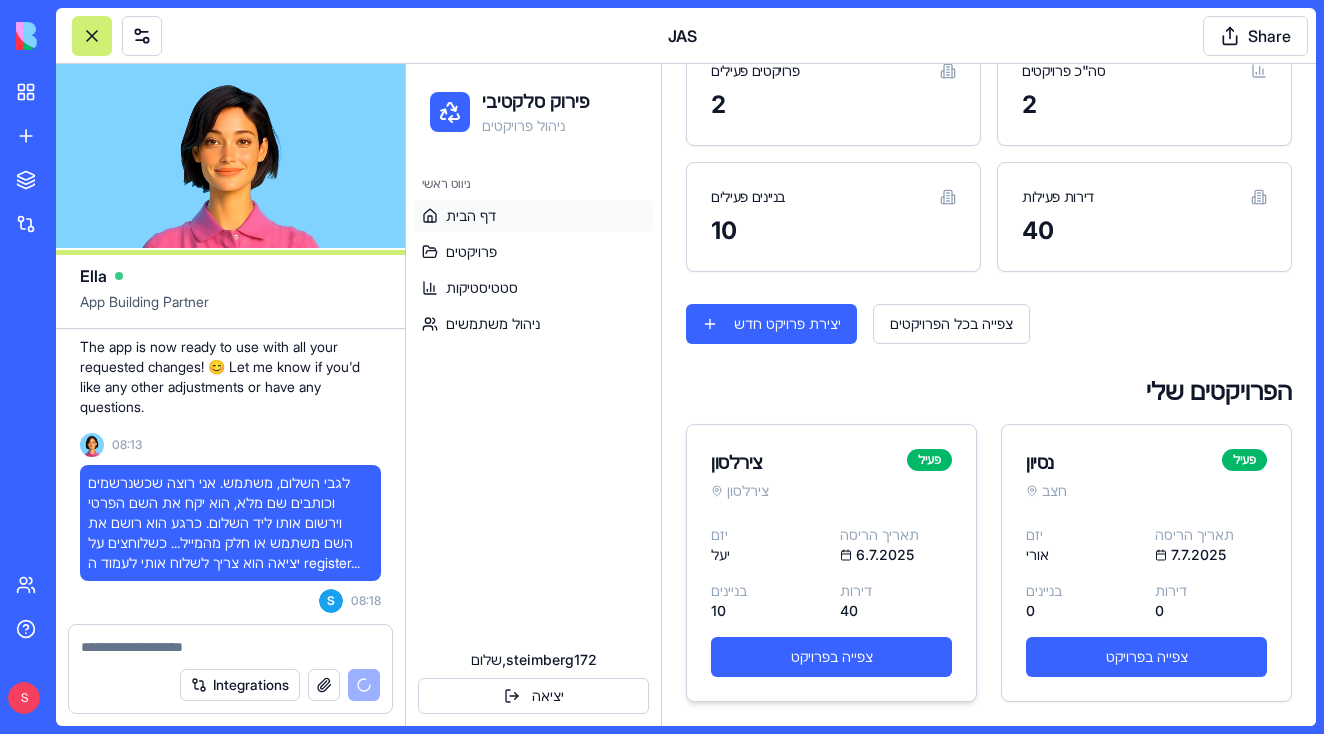 click on "6.7.2025" at bounding box center [896, 555] 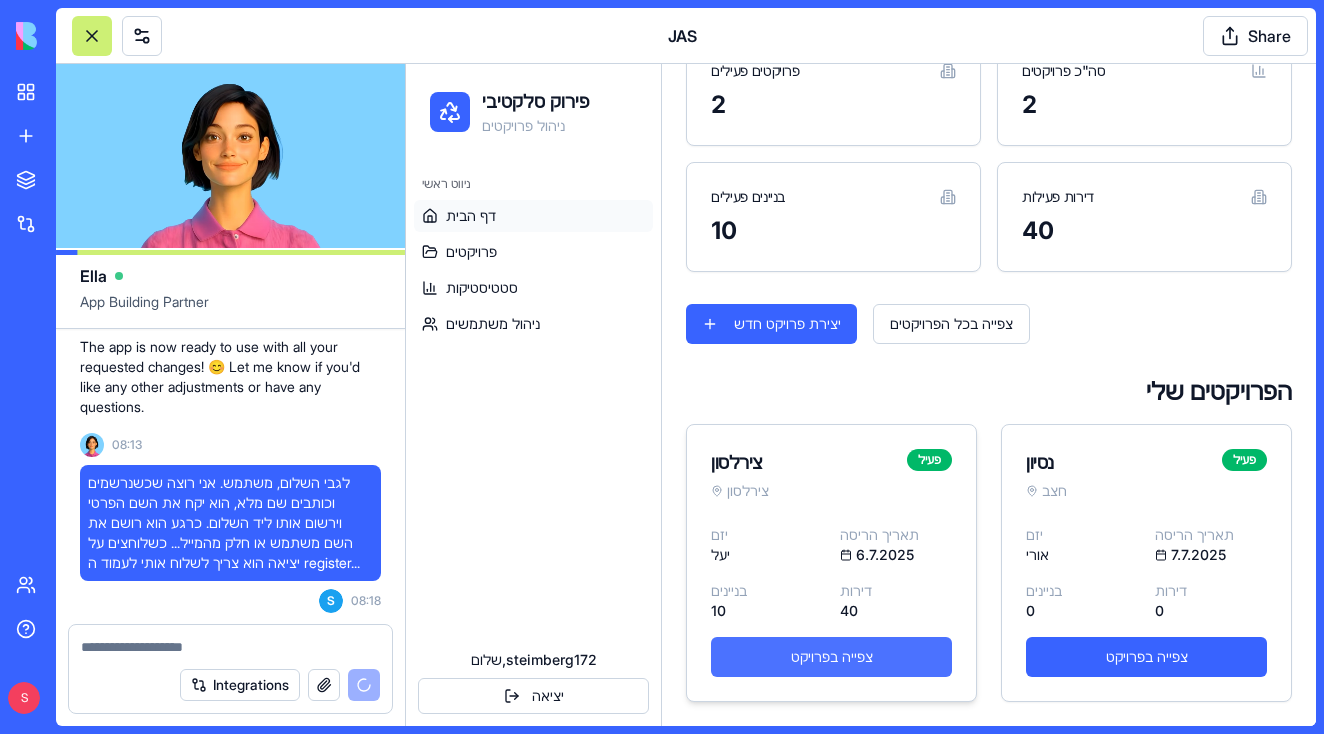 click on "צפייה בפרויקט" at bounding box center (831, 657) 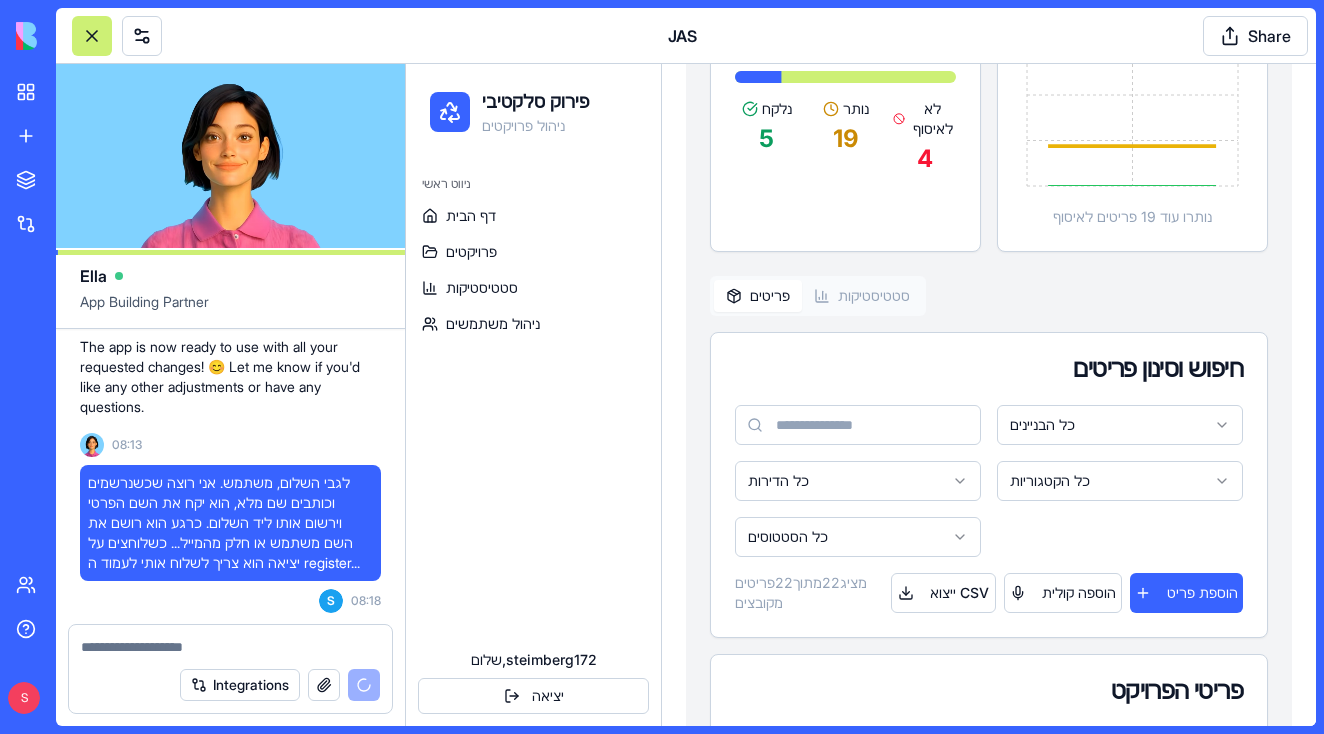 scroll, scrollTop: 0, scrollLeft: 0, axis: both 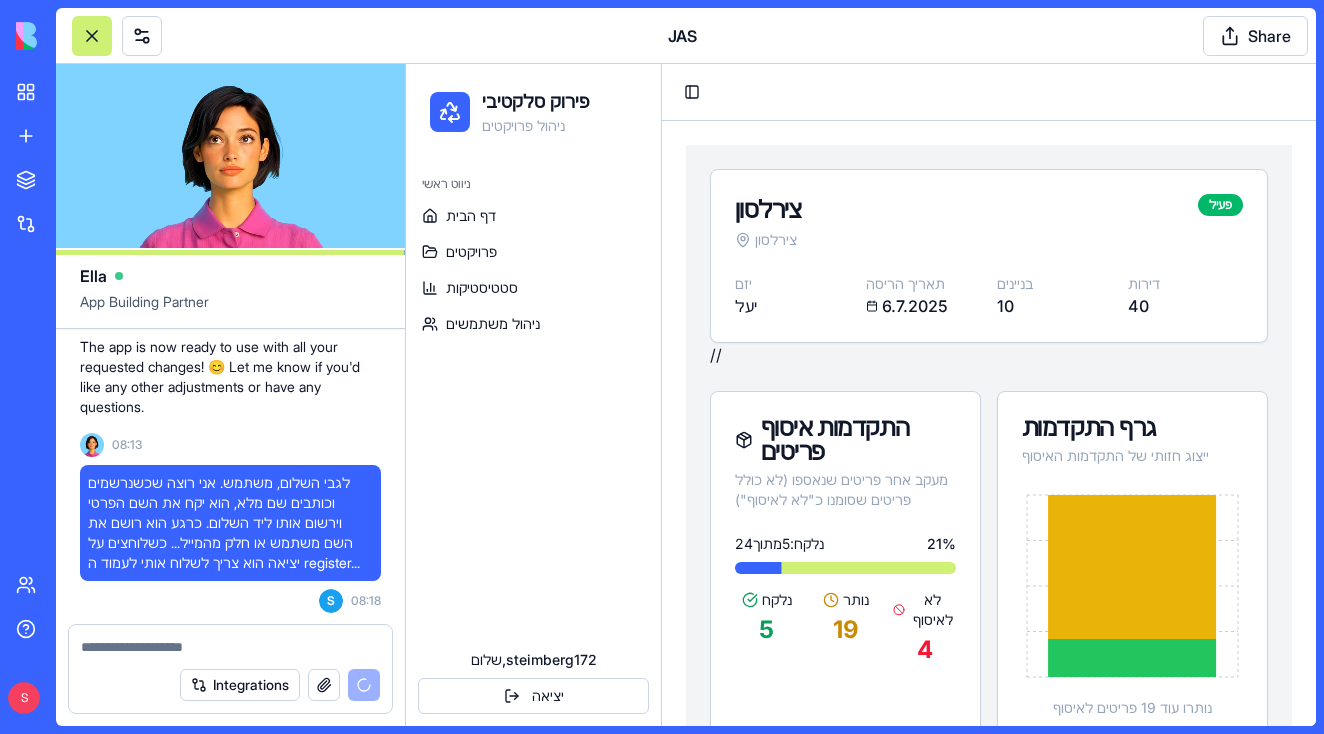 click at bounding box center (230, 641) 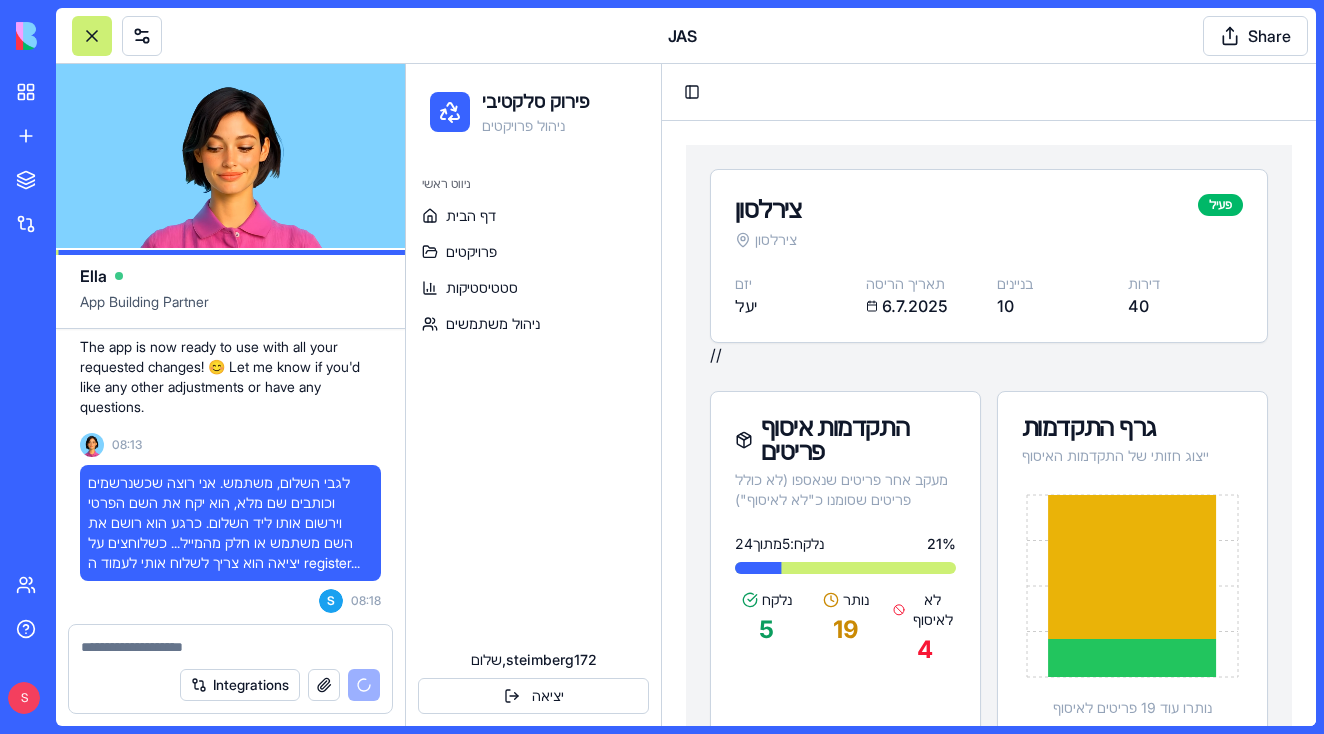 click at bounding box center (230, 647) 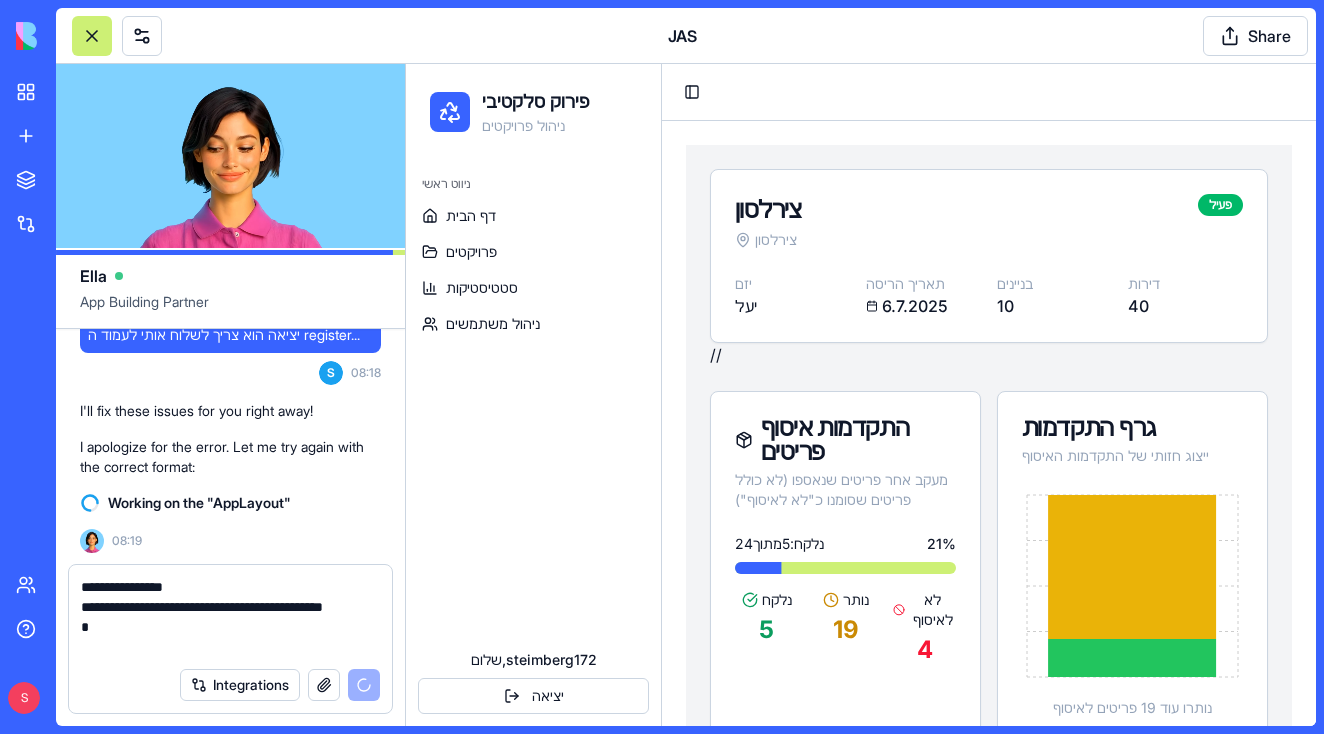 scroll, scrollTop: 50260, scrollLeft: 0, axis: vertical 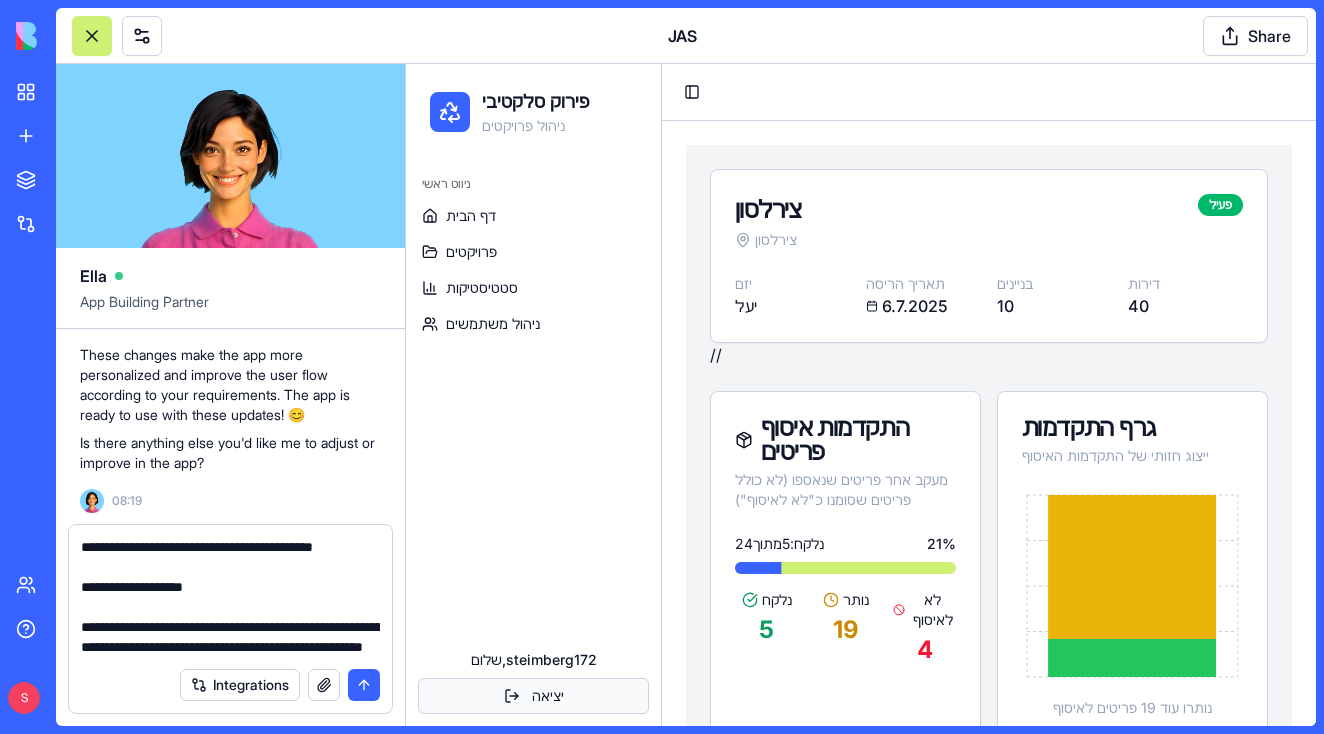 type on "**********" 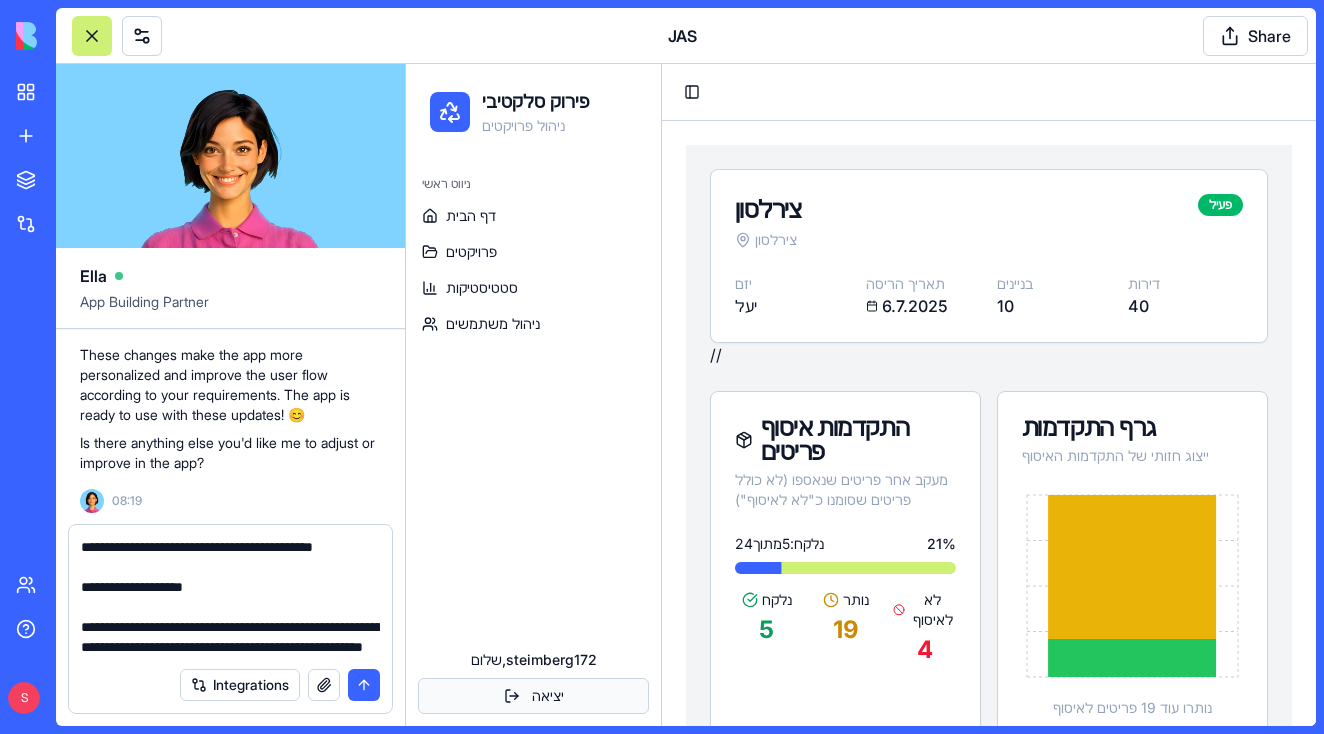 click on "יציאה" at bounding box center [533, 696] 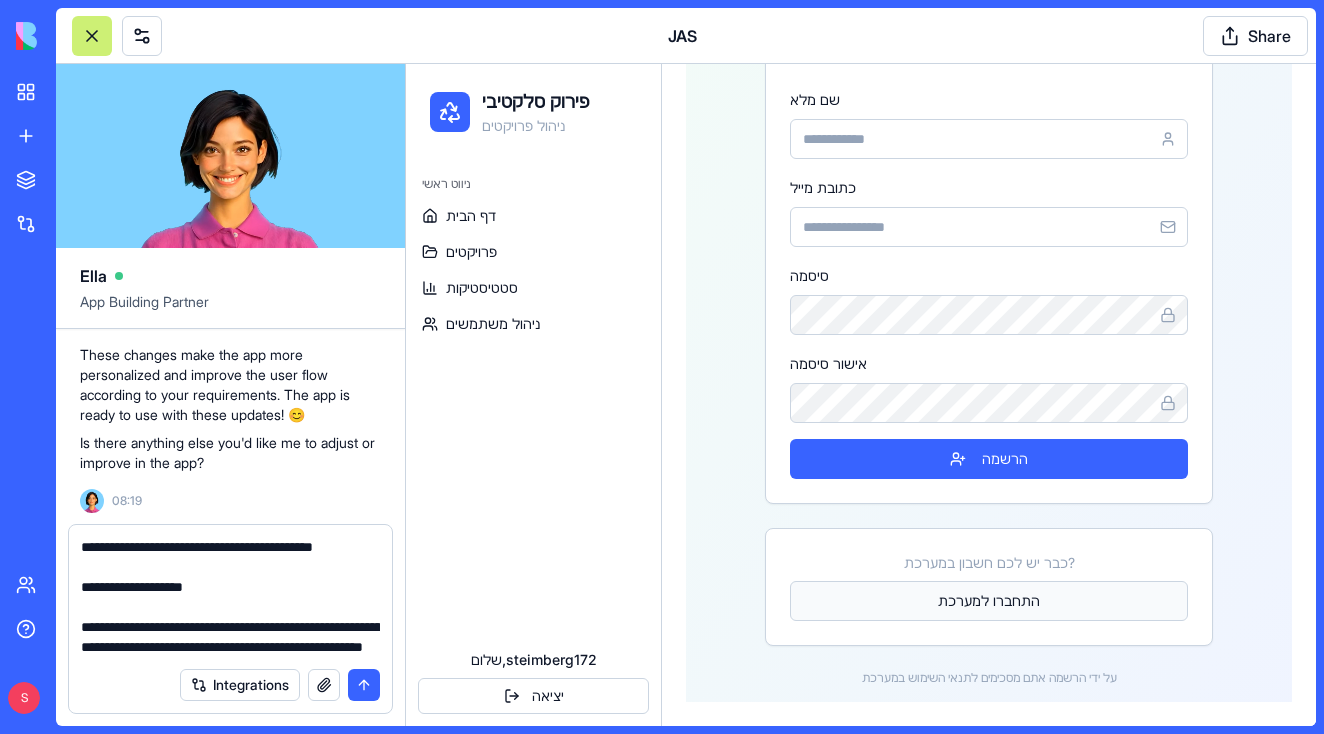 scroll, scrollTop: 333, scrollLeft: 0, axis: vertical 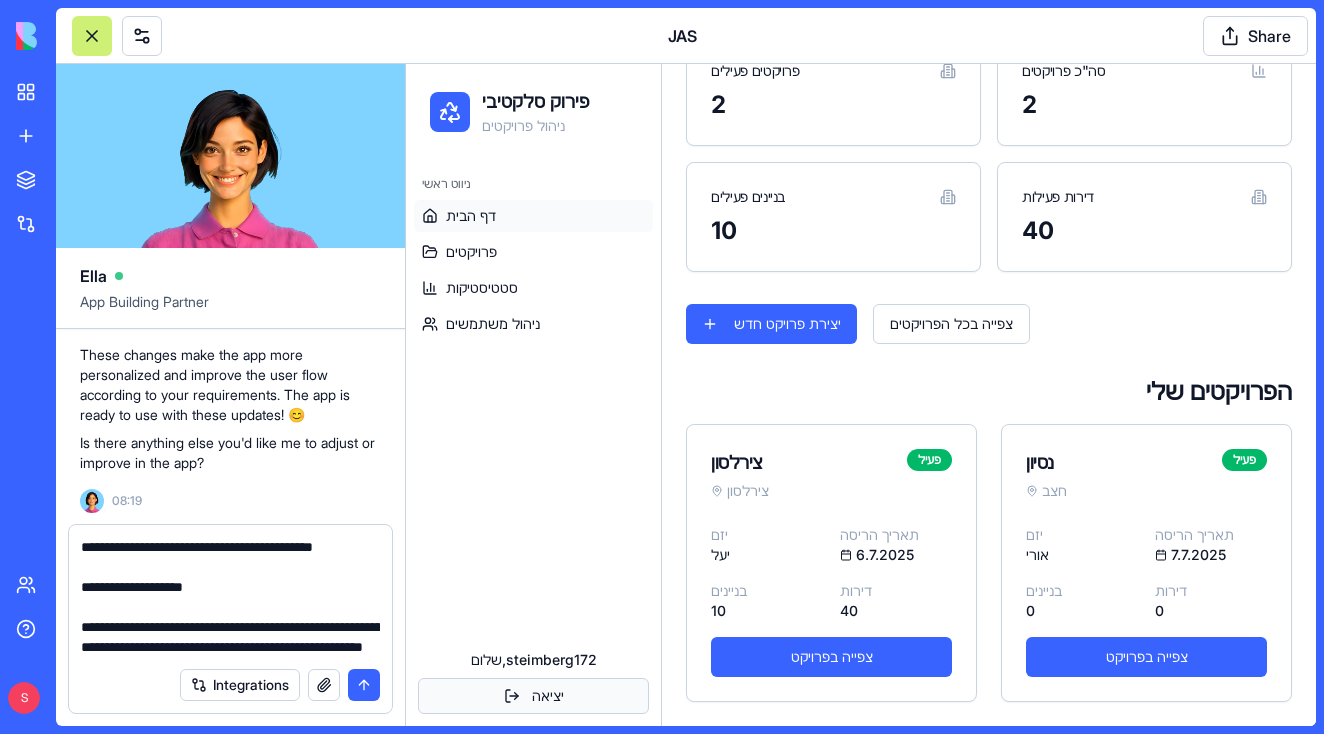 click on "יציאה" at bounding box center [533, 696] 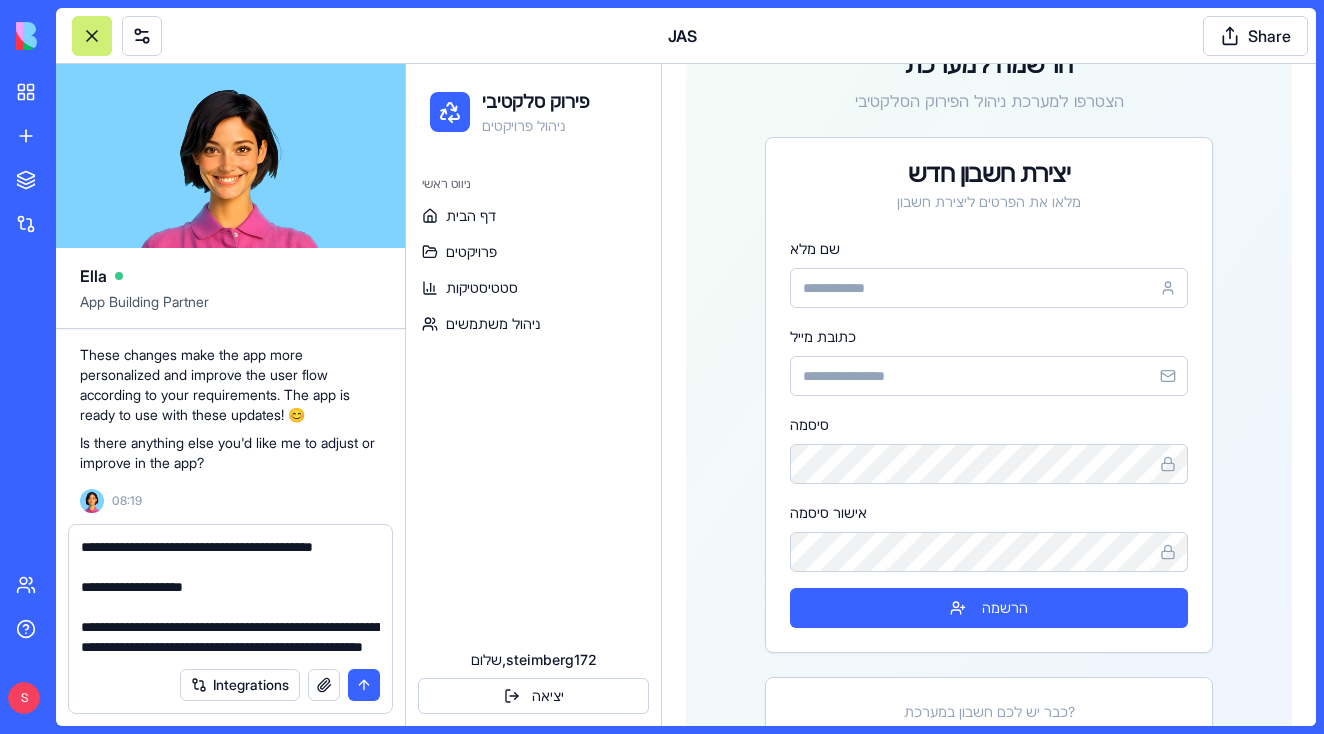 scroll, scrollTop: 182, scrollLeft: 0, axis: vertical 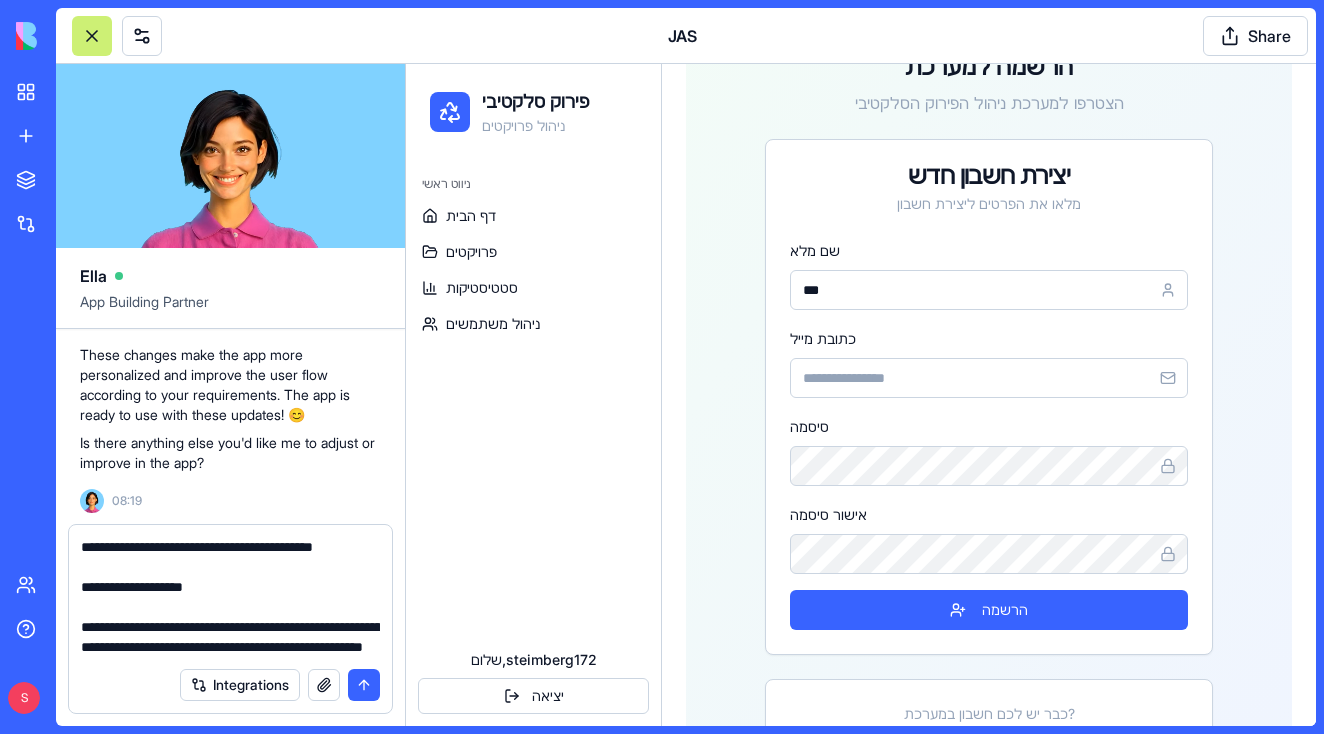 click on "***" at bounding box center [989, 290] 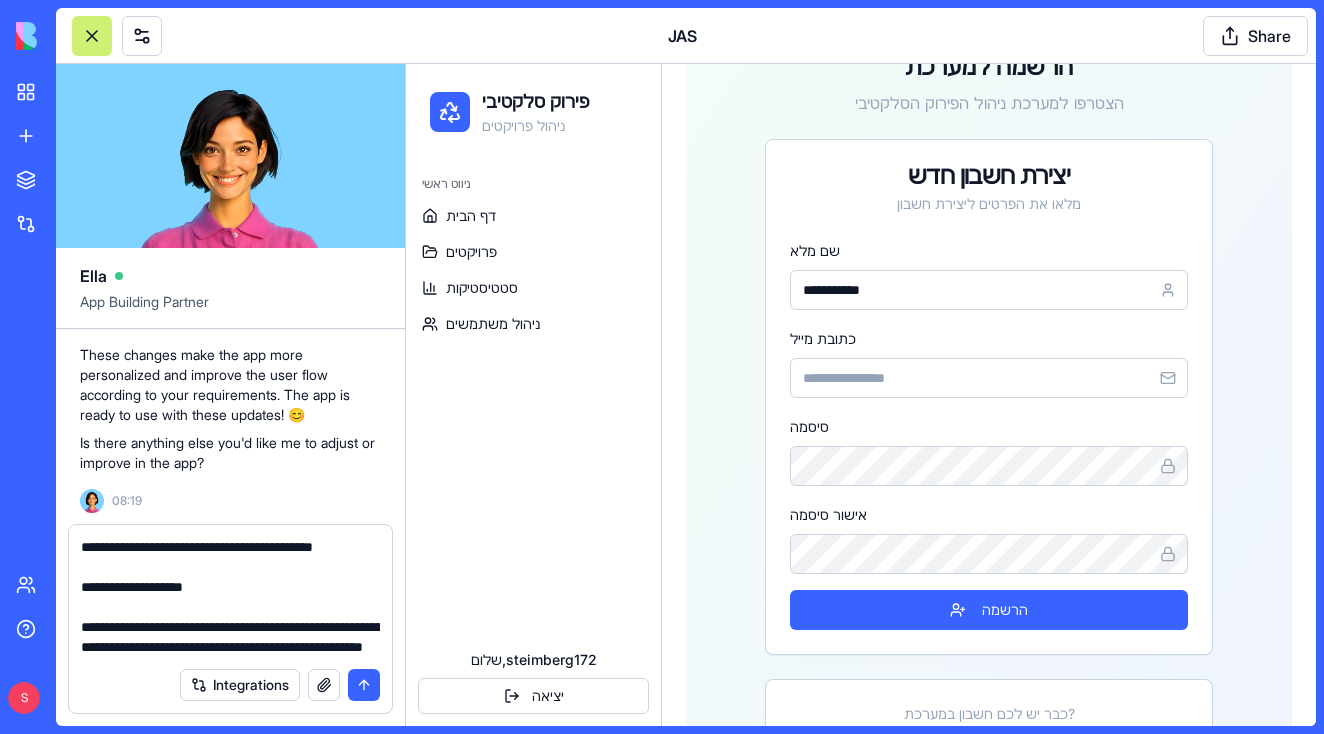 type on "**********" 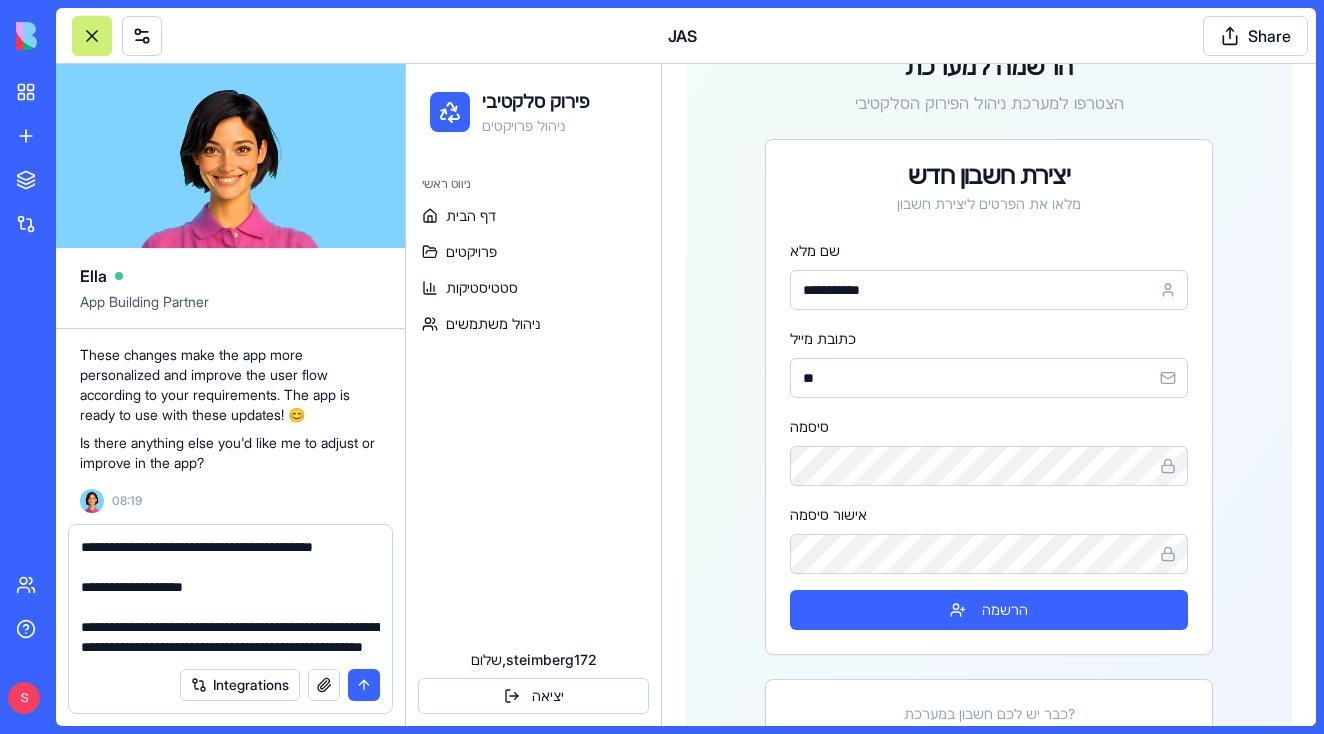 type on "*" 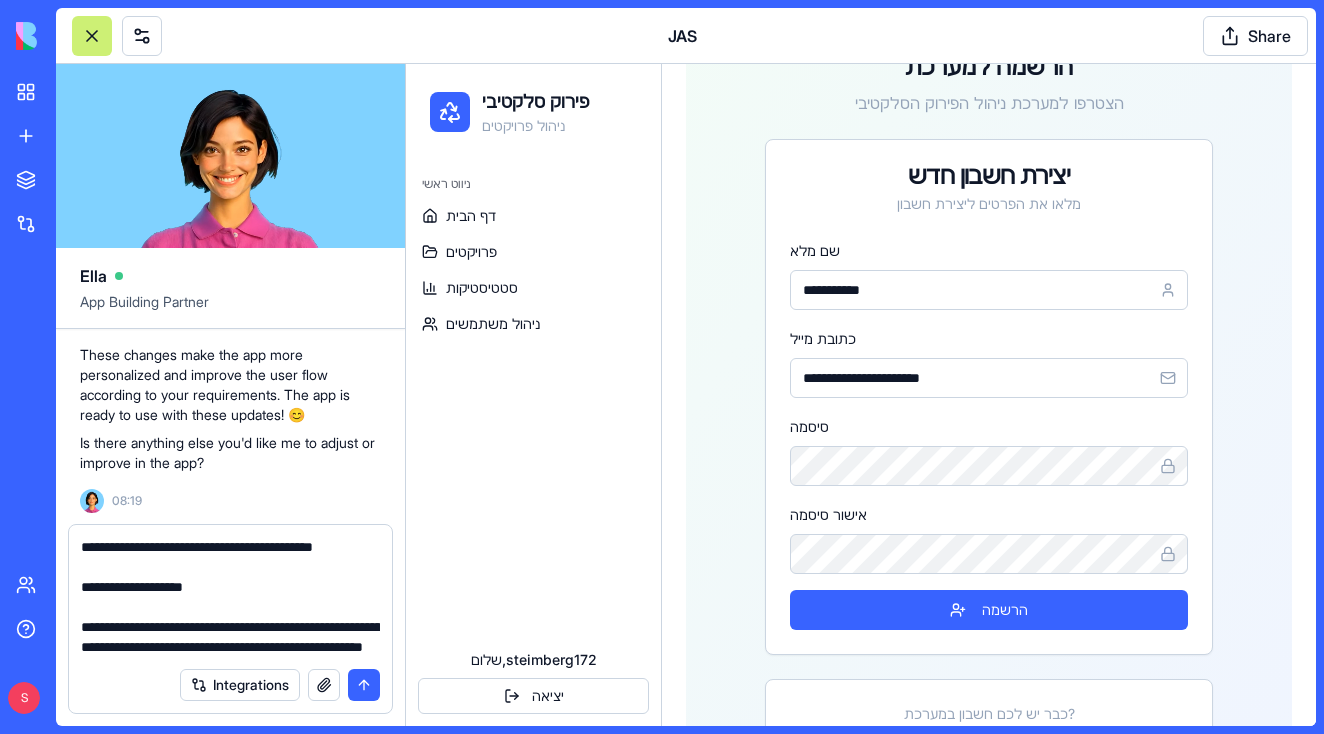 type on "**********" 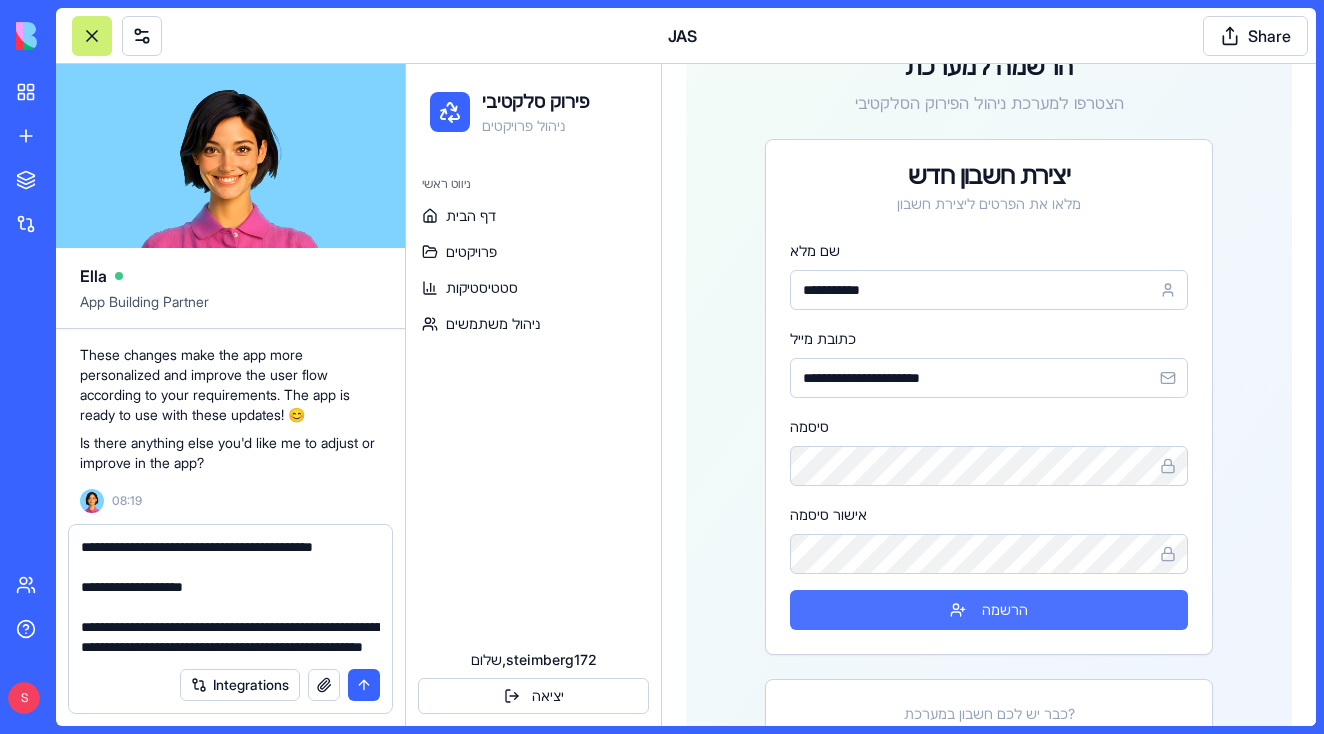 click on "הרשמה" at bounding box center [989, 610] 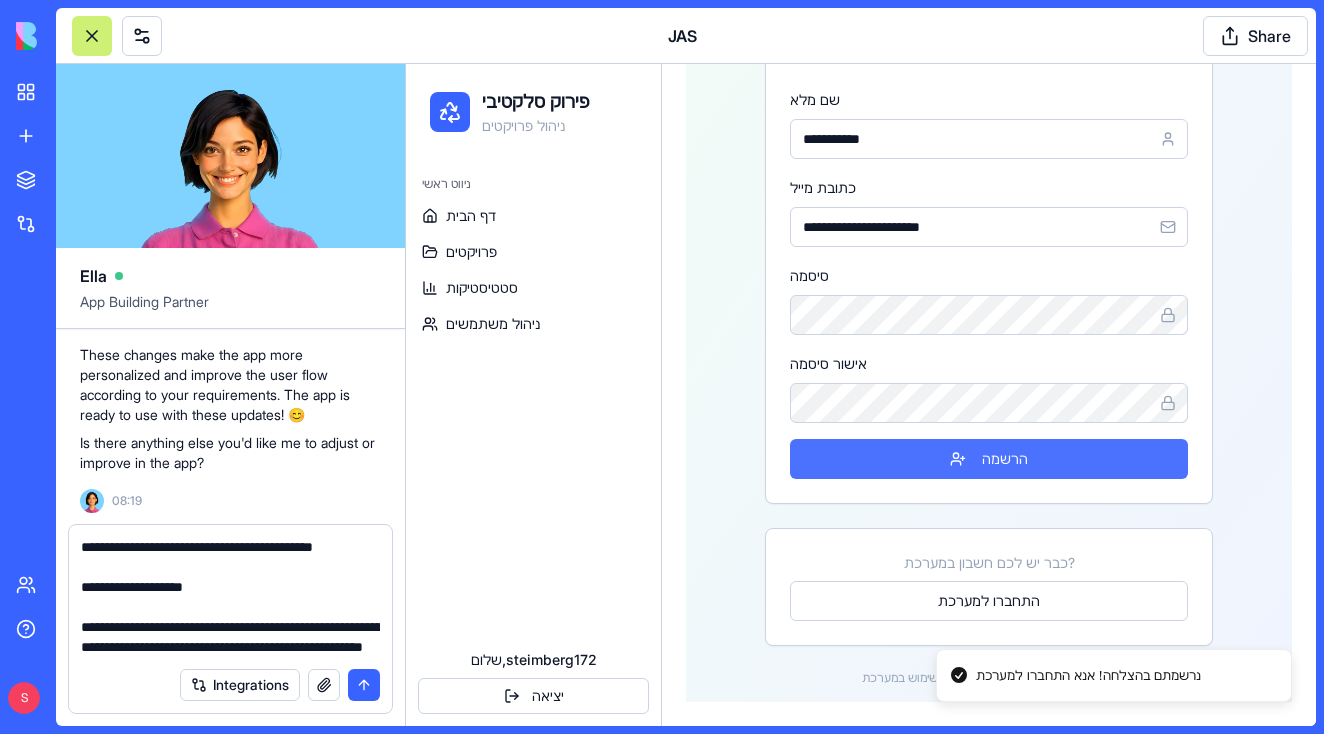 scroll, scrollTop: 333, scrollLeft: 0, axis: vertical 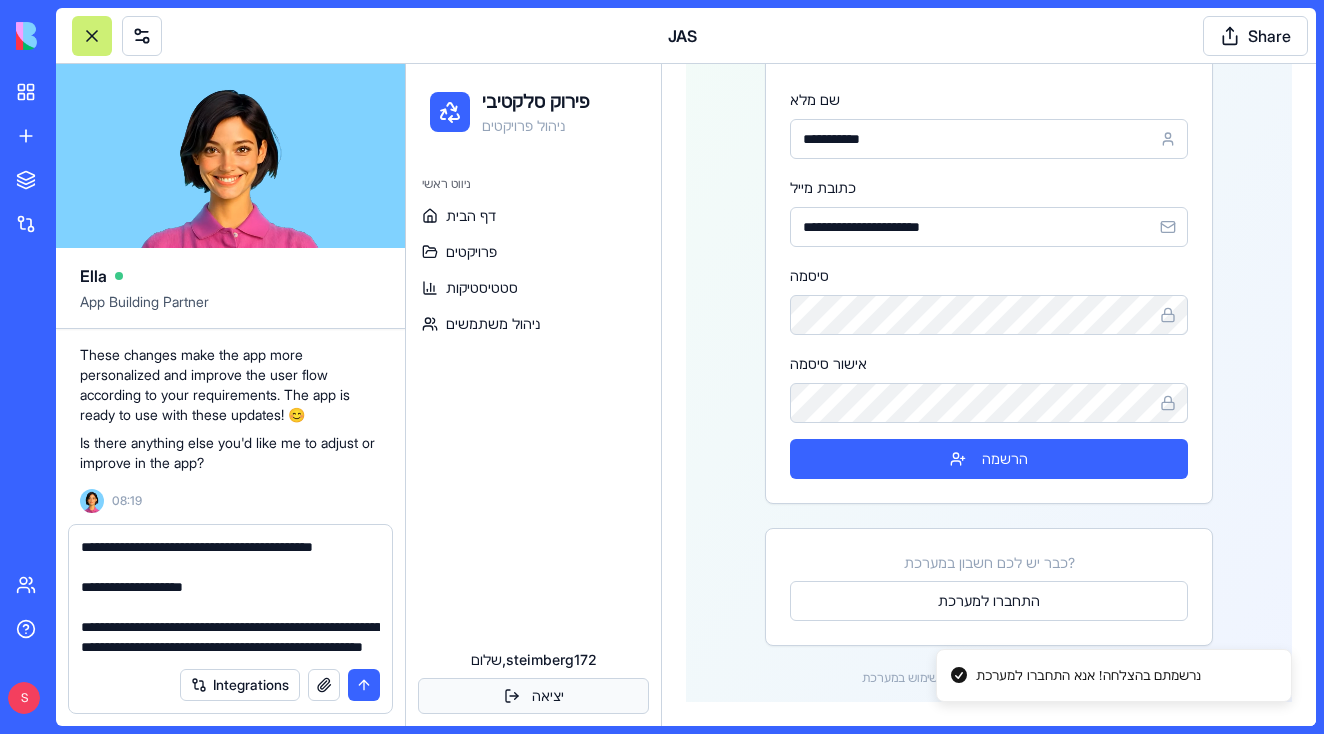 click on "יציאה" at bounding box center (533, 696) 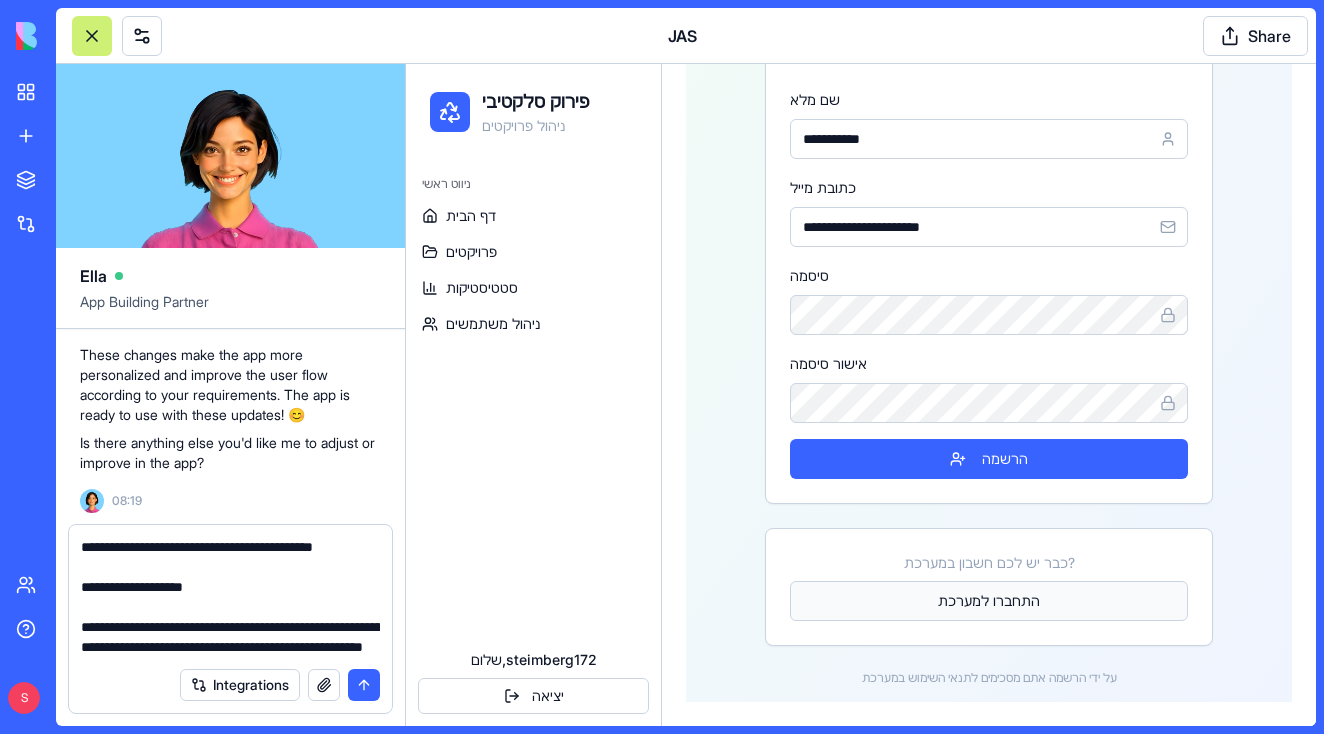 click on "התחברו למערכת" at bounding box center (989, 601) 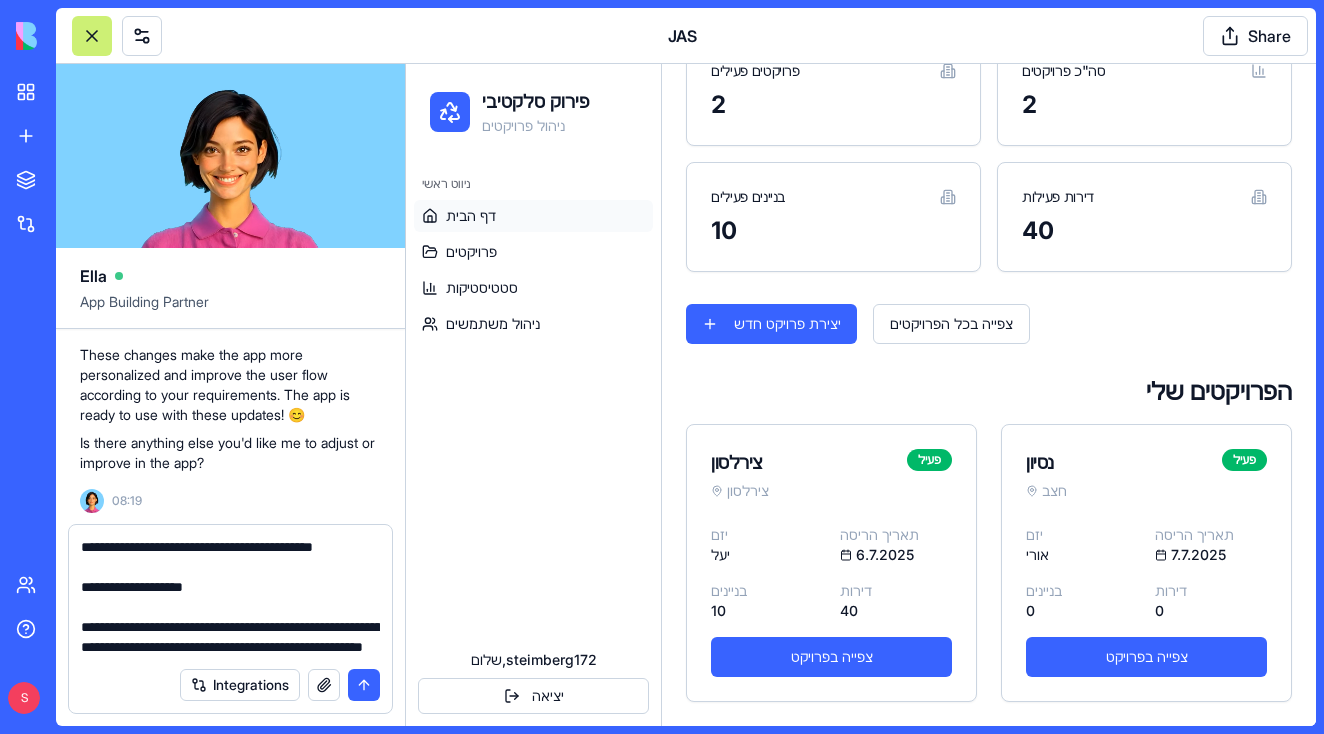 scroll, scrollTop: 491, scrollLeft: 0, axis: vertical 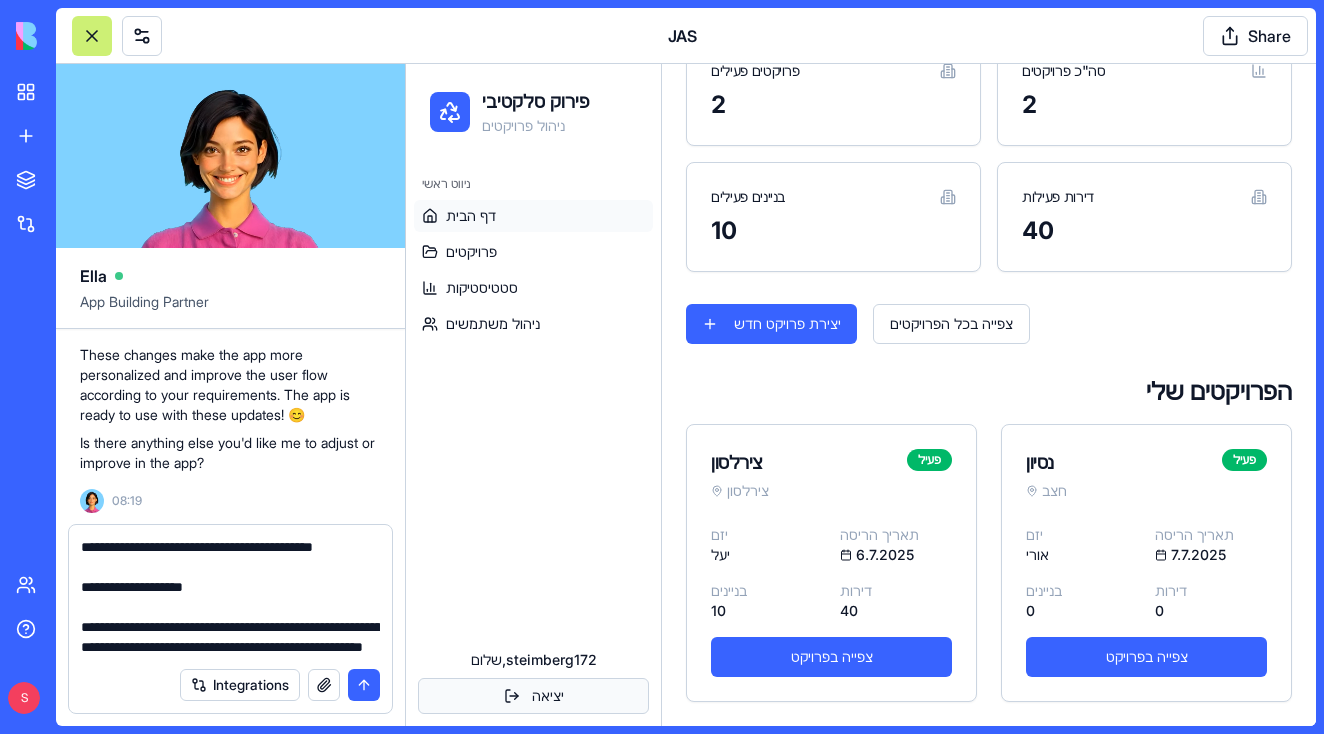 click on "יציאה" at bounding box center (533, 696) 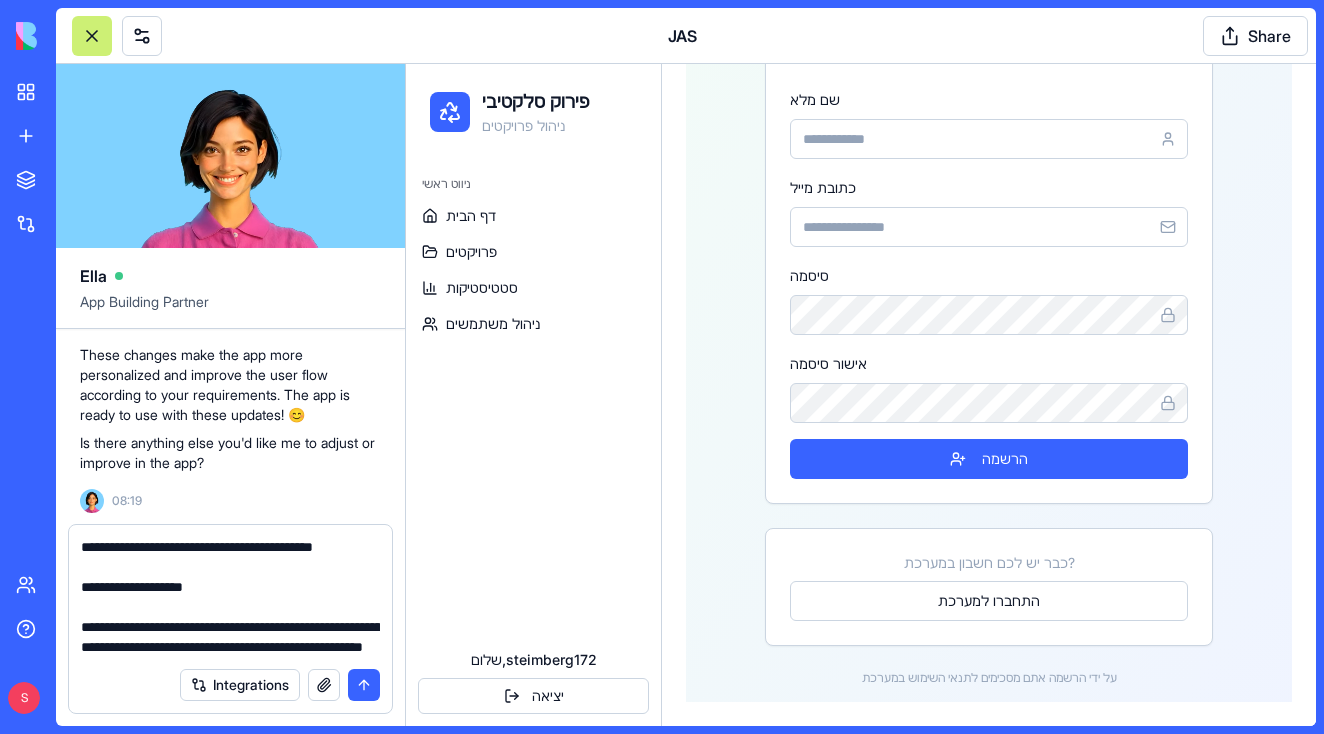 scroll, scrollTop: 333, scrollLeft: 0, axis: vertical 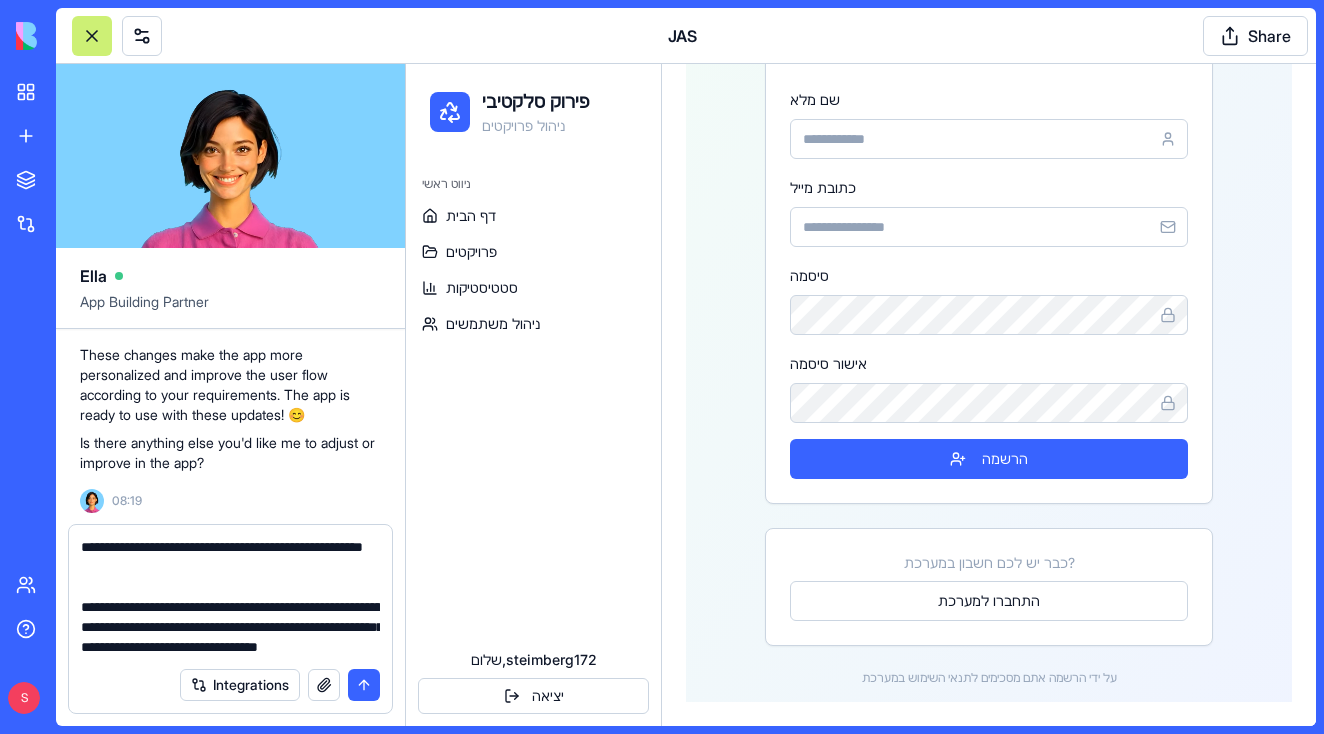 type on "**********" 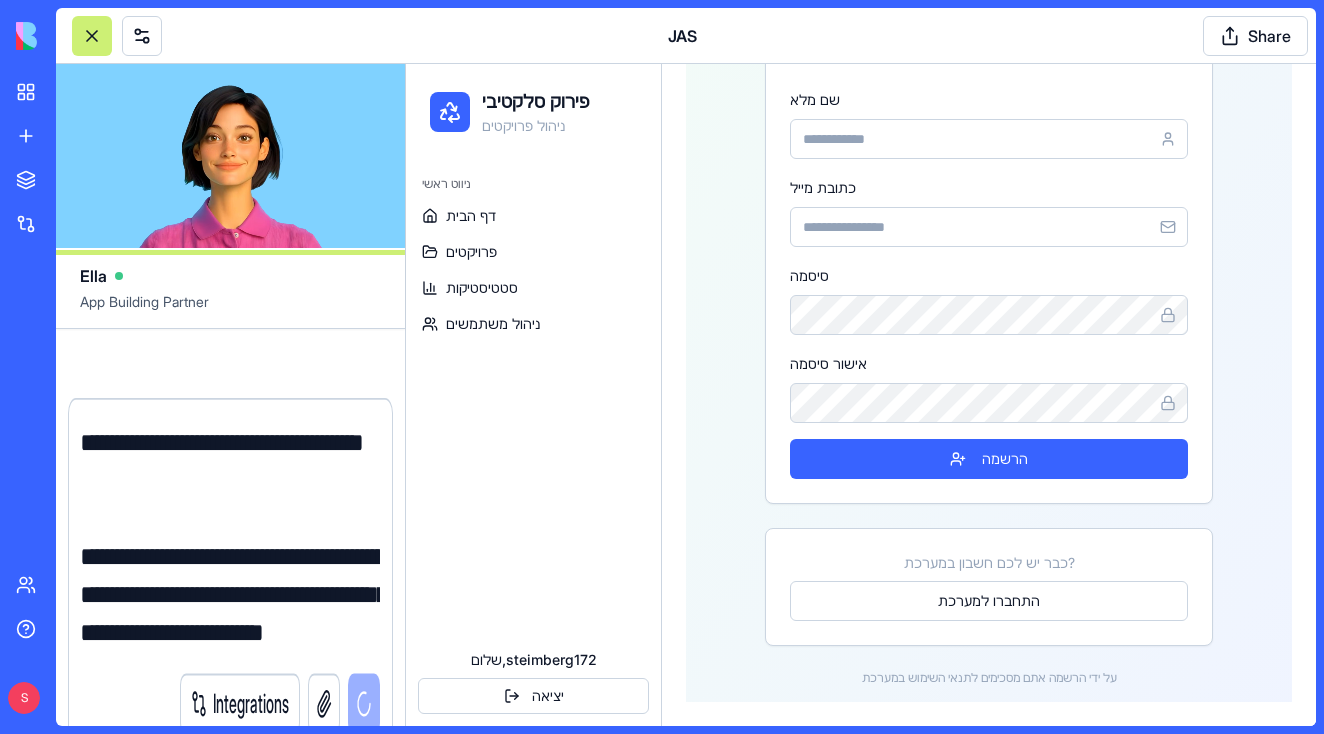 type 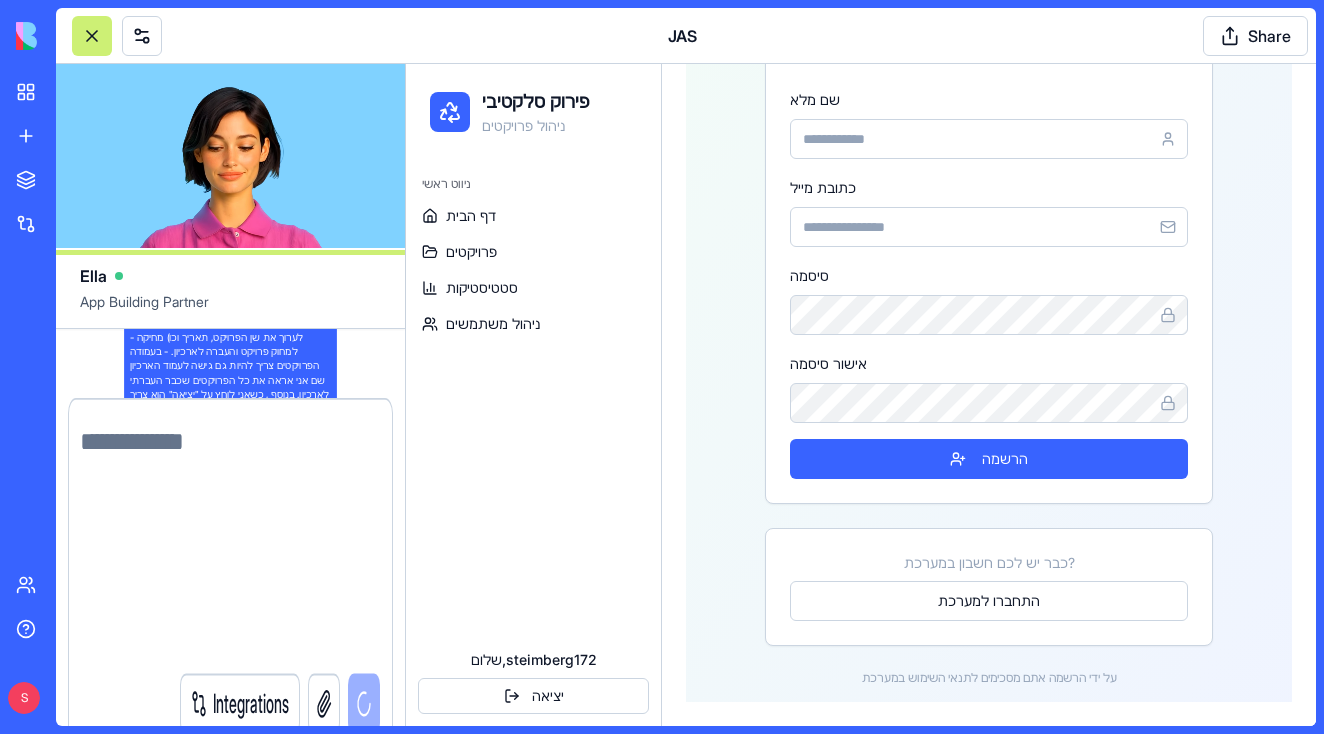 scroll, scrollTop: 0, scrollLeft: 0, axis: both 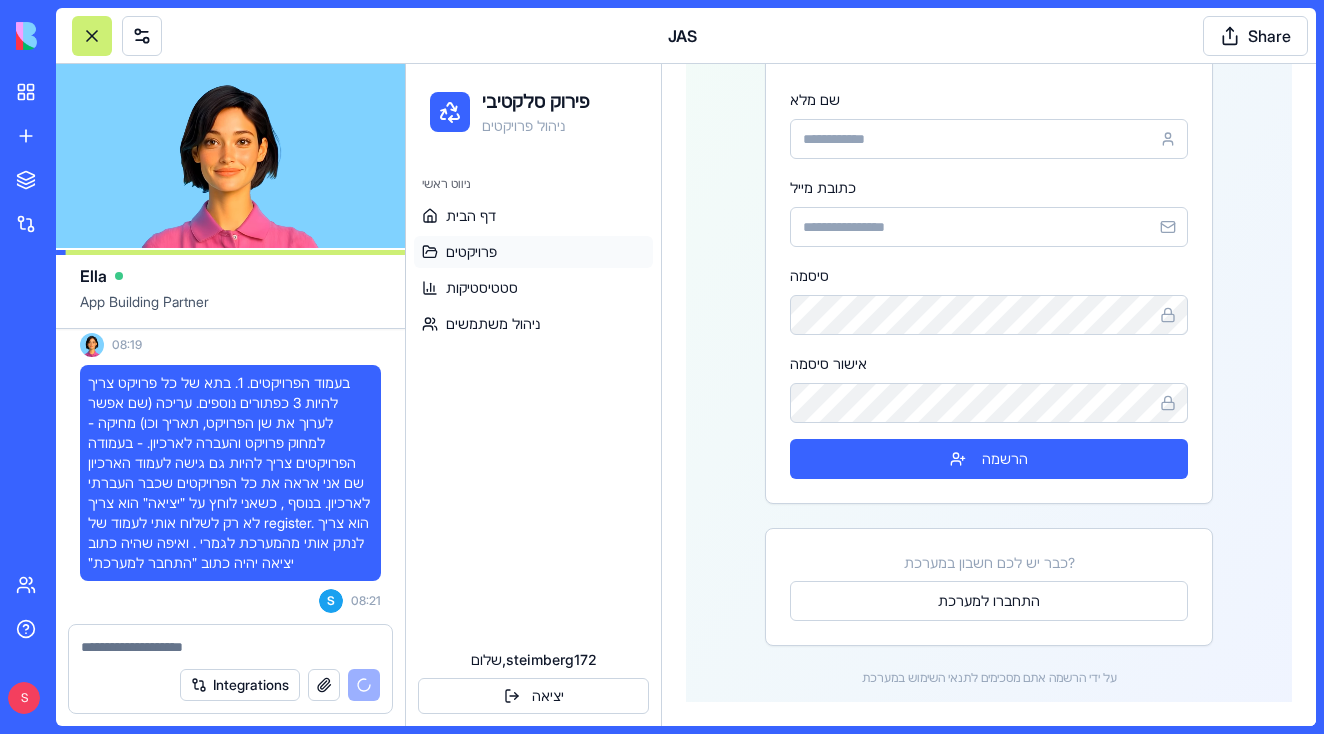 click on "פרויקטים" at bounding box center (471, 252) 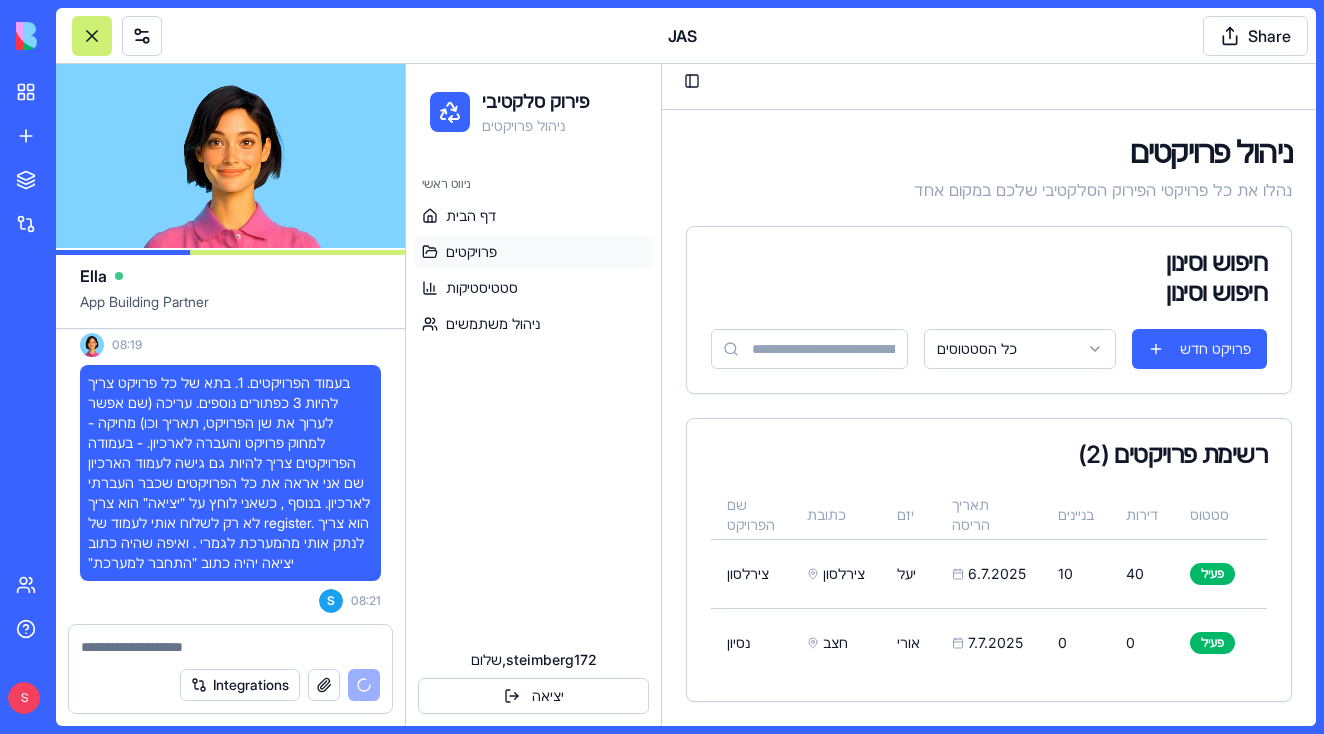 scroll, scrollTop: 11, scrollLeft: 0, axis: vertical 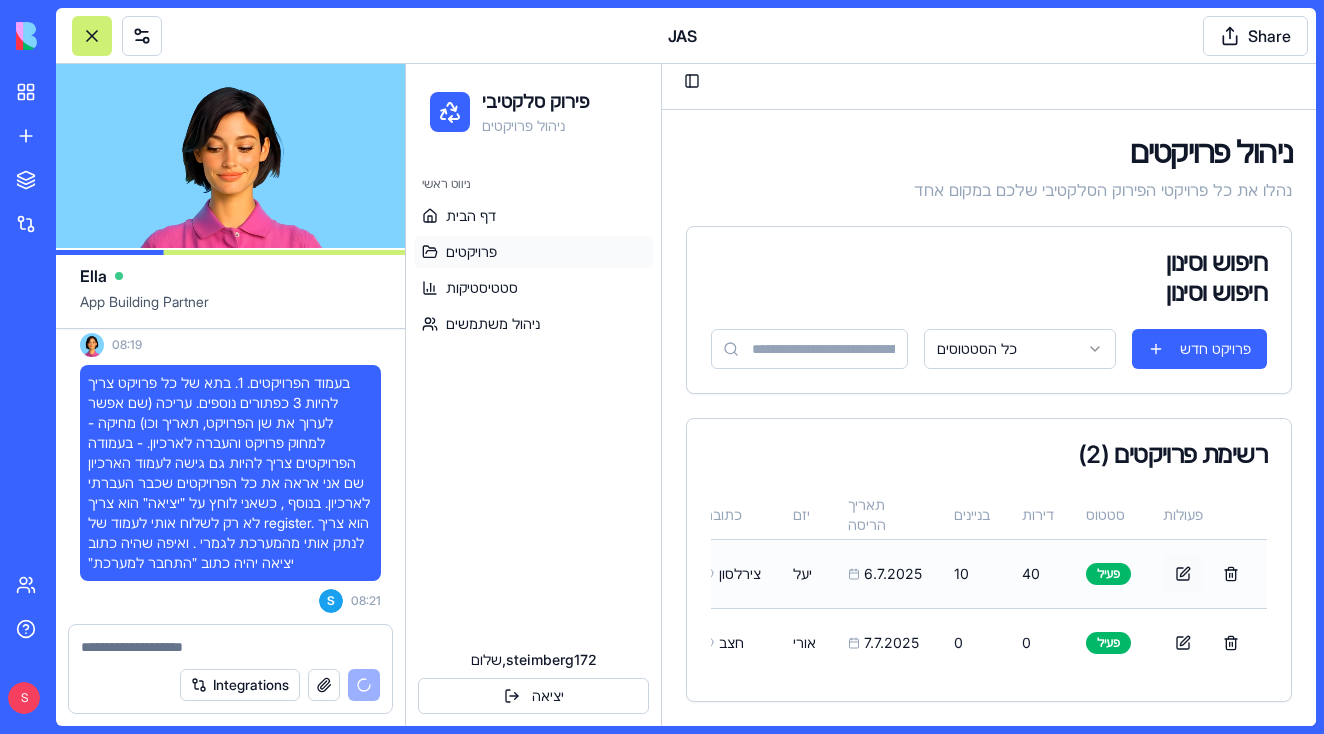 click at bounding box center [1183, 574] 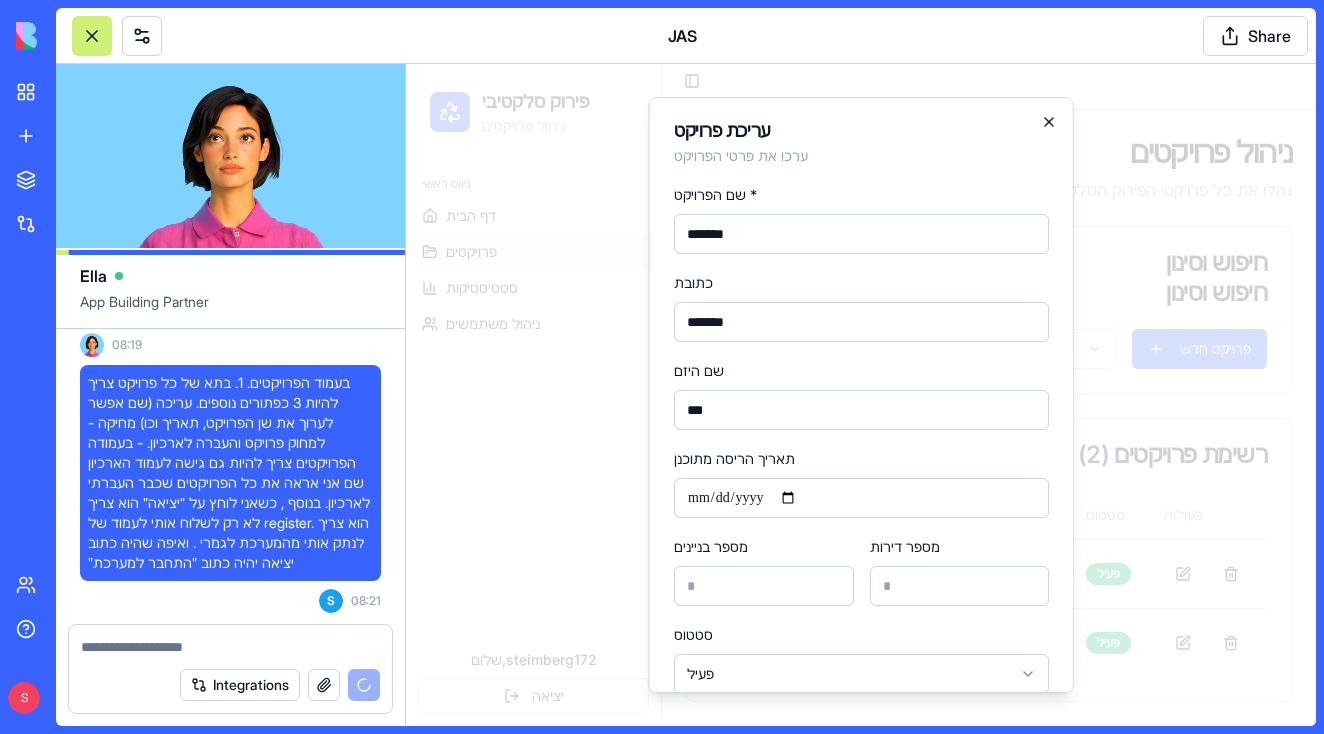 click 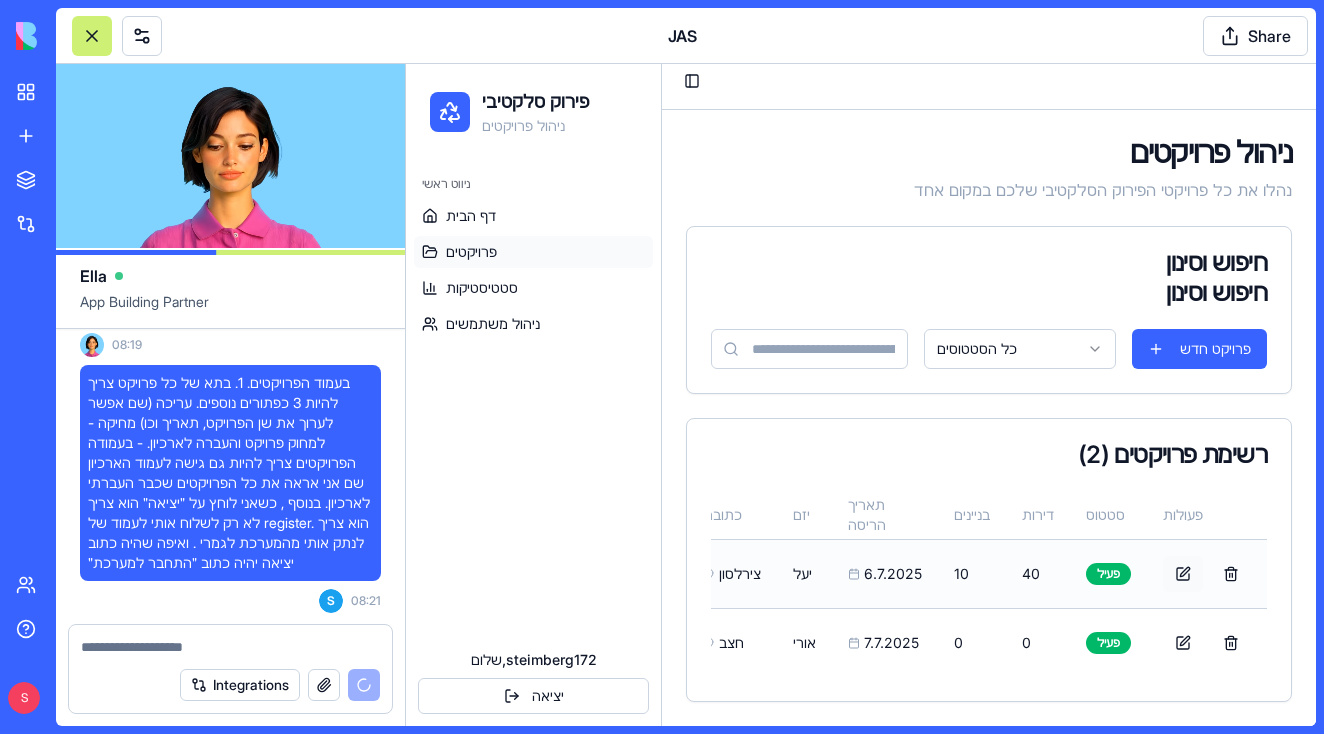 scroll, scrollTop: 0, scrollLeft: 122, axis: horizontal 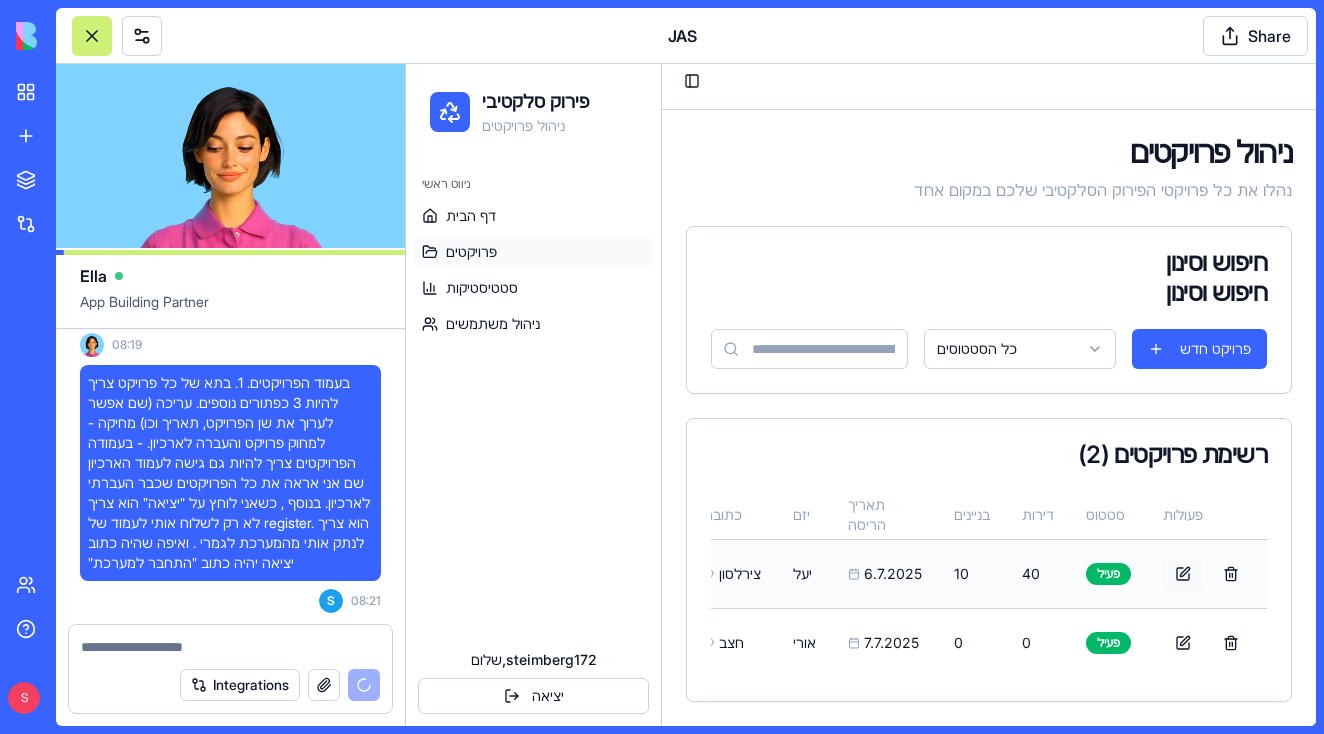 click at bounding box center [1183, 574] 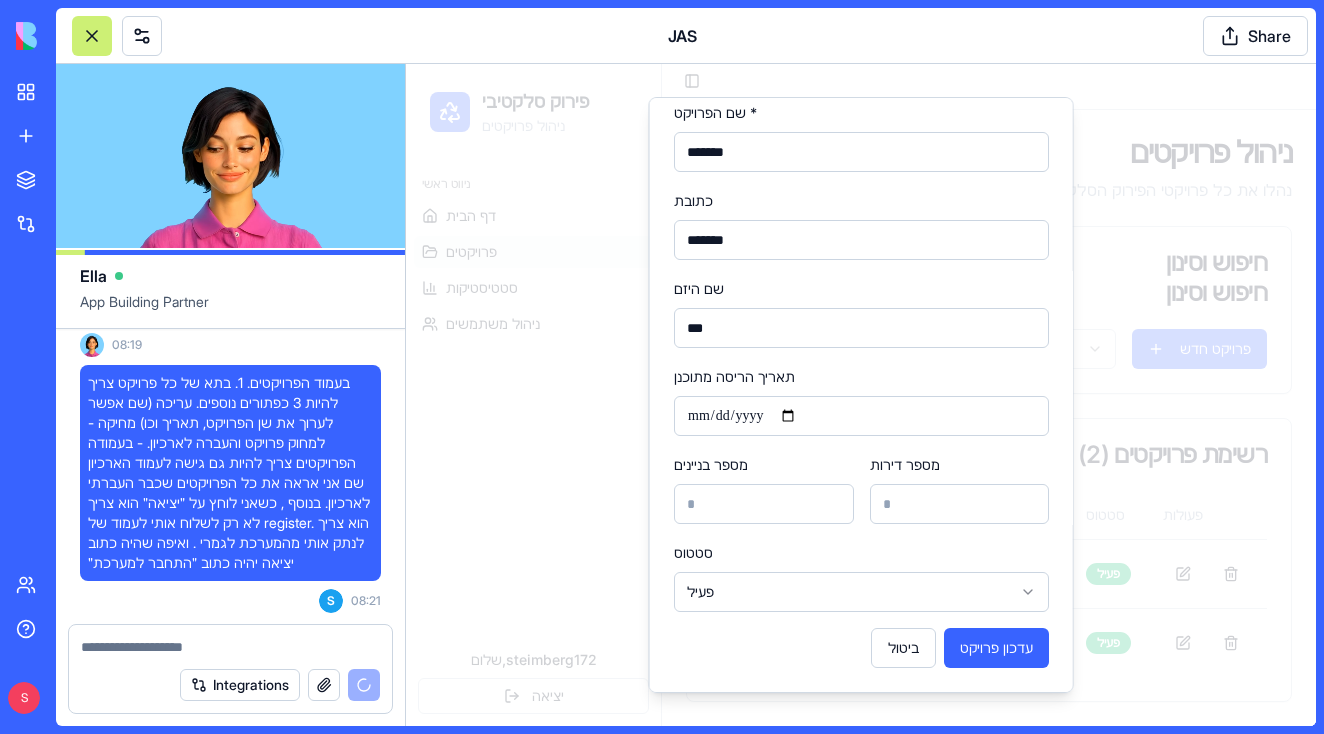 scroll, scrollTop: 82, scrollLeft: 0, axis: vertical 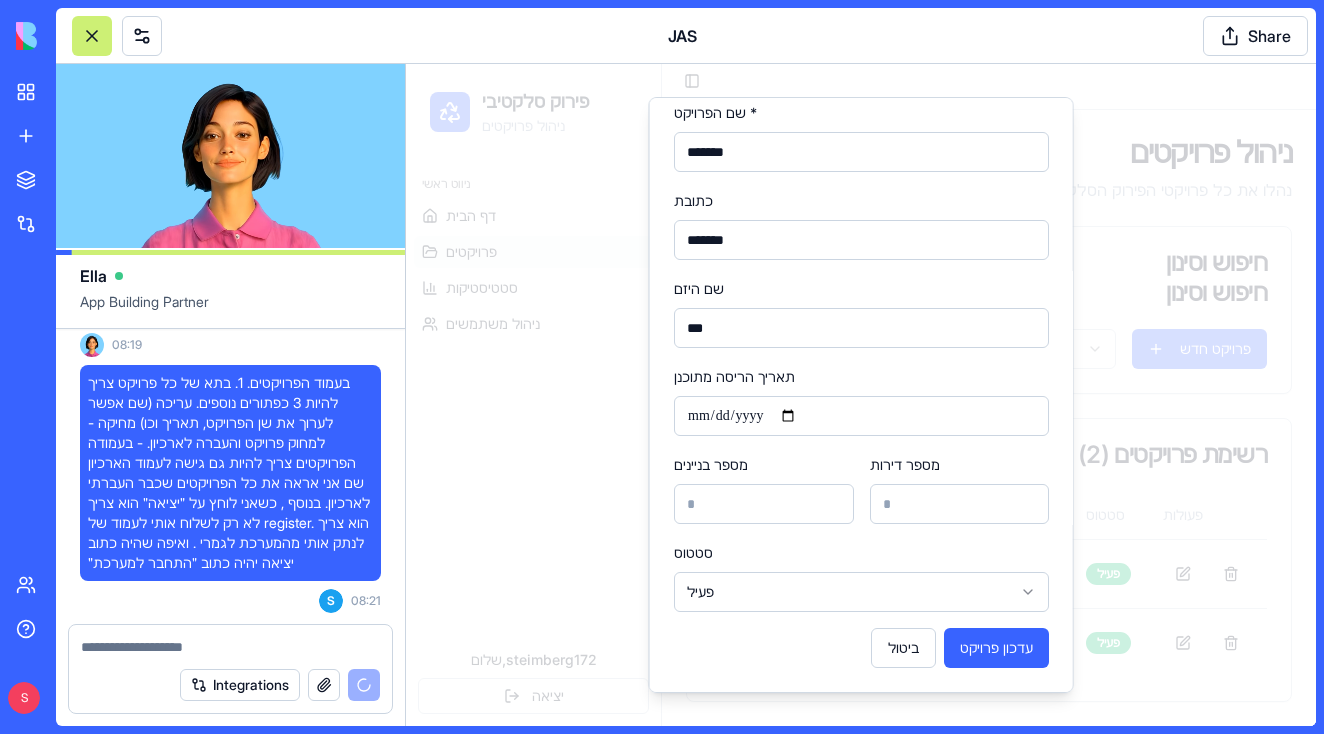 click on "**********" at bounding box center [861, 389] 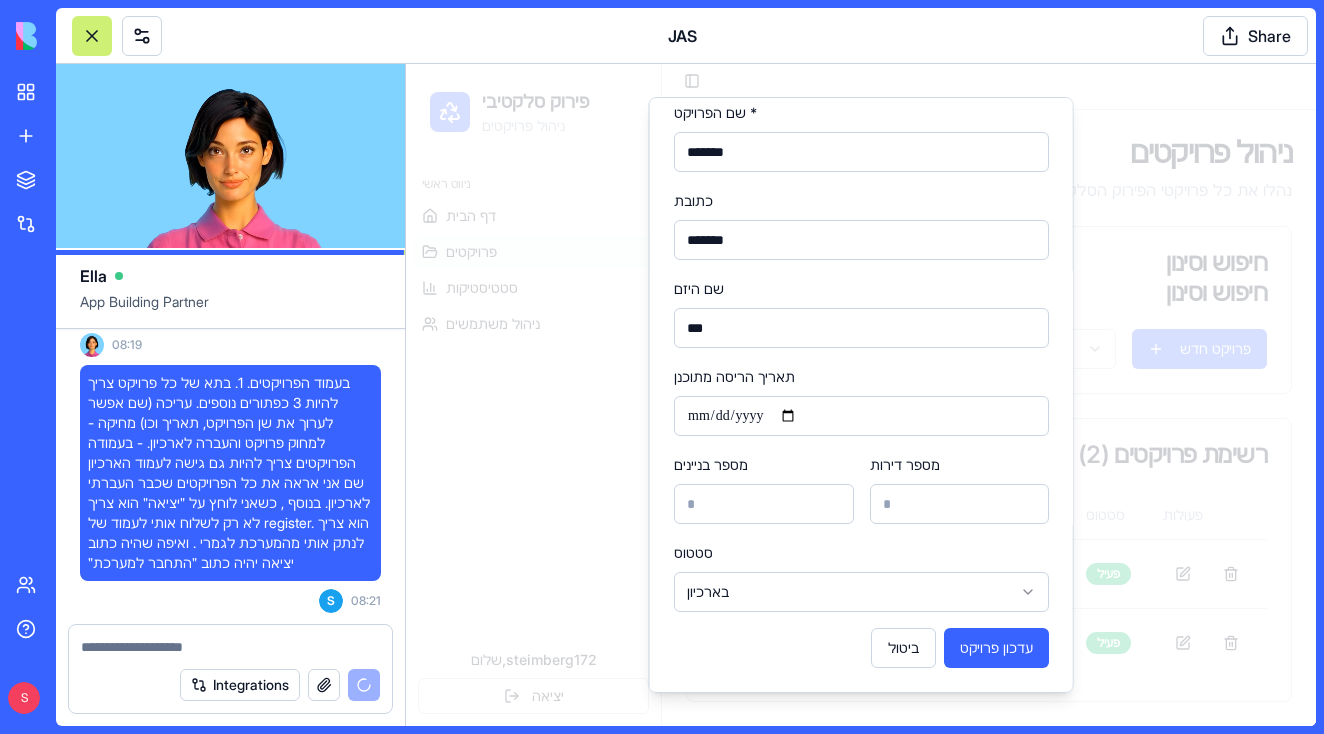 click on "**********" at bounding box center [861, 389] 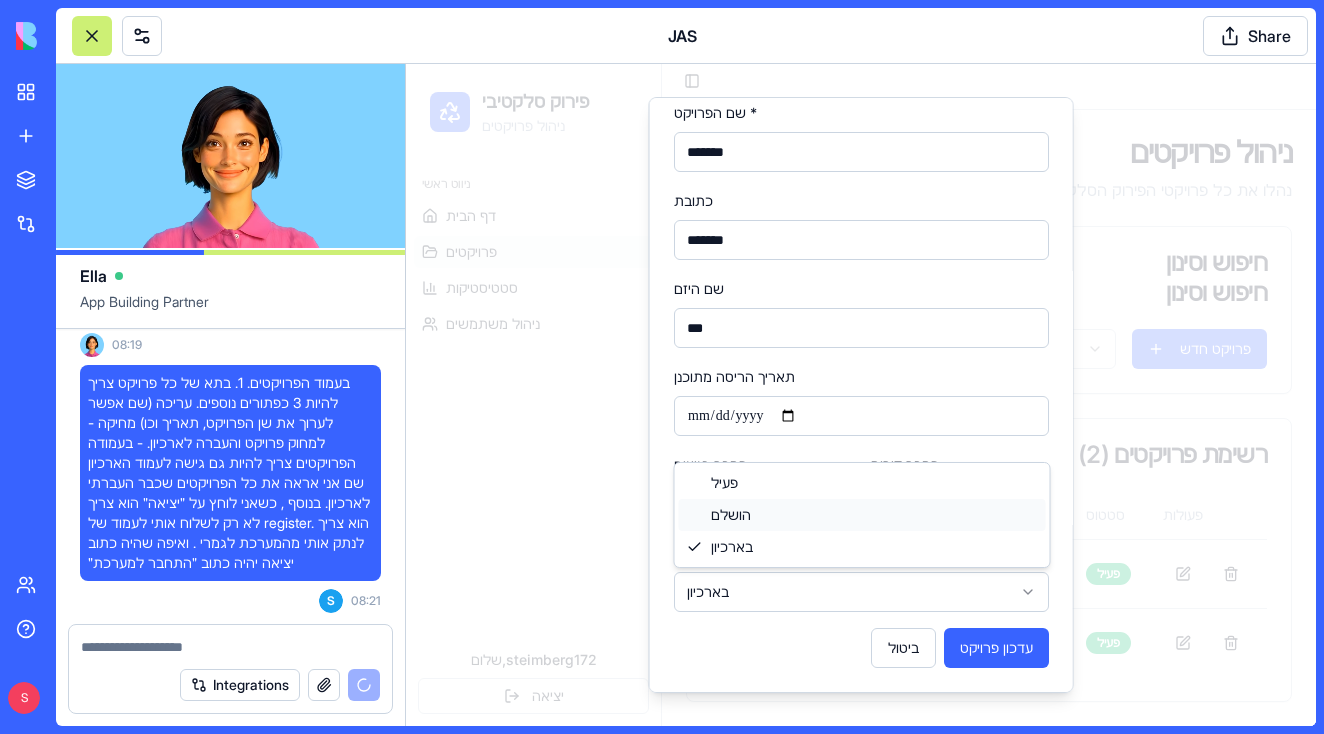 select on "*********" 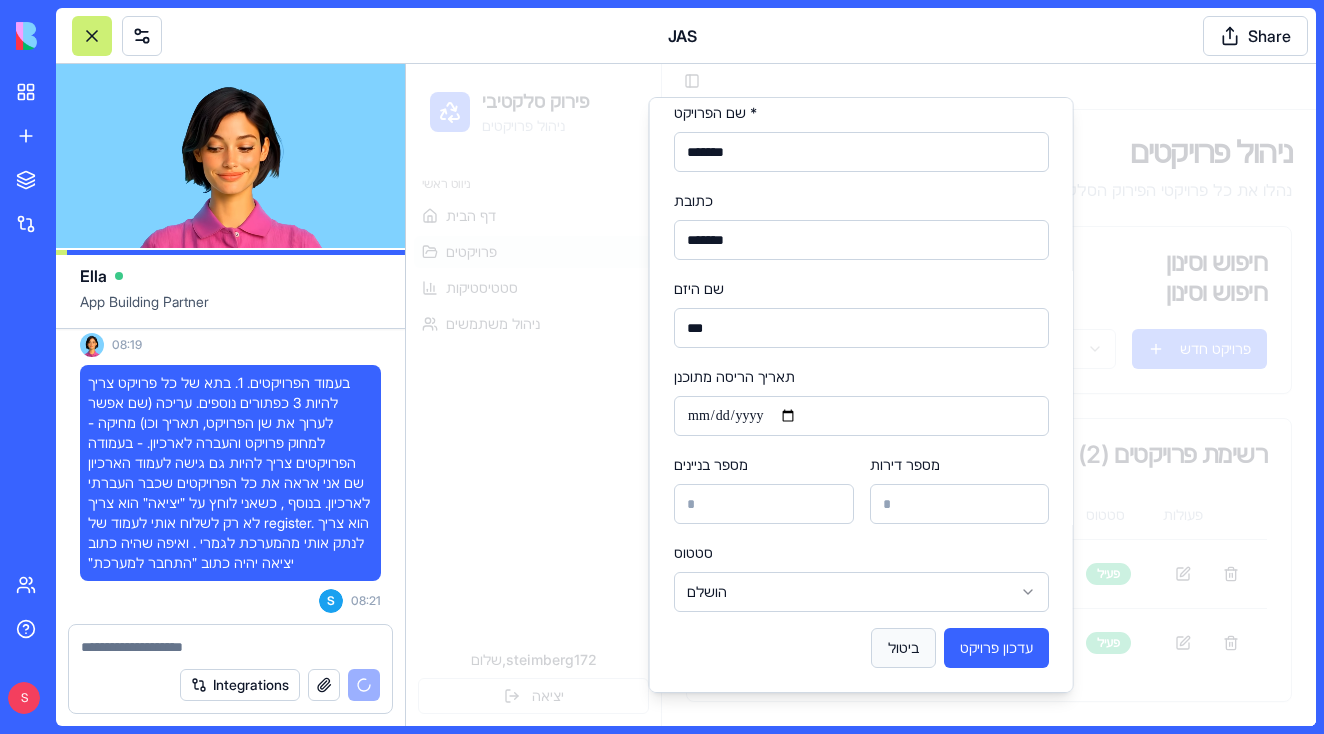 click on "ביטול" at bounding box center [903, 648] 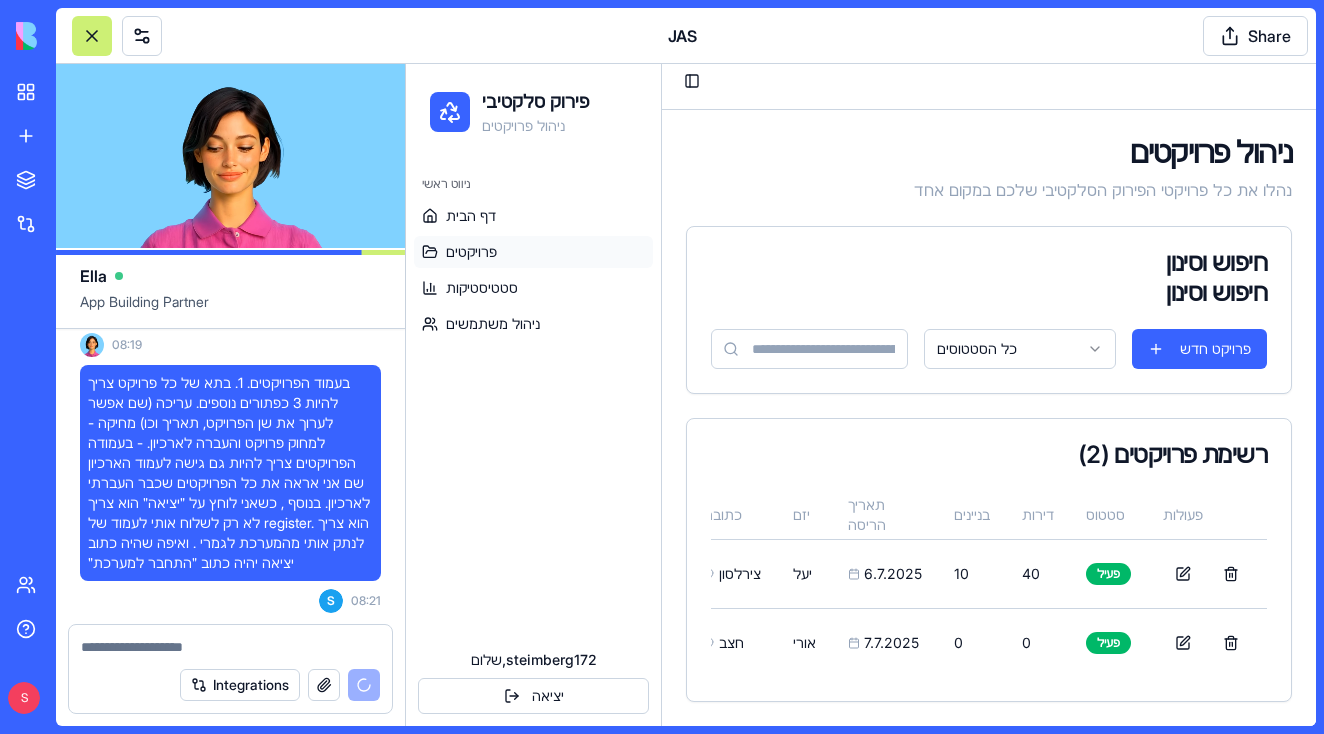 scroll, scrollTop: 51088, scrollLeft: 0, axis: vertical 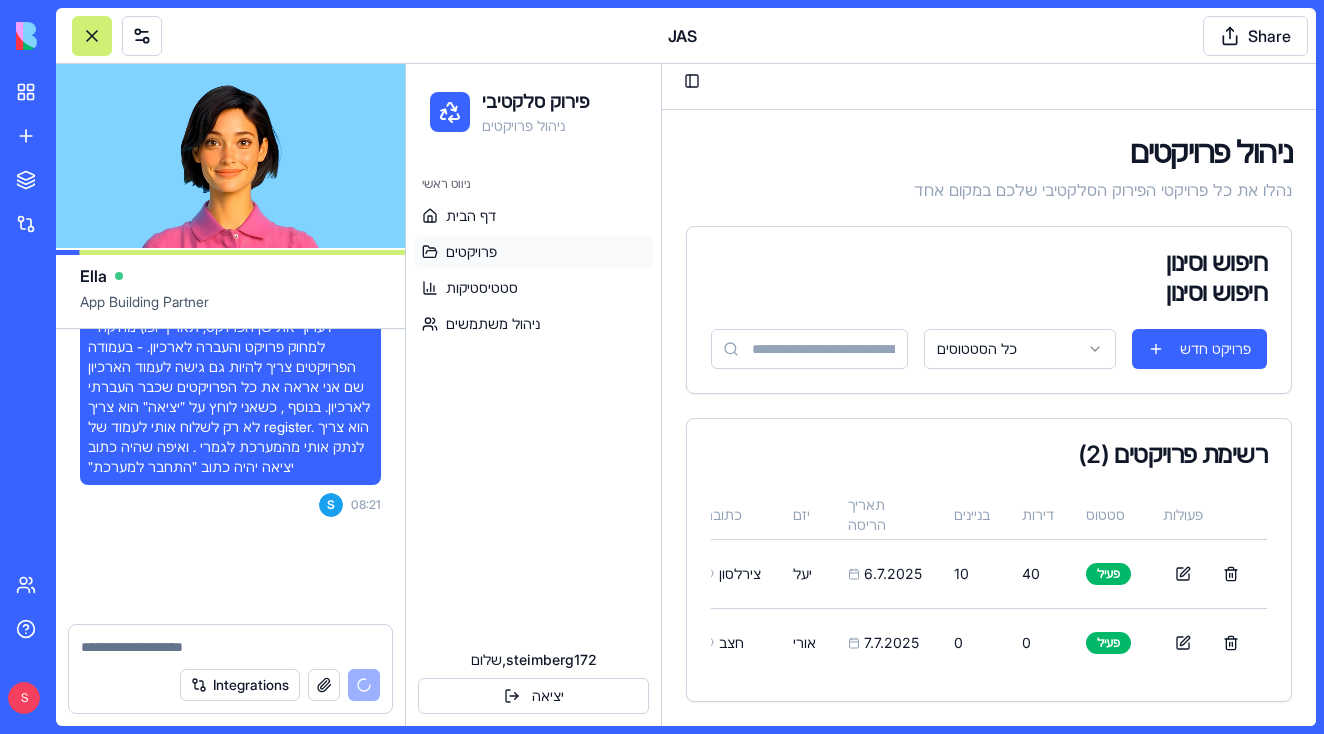 click on "Integrations" at bounding box center (280, 685) 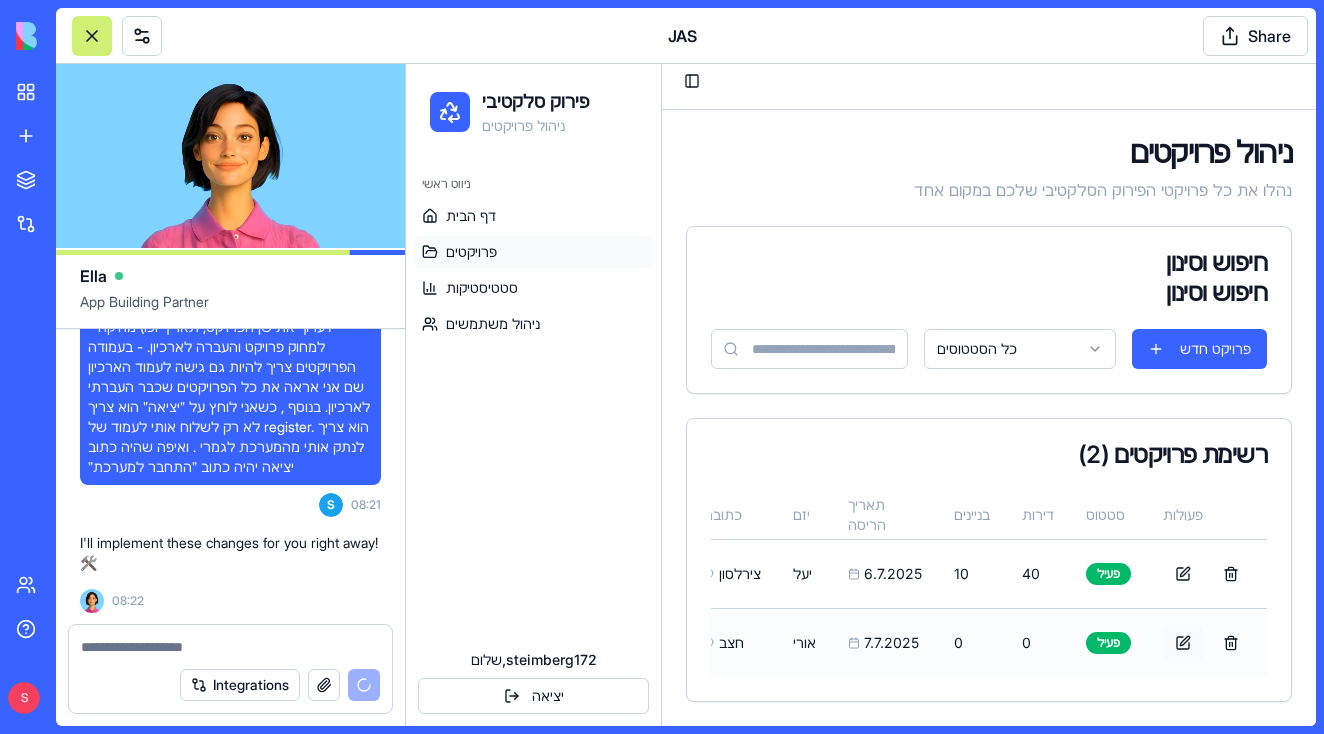 click at bounding box center (1183, 643) 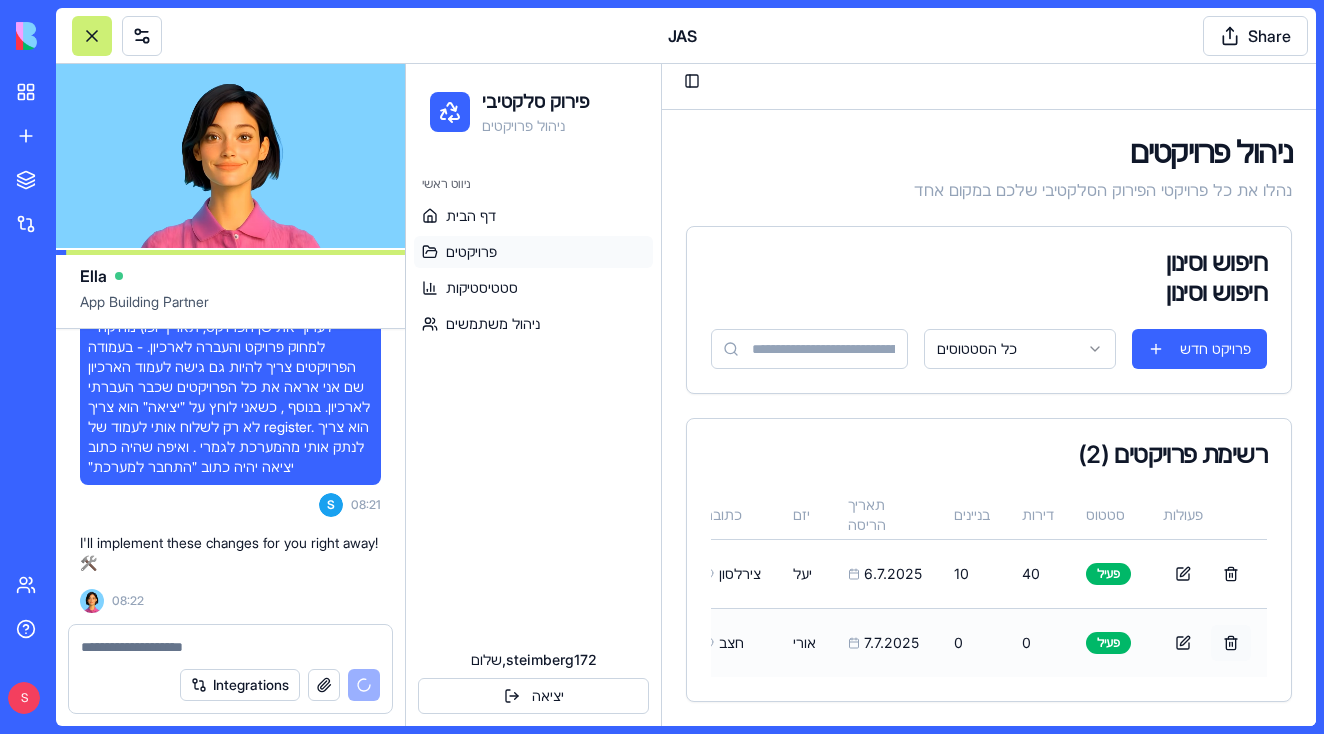 scroll, scrollTop: 0, scrollLeft: 122, axis: horizontal 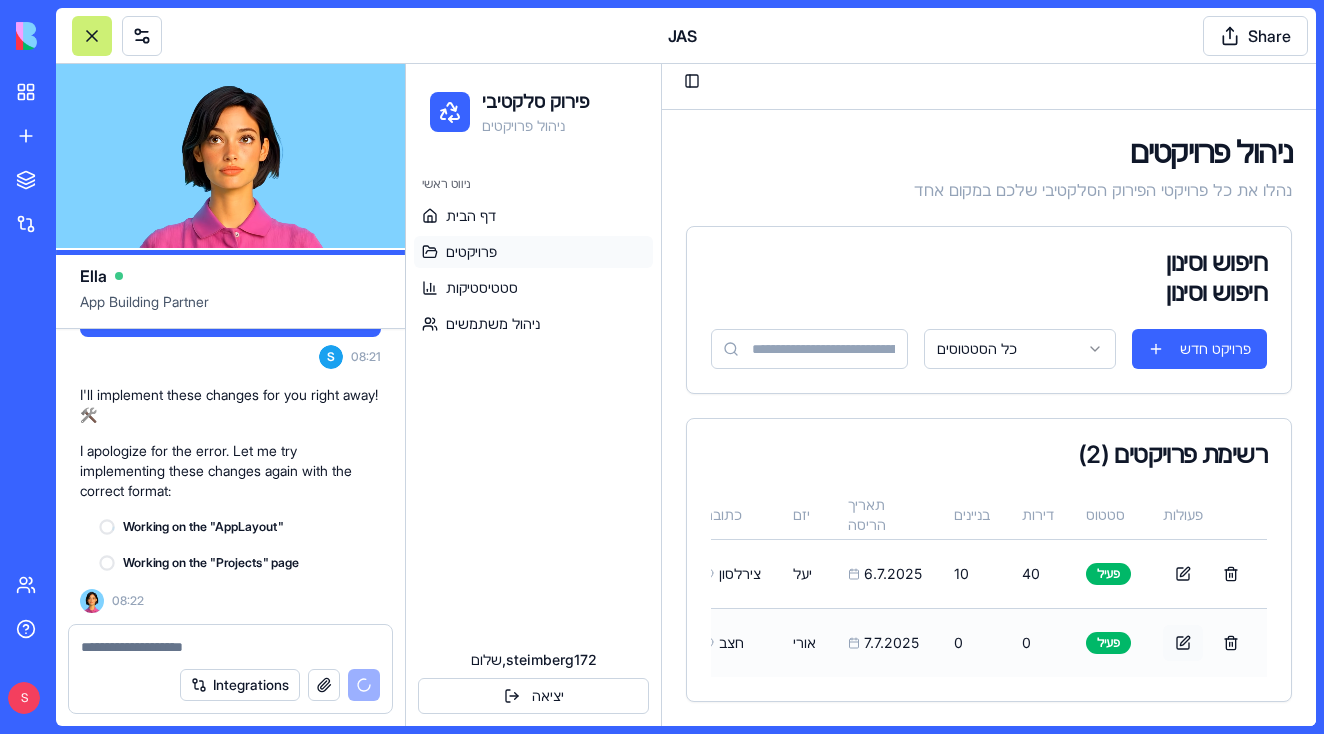 click at bounding box center (1183, 643) 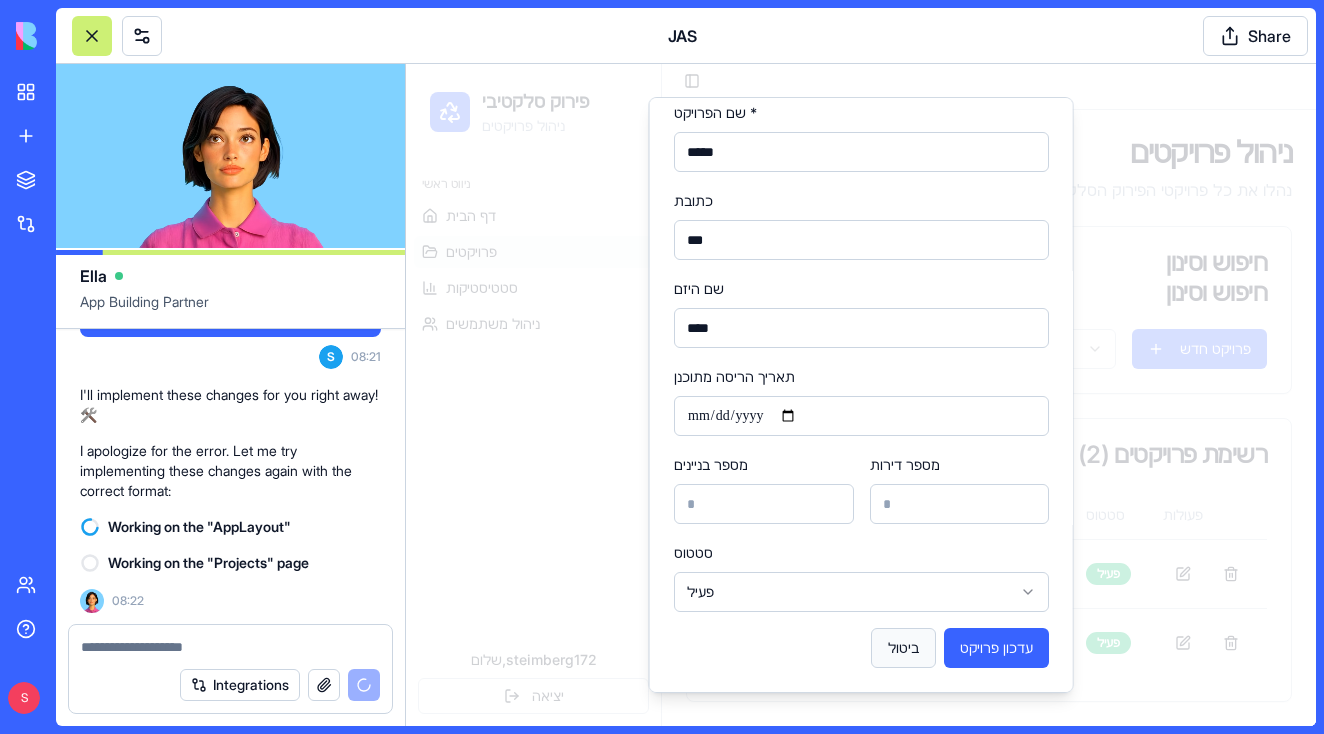 scroll, scrollTop: 82, scrollLeft: 0, axis: vertical 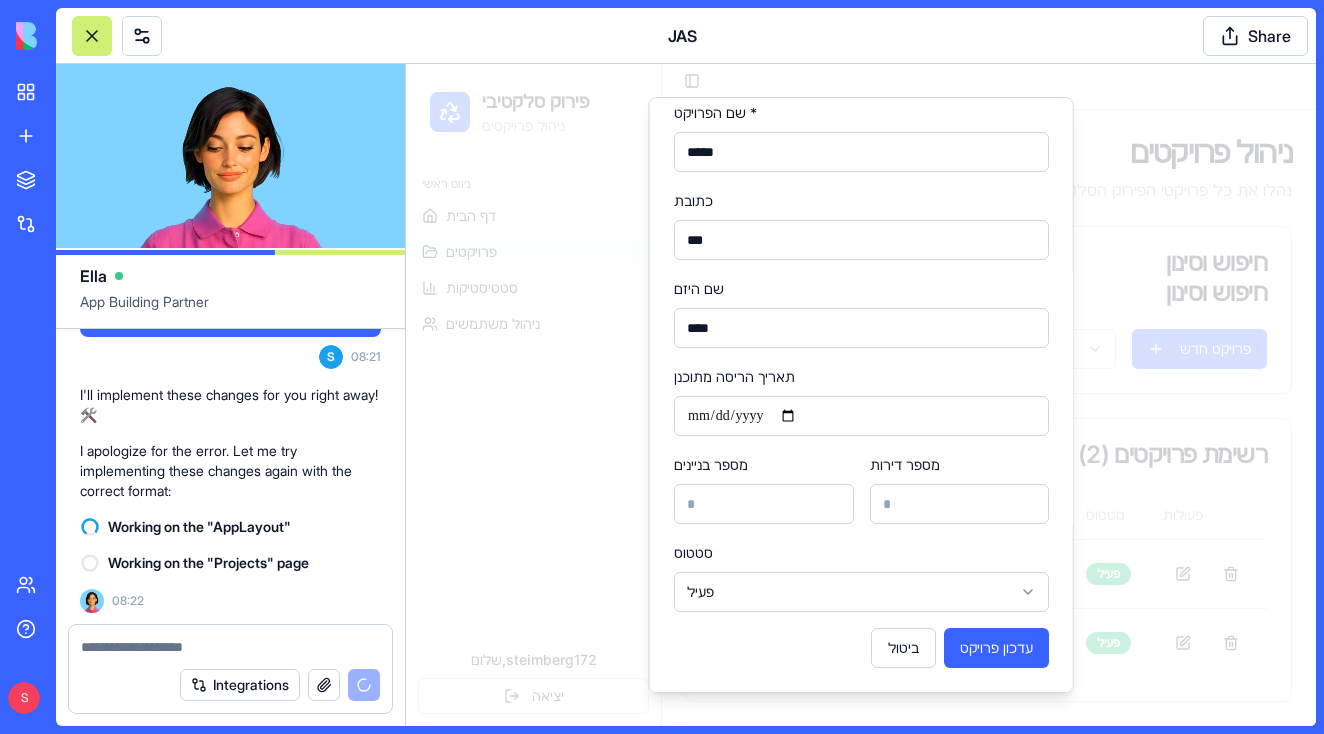 click on "**********" at bounding box center [861, 384] 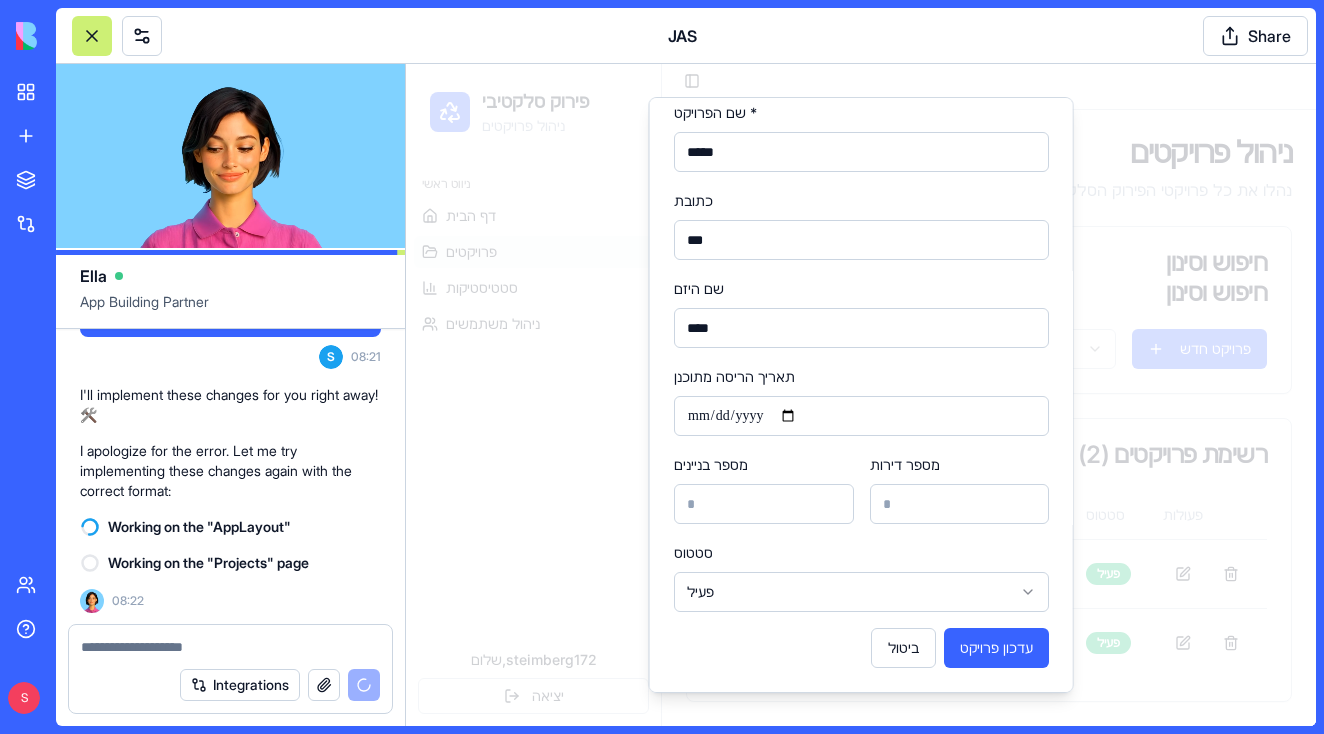 click on "**********" at bounding box center [861, 389] 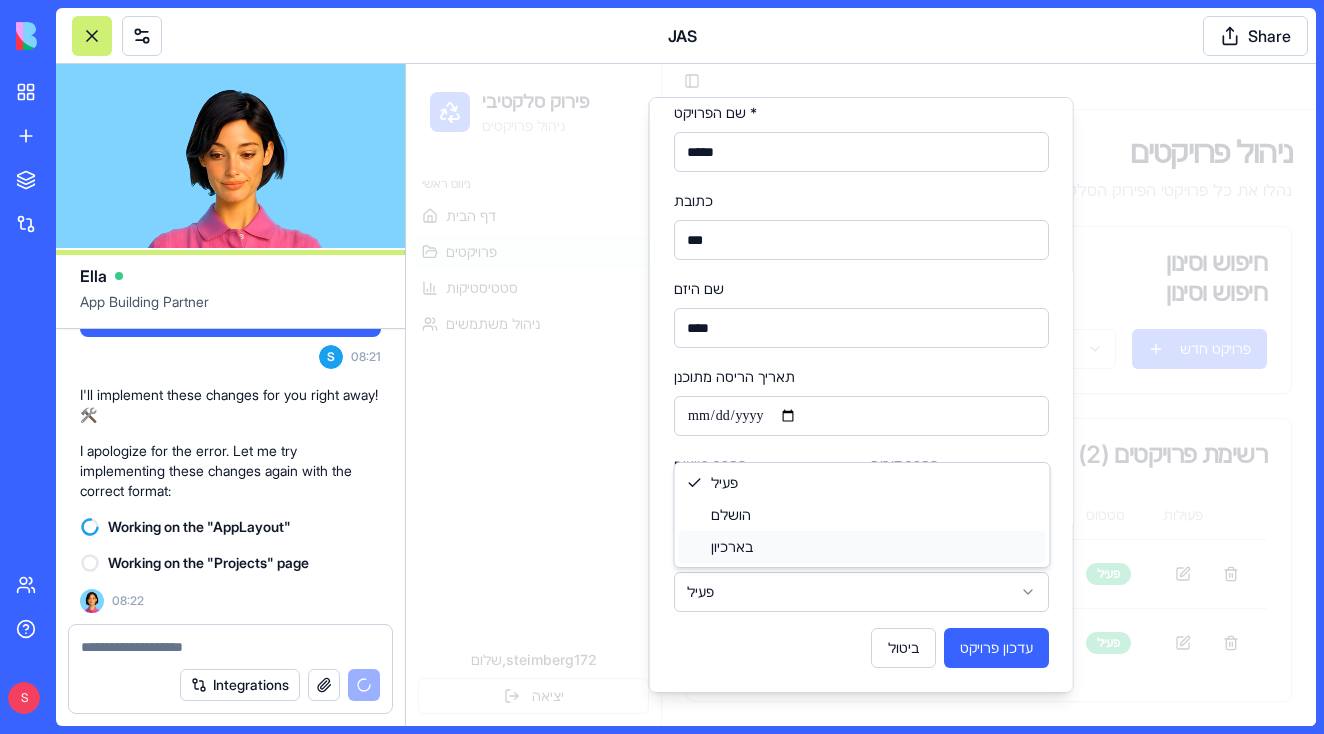 select on "********" 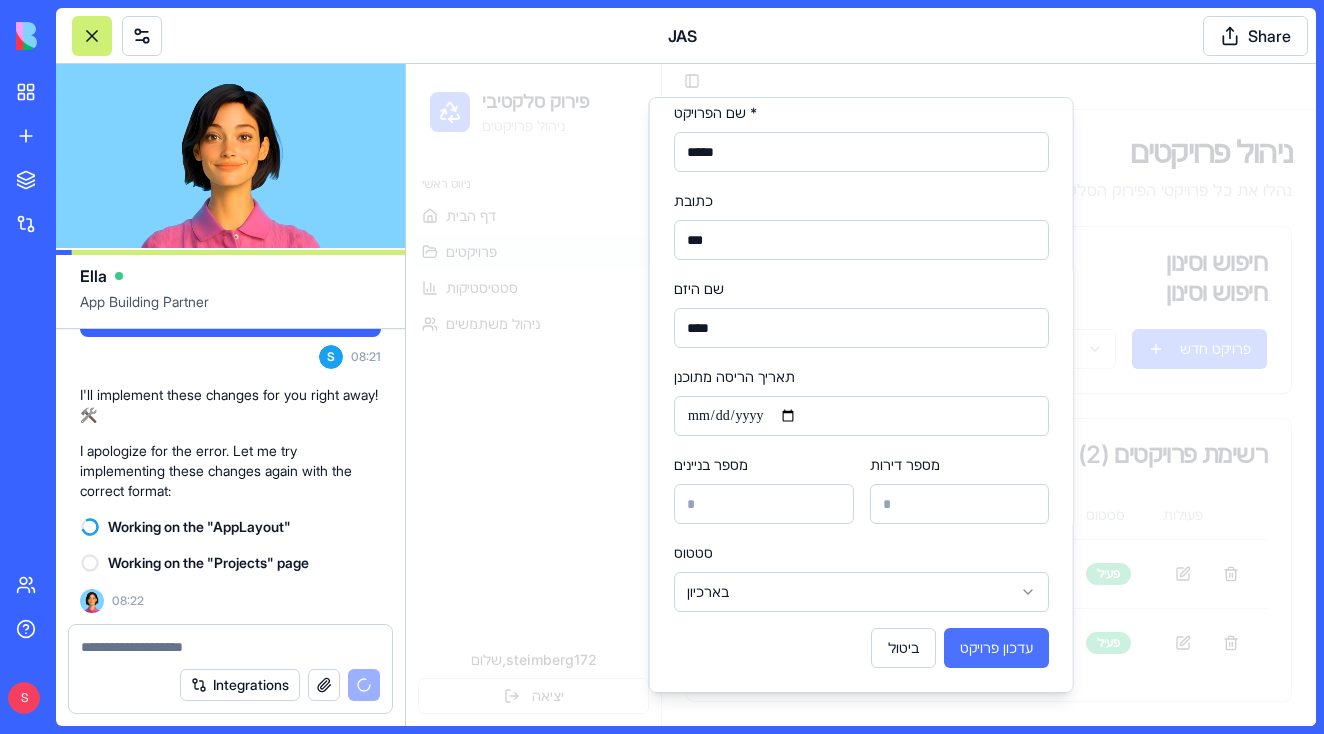 click on "עדכון פרויקט" at bounding box center [996, 648] 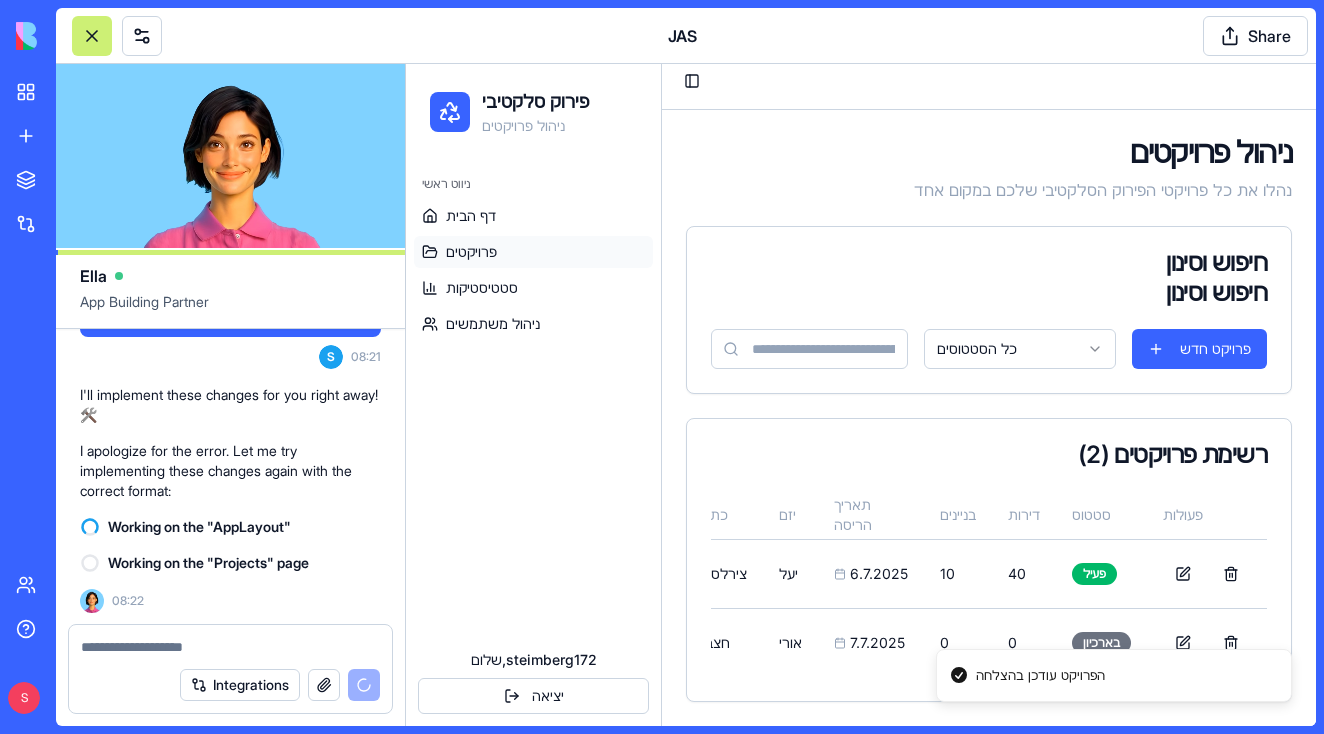 click on "פירוק סלקטיבי ניהול פרויקטים ניווט ראשי דף הבית פרויקטים סטטיסטיקות ניהול משתמשים שלום,  [USERNAME] יציאה Toggle Sidebar ניהול פרויקטים נהלו את כל פרויקטי הפירוק הסלקטיבי שלכם במקום אחד חיפוש וסינון חיפוש וסינון כל הסטטוסים פרויקט חדש רשימת פרויקטים ( 2 ) שם הפרויקט כתובת יזם תאריך הריסה בניינים דירות סטטוס פעולות צירלסון צירלסון יעל [DATE] 10 40 פעיל נסיון חצב אורי [DATE] 0 0 בארכיון הפרויקט עודכן בהצלחה
0" at bounding box center [861, 389] 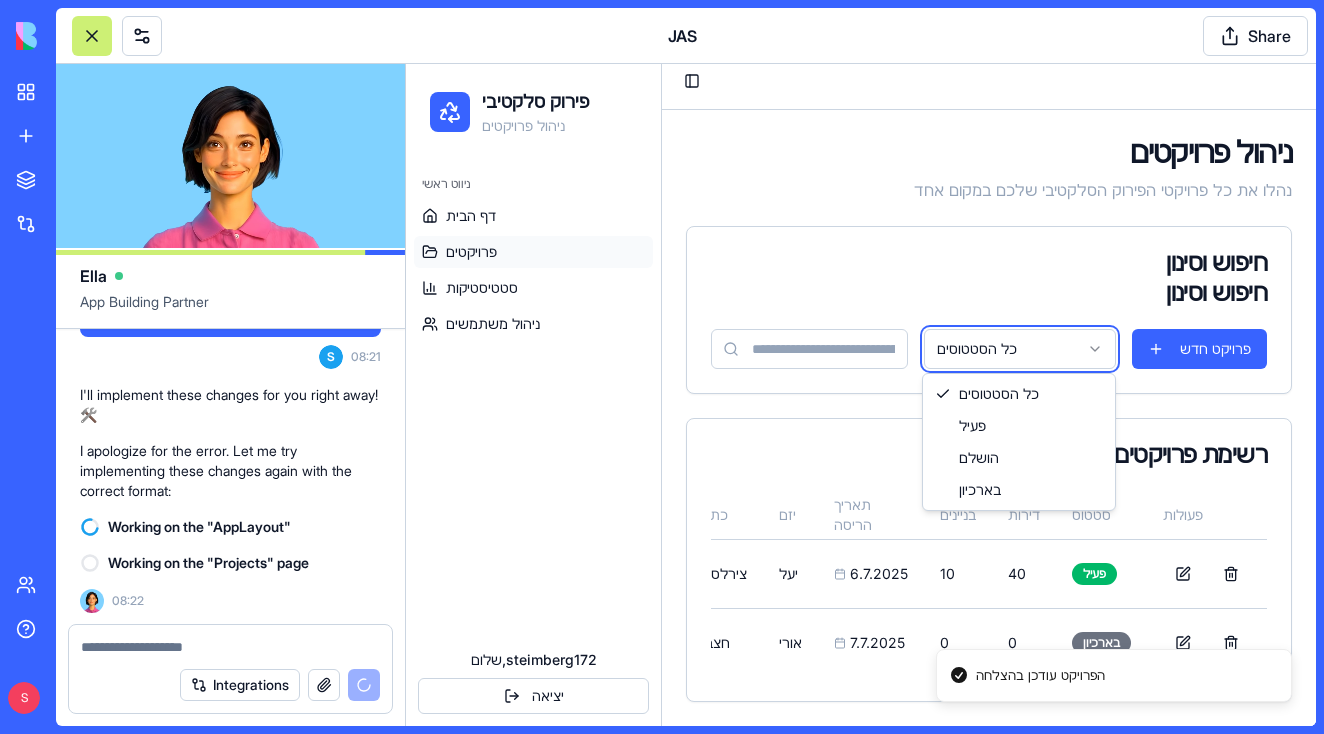 scroll, scrollTop: 0, scrollLeft: 117, axis: horizontal 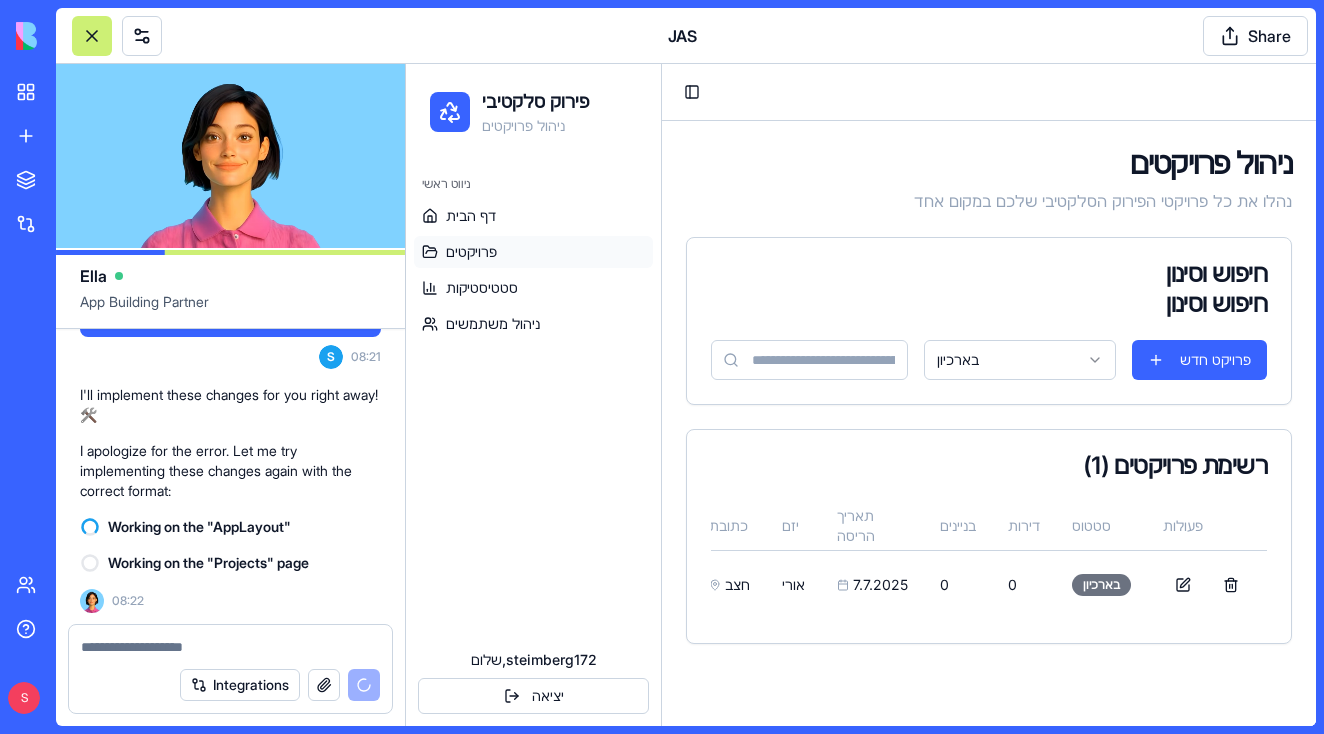 click on "Integrations" at bounding box center (280, 685) 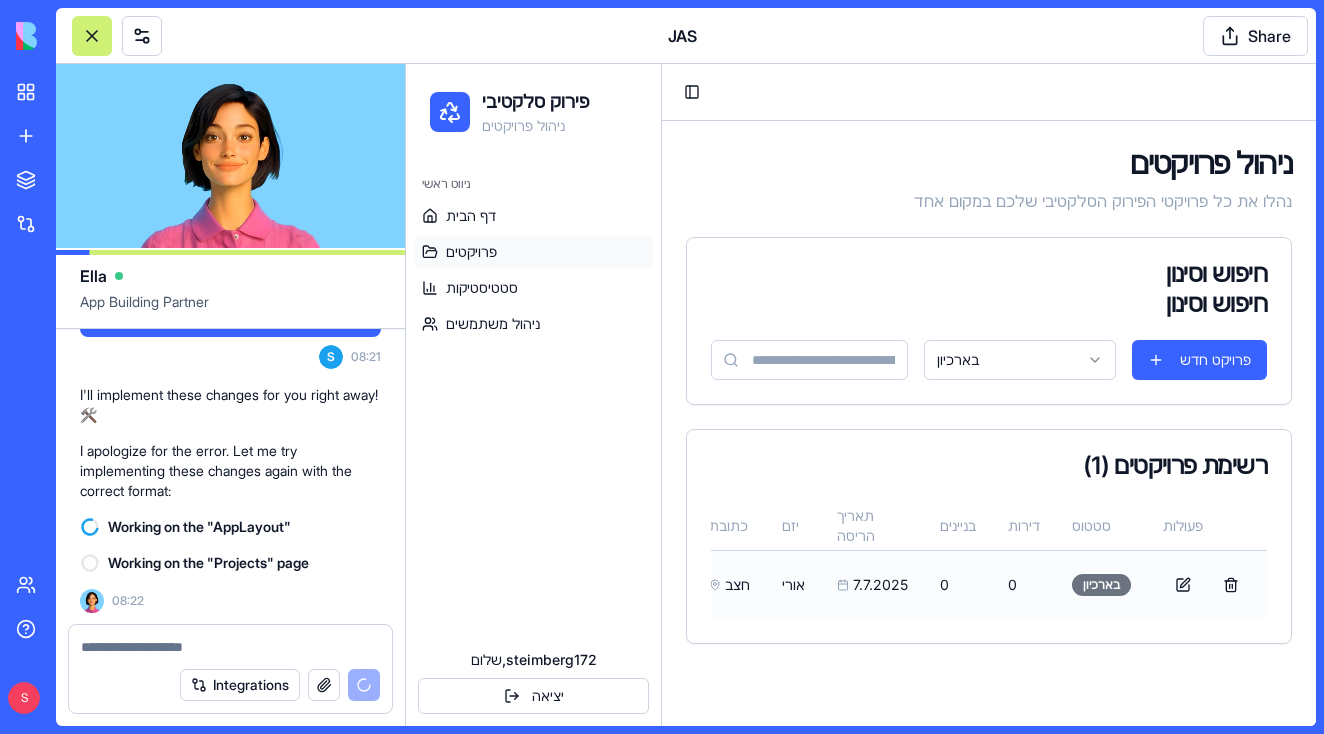 scroll, scrollTop: 0, scrollLeft: 0, axis: both 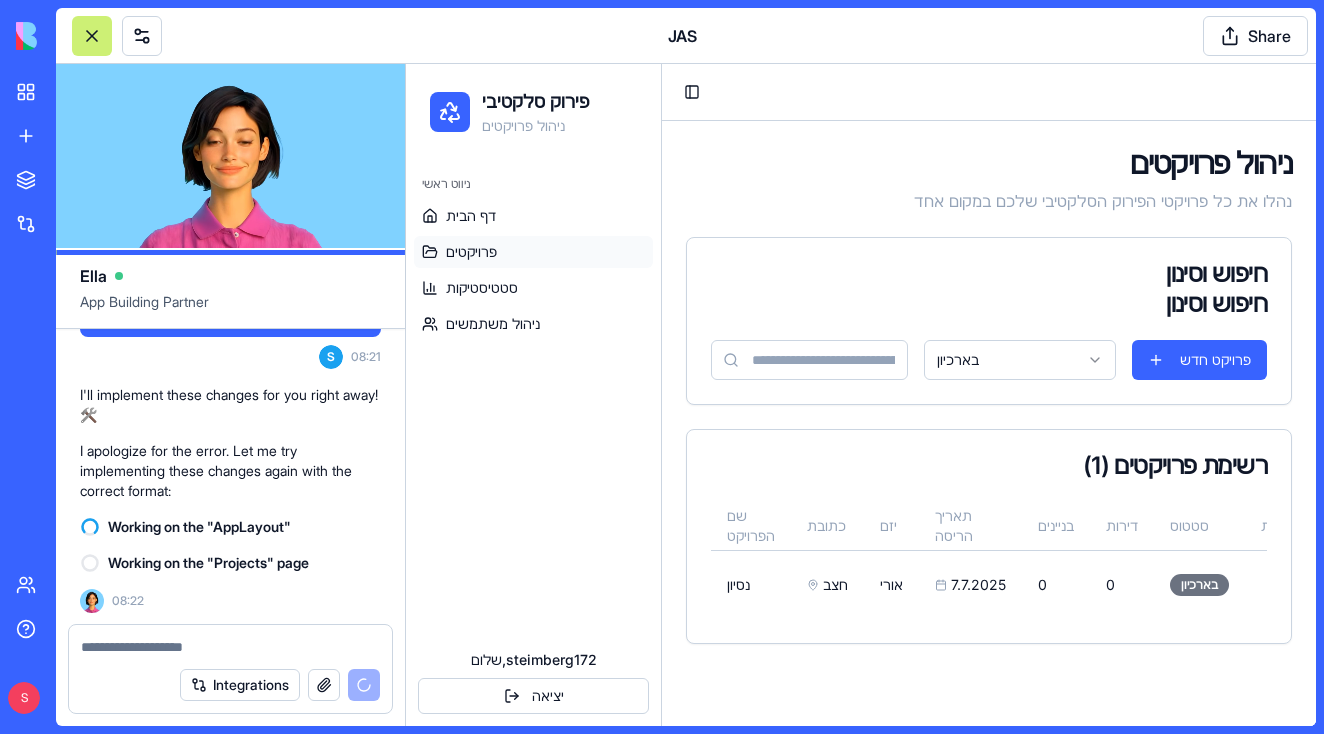 click on "פירוק סלקטיבי ניהול פרויקטים ניווט ראשי דף הבית פרויקטים סטטיסטיקות ניהול משתמשים שלום,  [USERNAME] יציאה Toggle Sidebar ניהול פרויקטים נהלו את כל פרויקטי הפירוק הסלקטיבי שלכם במקום אחד חיפוש וסינון חיפוש וסינון בארכיון פרויקט חדש רשימת פרויקטים ( 1 ) שם הפרויקט כתובת יזם תאריך הריסה בניינים דירות סטטוס פעולות נסיון חצב אורי 7.7.2025 0 0 בארכיון
0" at bounding box center (861, 395) 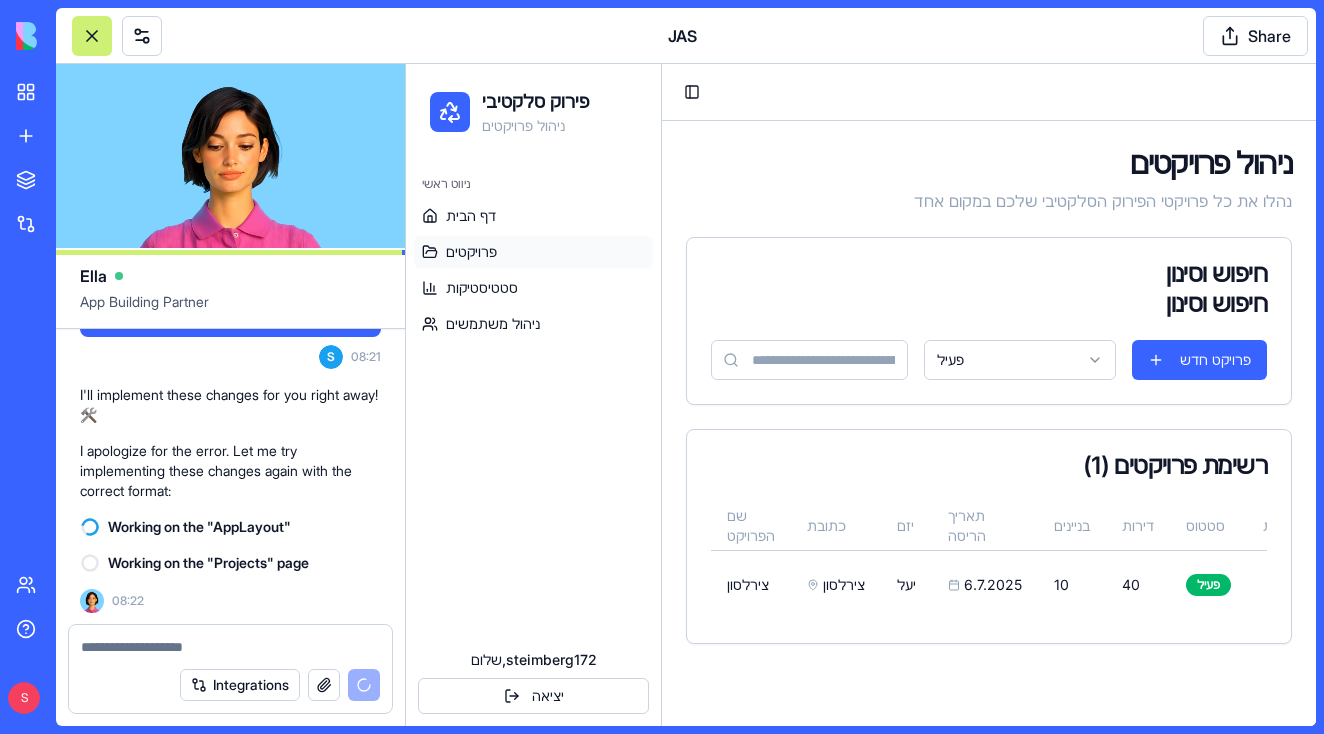 click on "פירוק סלקטיבי ניהול פרויקטים ניווט ראשי דף הבית פרויקטים סטטיסטיקות ניהול משתמשים שלום,  [USERNAME] יציאה Toggle Sidebar ניהול פרויקטים נהלו את כל פרויקטי הפירוק הסלקטיבי שלכם במקום אחד חיפוש וסינון חיפוש וסינון פעיל פרויקט חדש רשימת פרויקטים ( 1 ) שם הפרויקט כתובת יזם תאריך הריסה בניינים דירות סטטוס פעולות צירלסון צירלסון יעל [DATE] 10 40 פעיל
0" at bounding box center [861, 395] 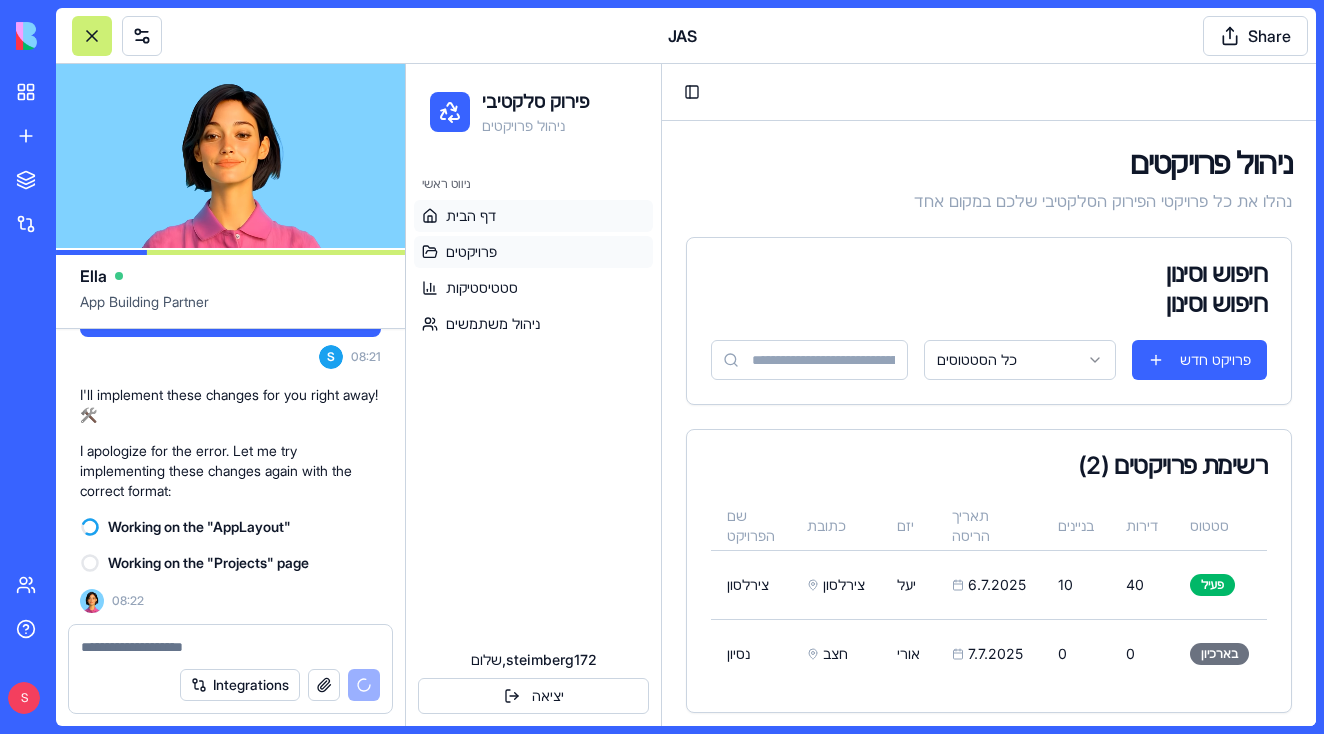 click on "דף הבית" at bounding box center [533, 216] 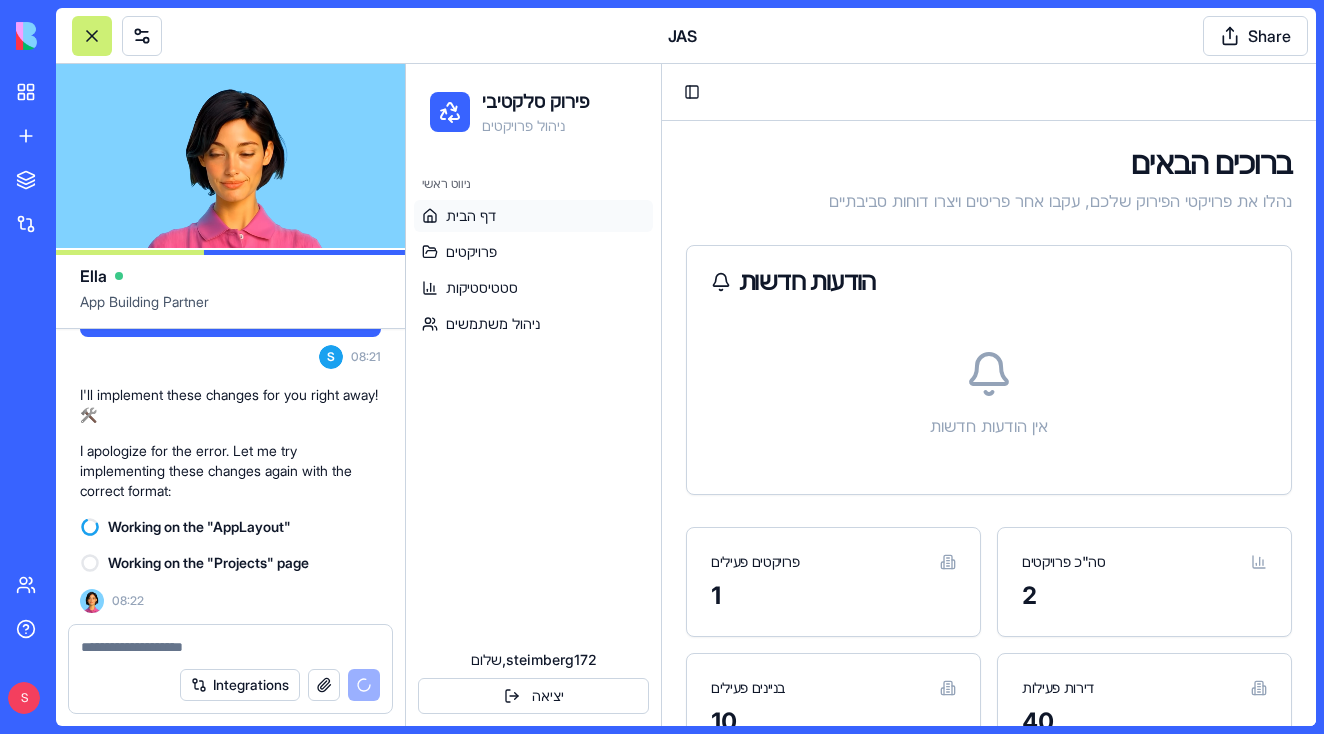 scroll, scrollTop: 0, scrollLeft: 0, axis: both 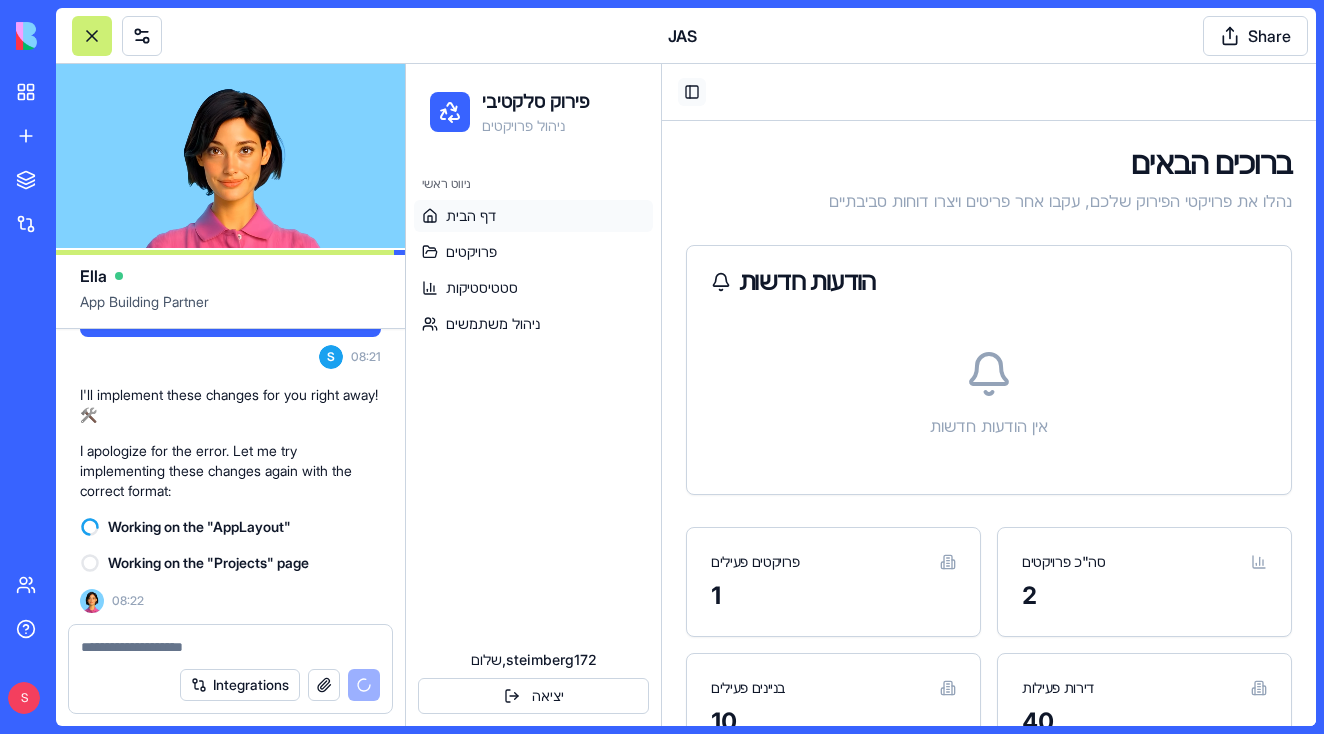 click on "Toggle Sidebar" at bounding box center (692, 92) 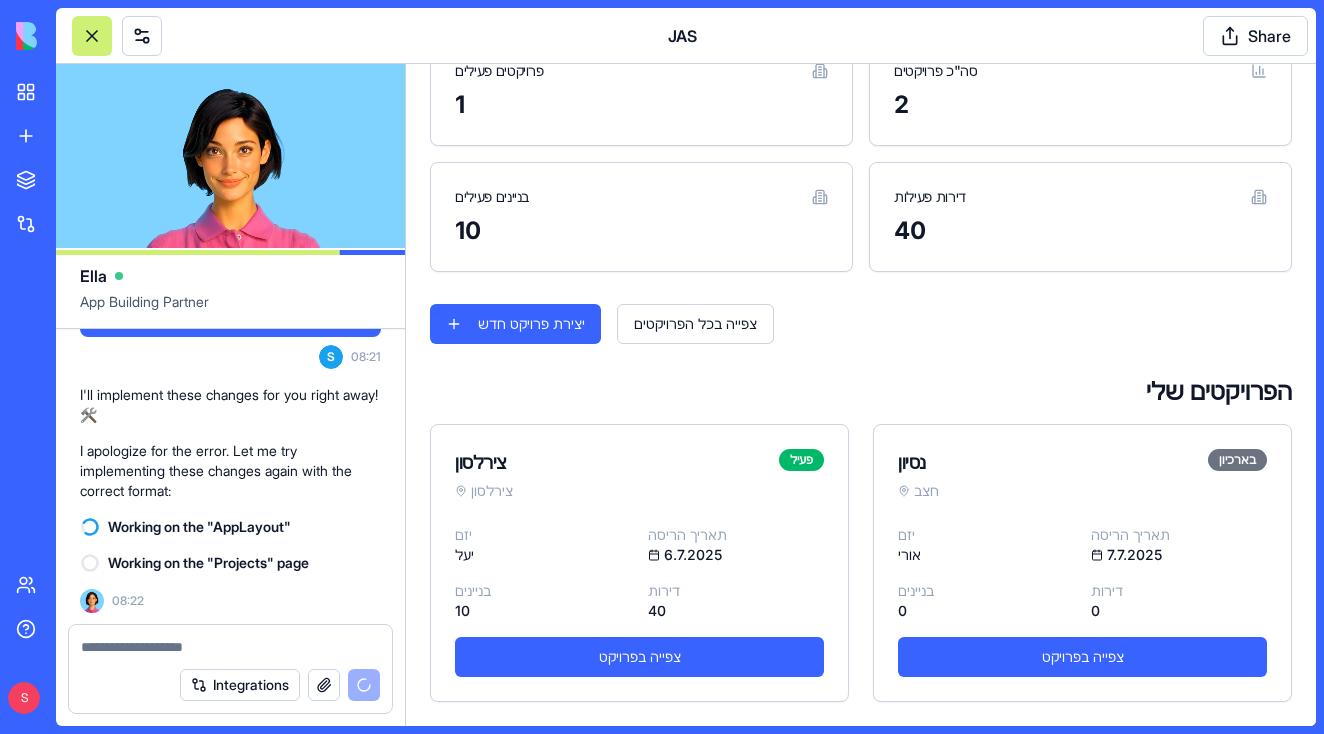 scroll, scrollTop: 491, scrollLeft: 0, axis: vertical 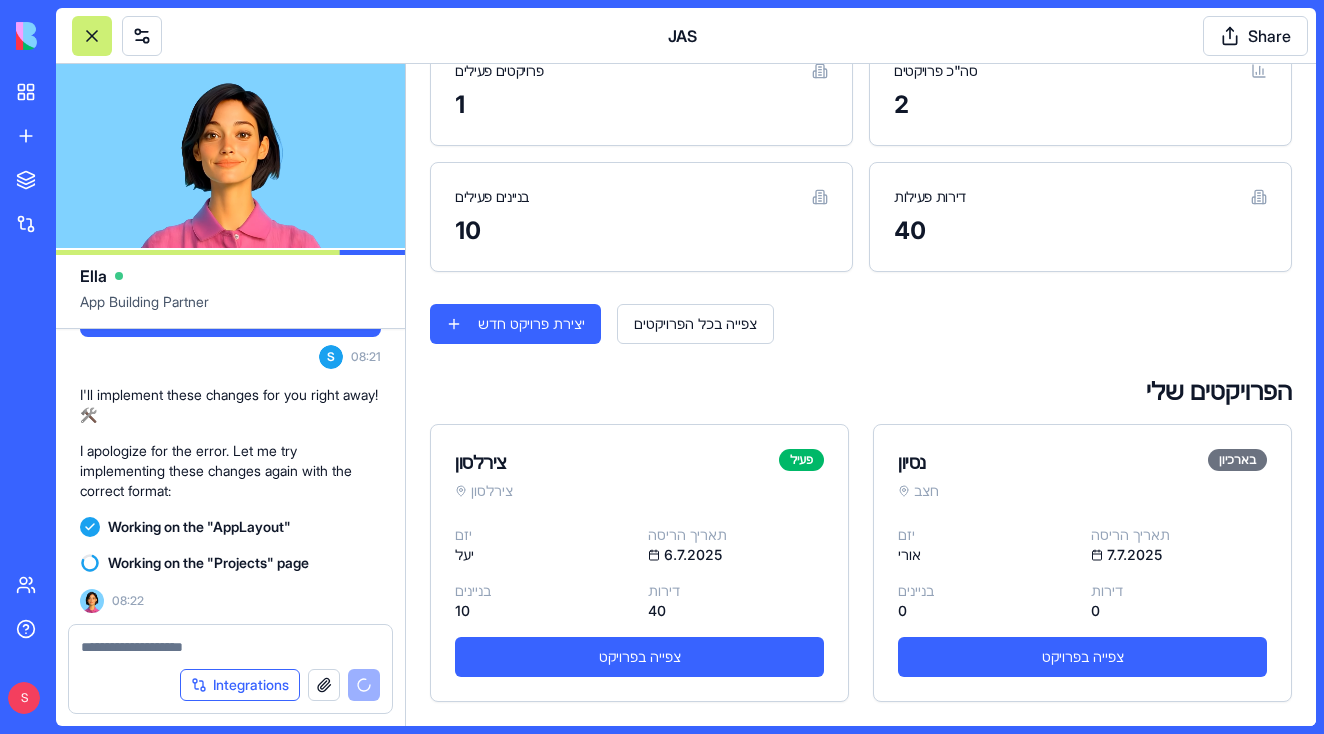 click on "Integrations" at bounding box center (240, 685) 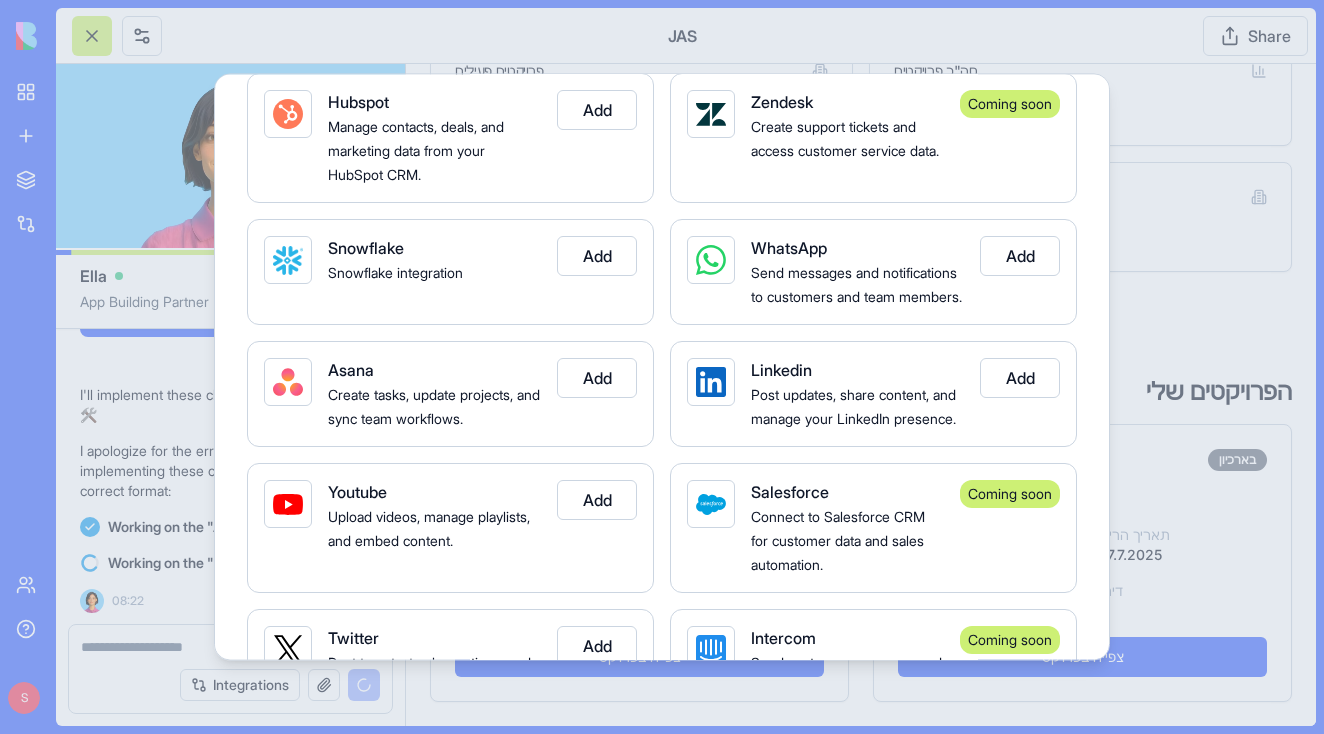 scroll, scrollTop: 467, scrollLeft: 0, axis: vertical 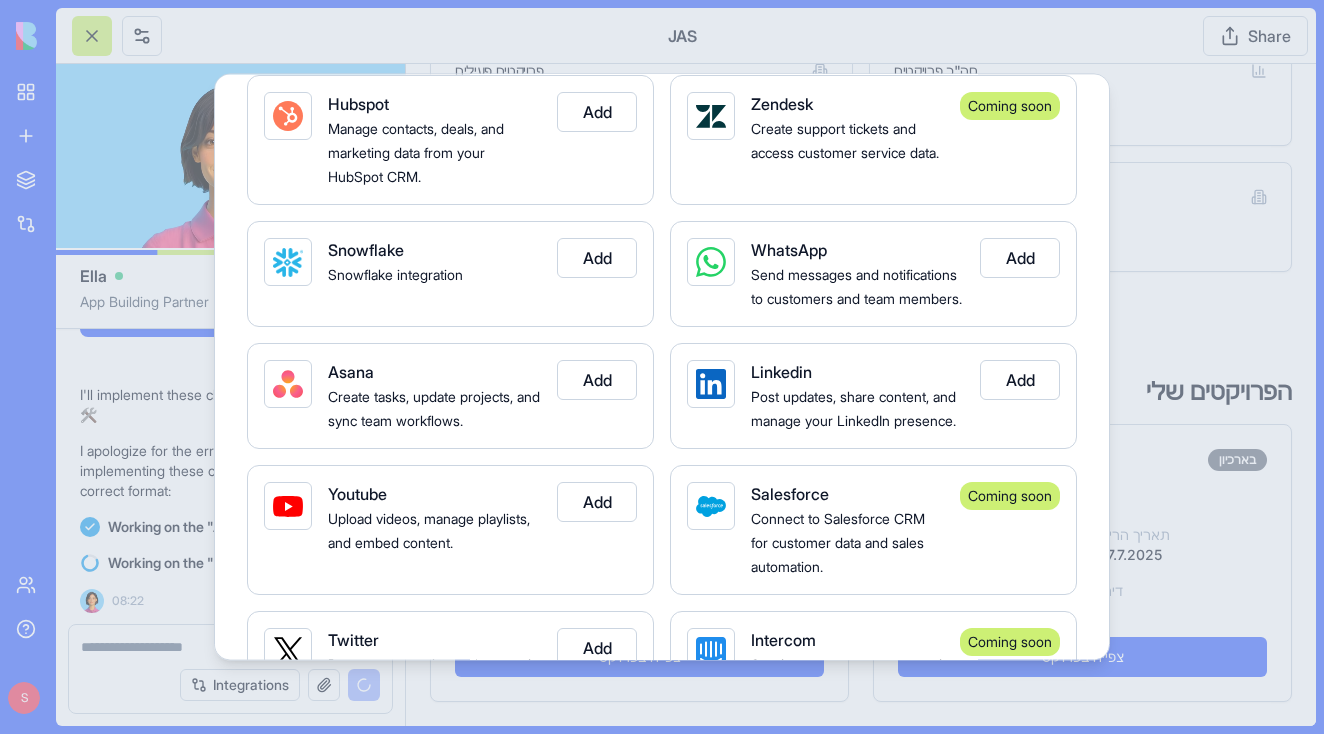 click at bounding box center [662, 367] 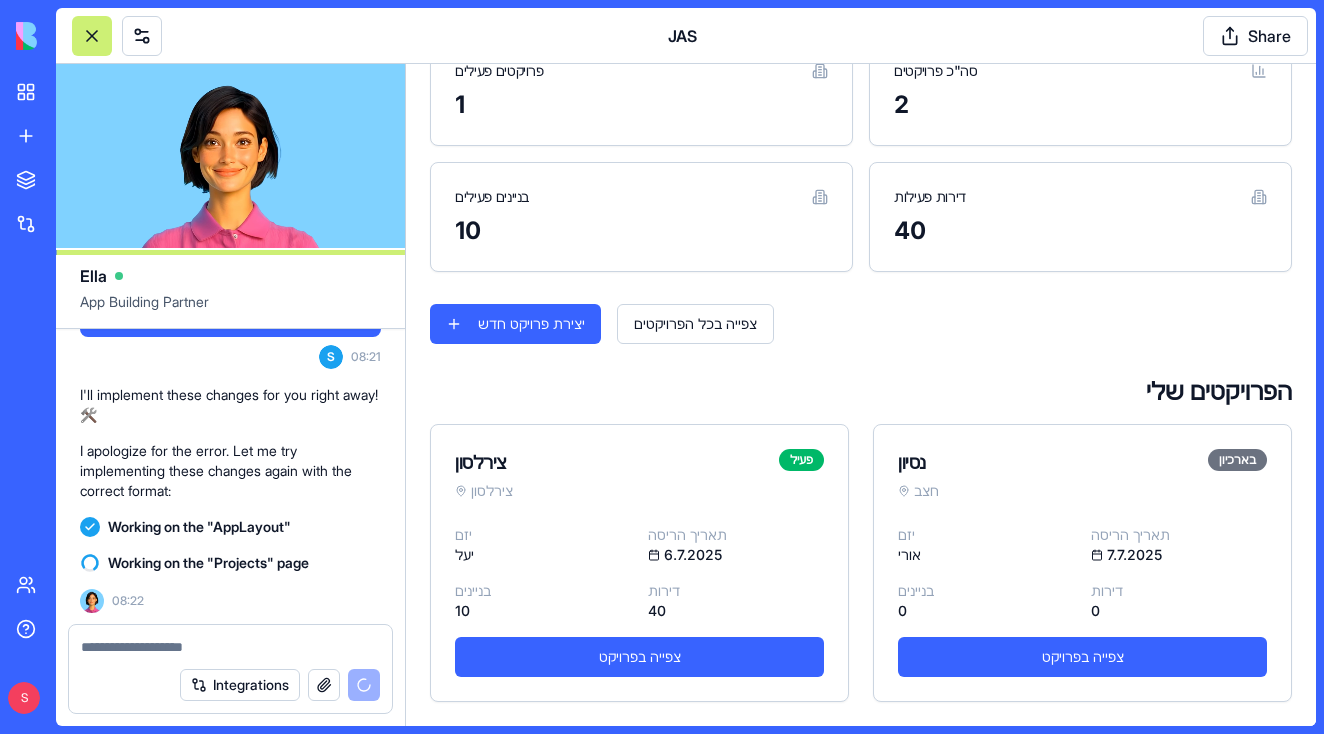 type 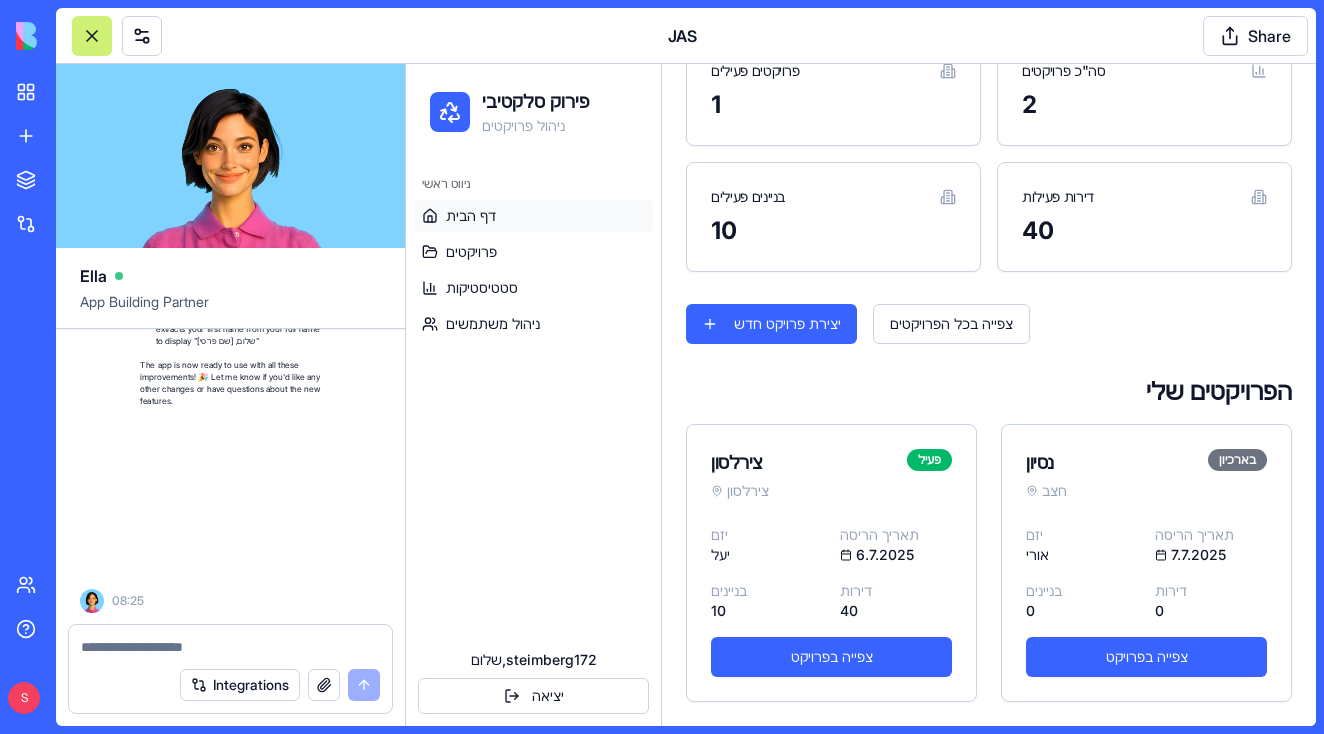 scroll, scrollTop: 52136, scrollLeft: 0, axis: vertical 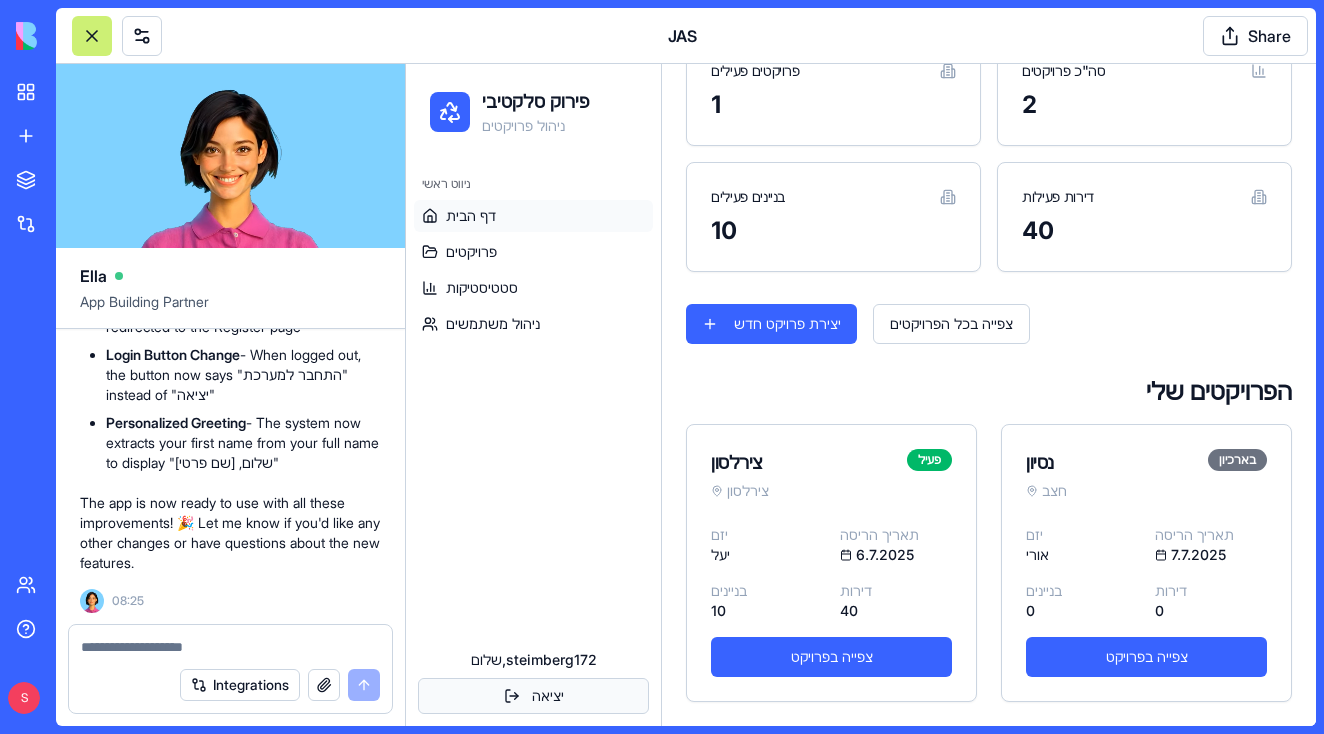 click on "יציאה" at bounding box center (533, 696) 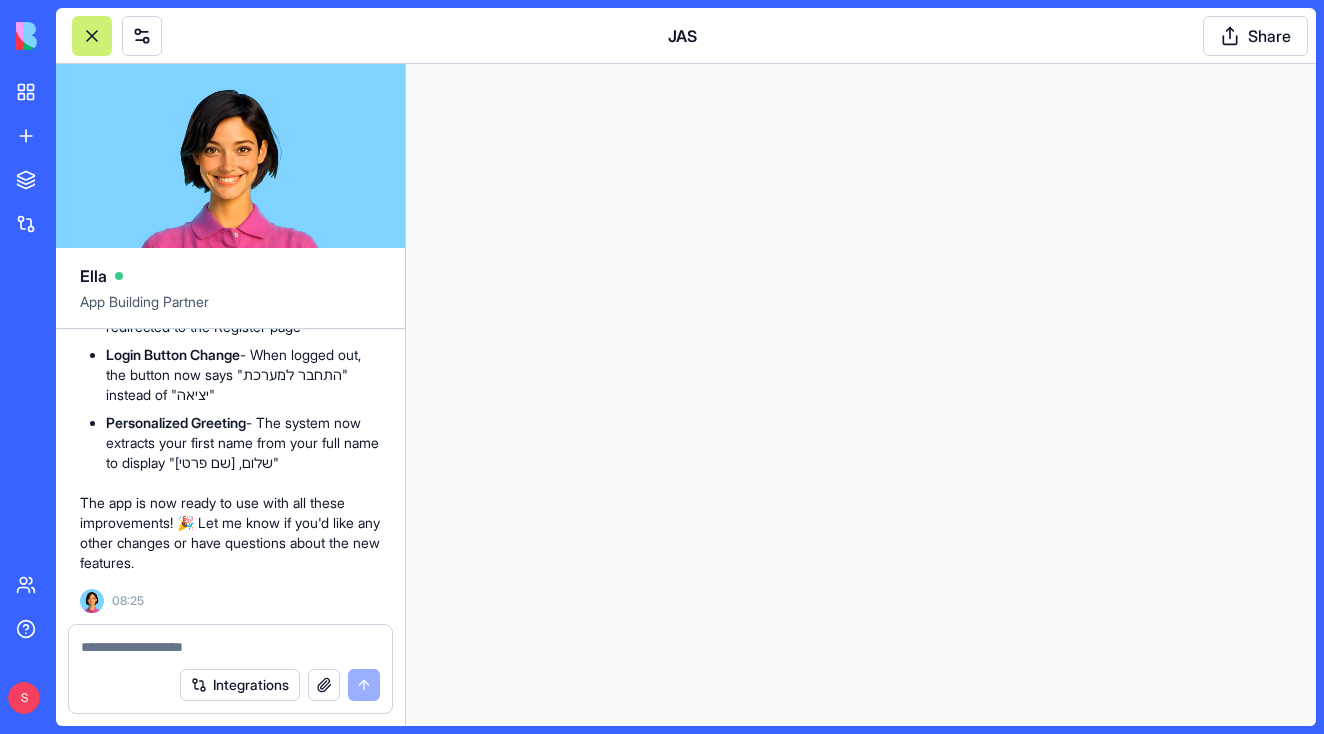 scroll, scrollTop: 0, scrollLeft: 0, axis: both 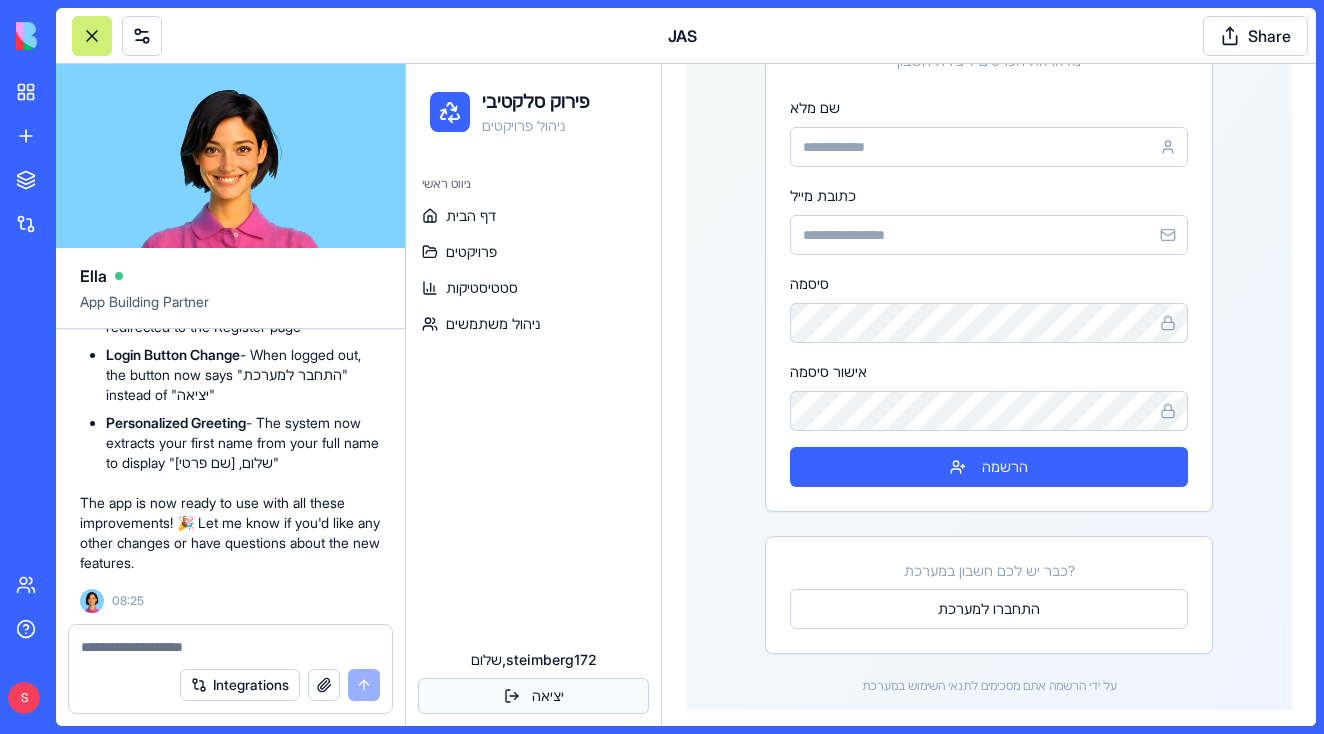 click on "יציאה" at bounding box center [533, 696] 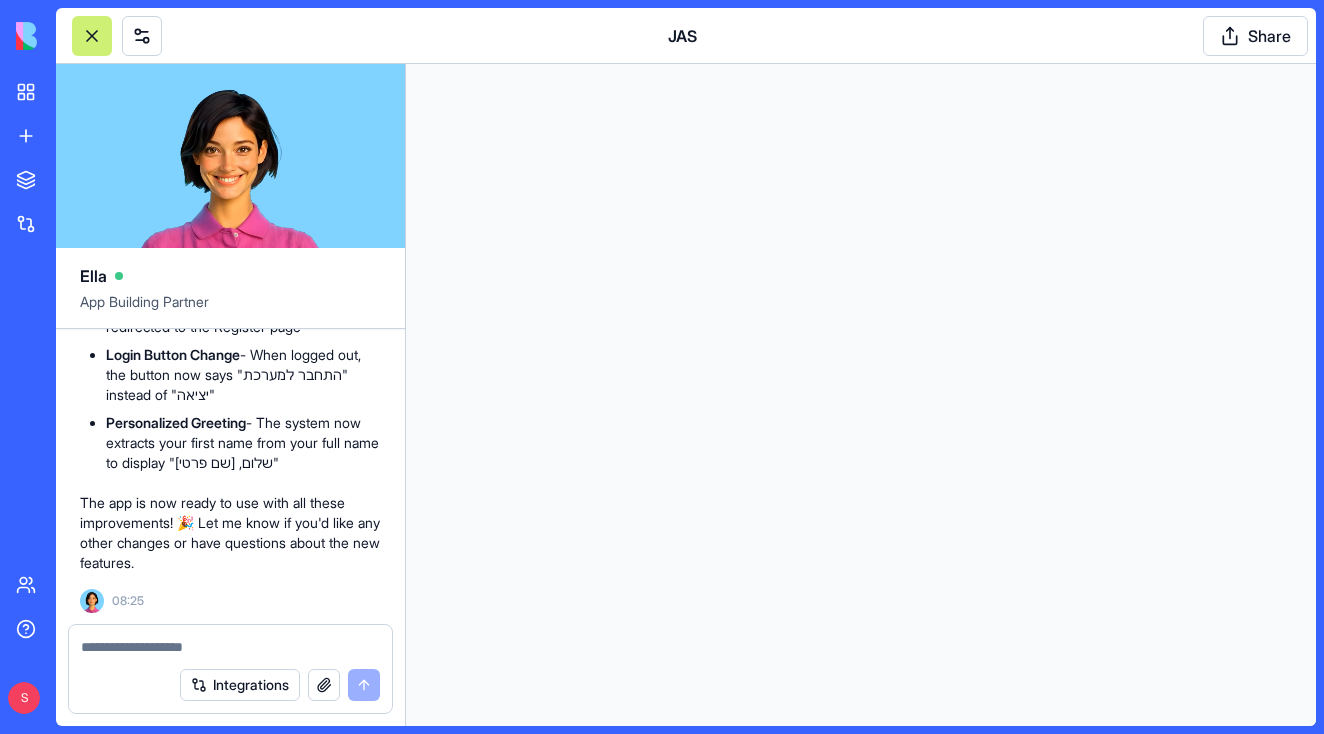 scroll, scrollTop: 0, scrollLeft: 0, axis: both 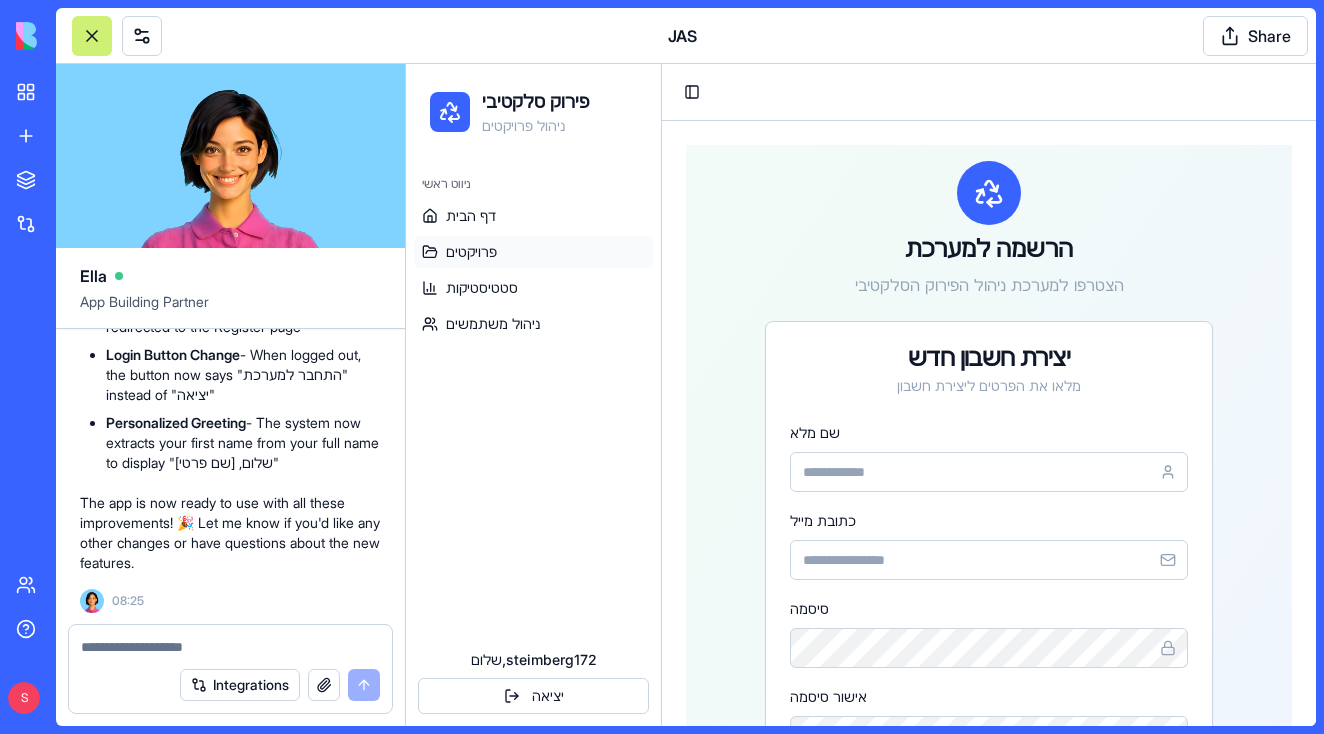 click on "פרויקטים" at bounding box center [471, 252] 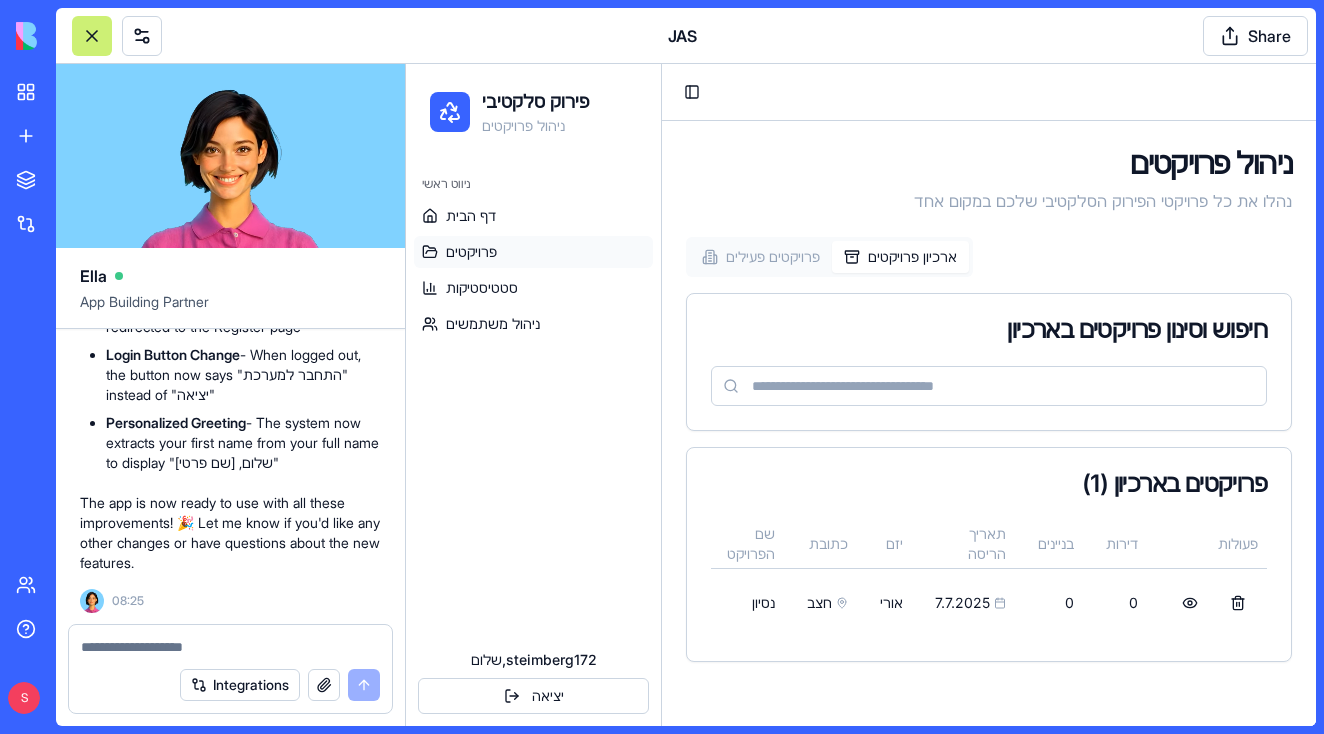 click on "ארכיון פרויקטים" at bounding box center (900, 257) 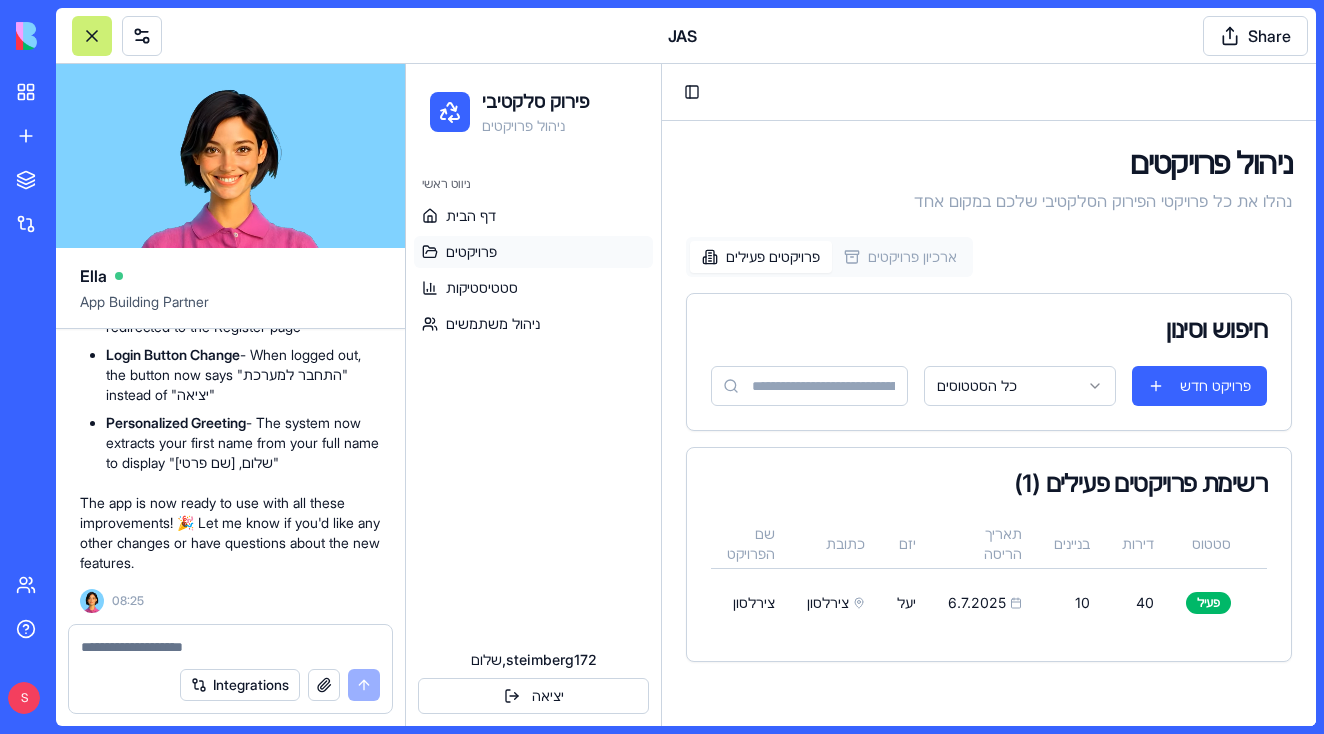 click on "פרויקטים פעילים" at bounding box center (761, 257) 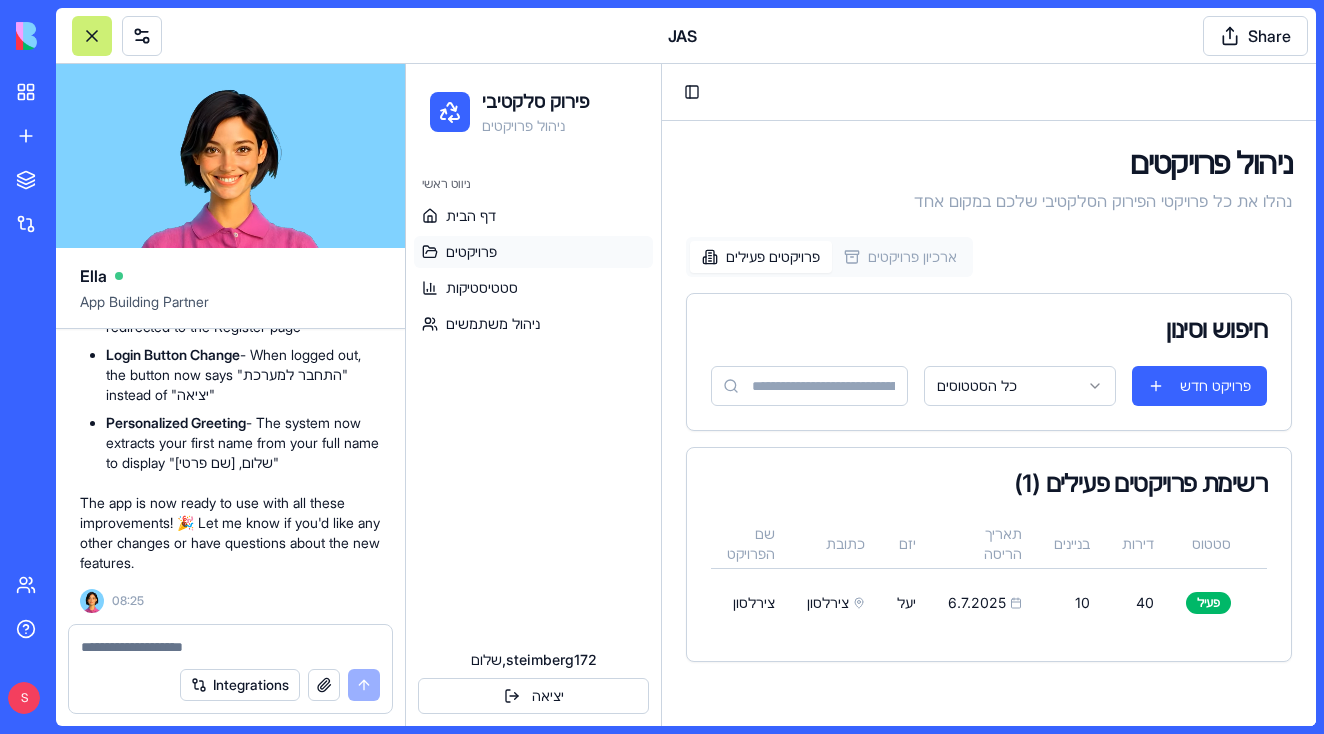 click on "ארכיון פרויקטים" at bounding box center [900, 257] 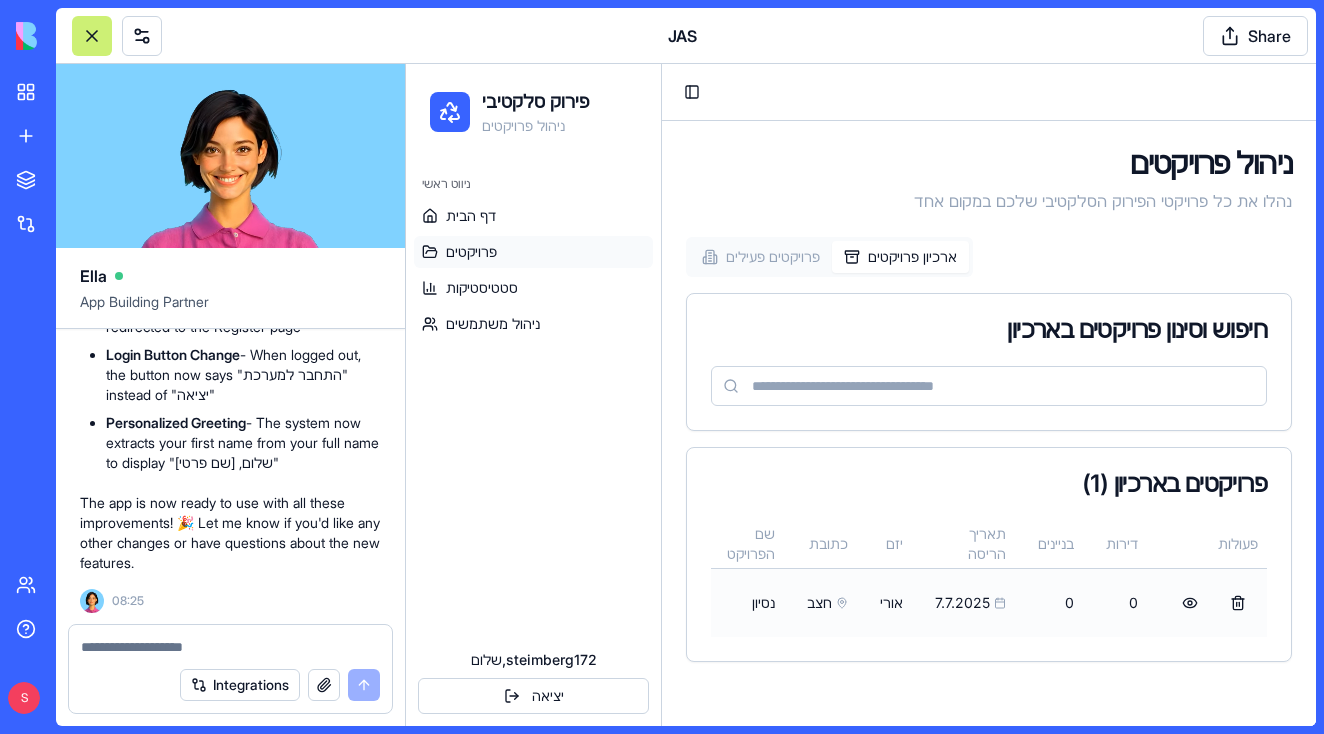 scroll, scrollTop: 0, scrollLeft: 0, axis: both 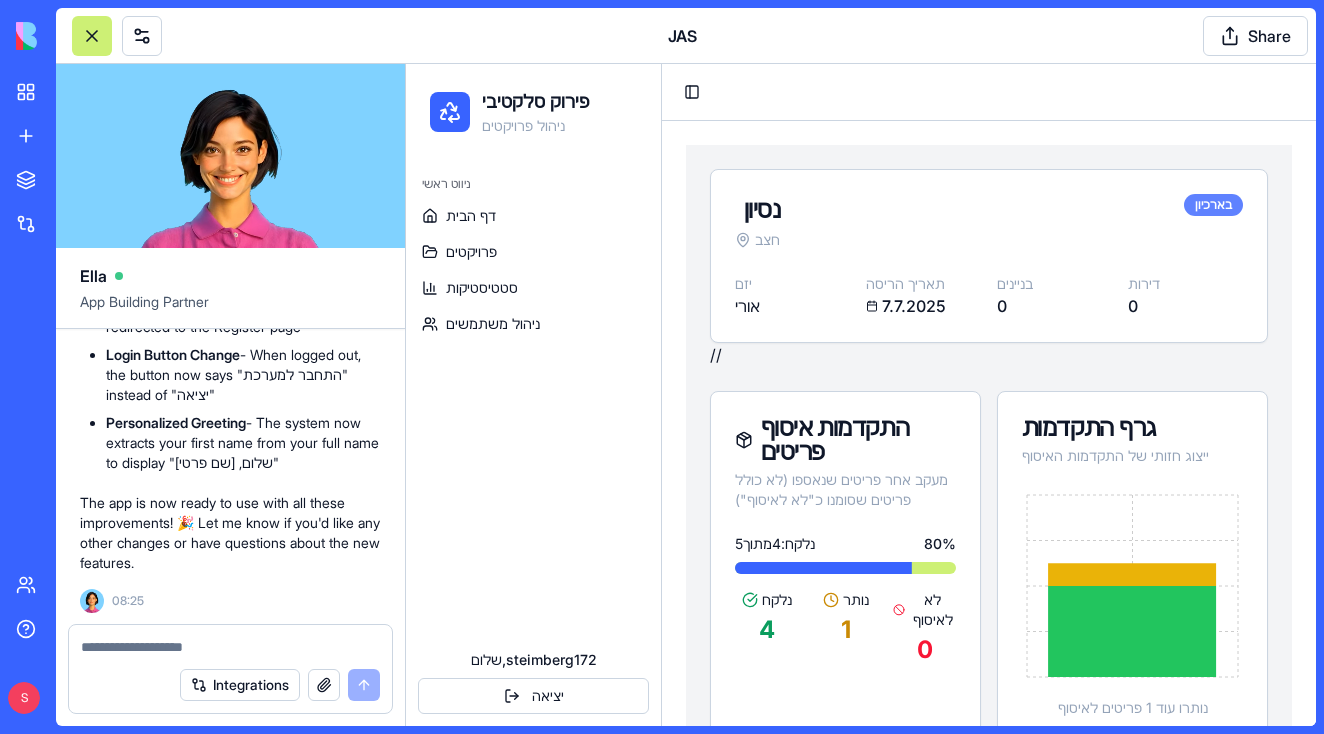 click on "בארכיון" at bounding box center [1213, 205] 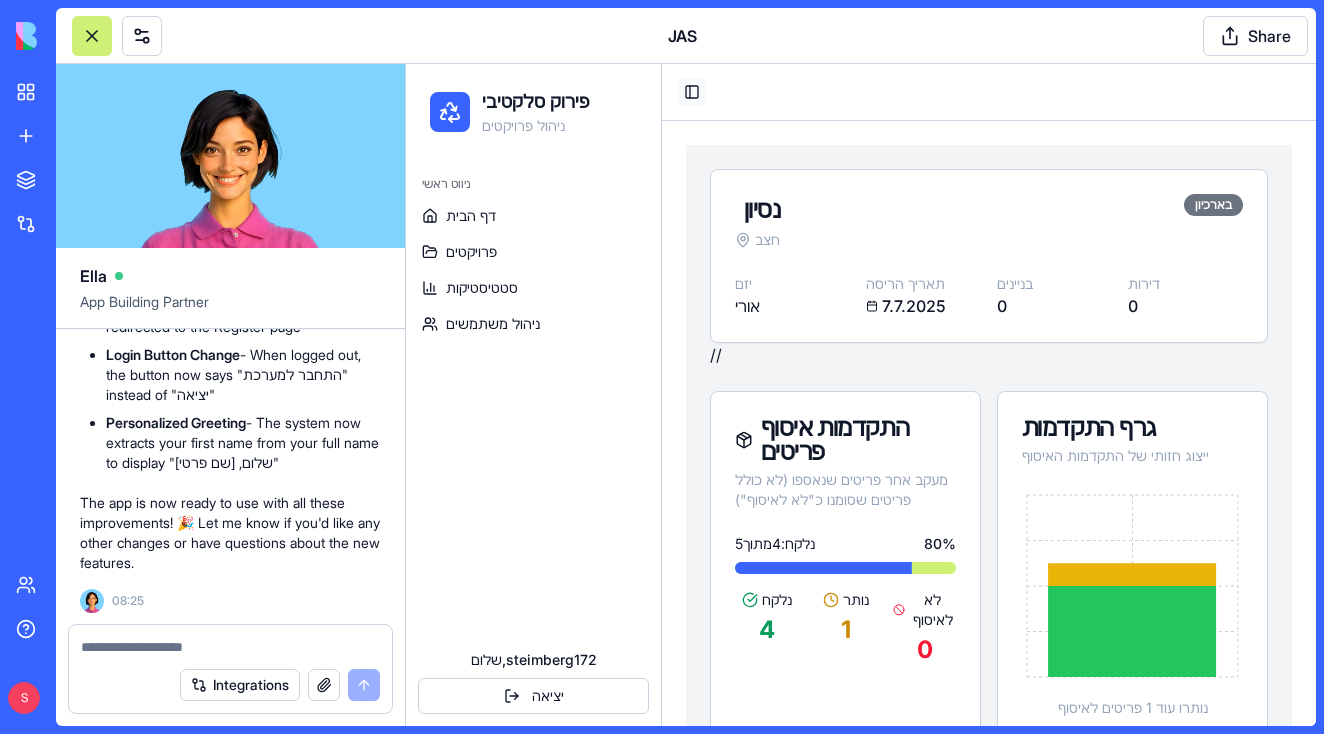 click on "Toggle Sidebar" at bounding box center [692, 92] 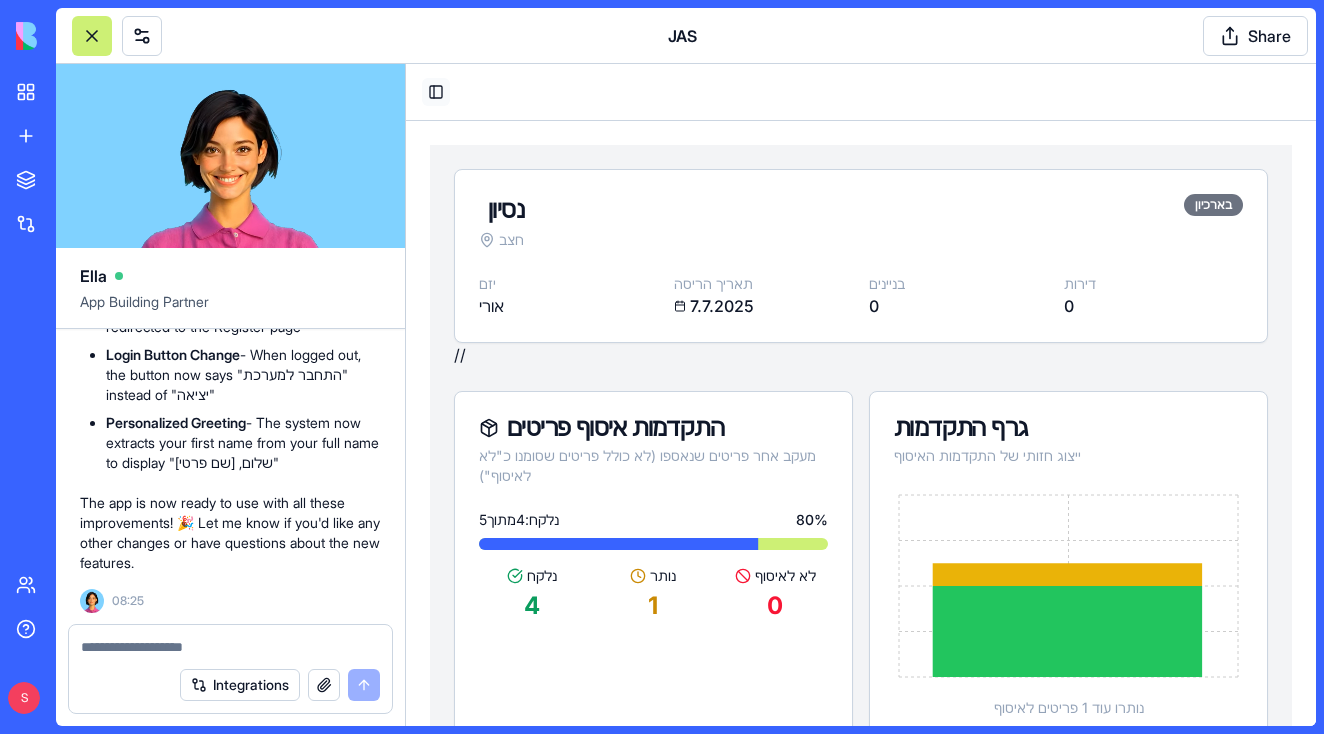 click on "Toggle Sidebar" at bounding box center (861, 92) 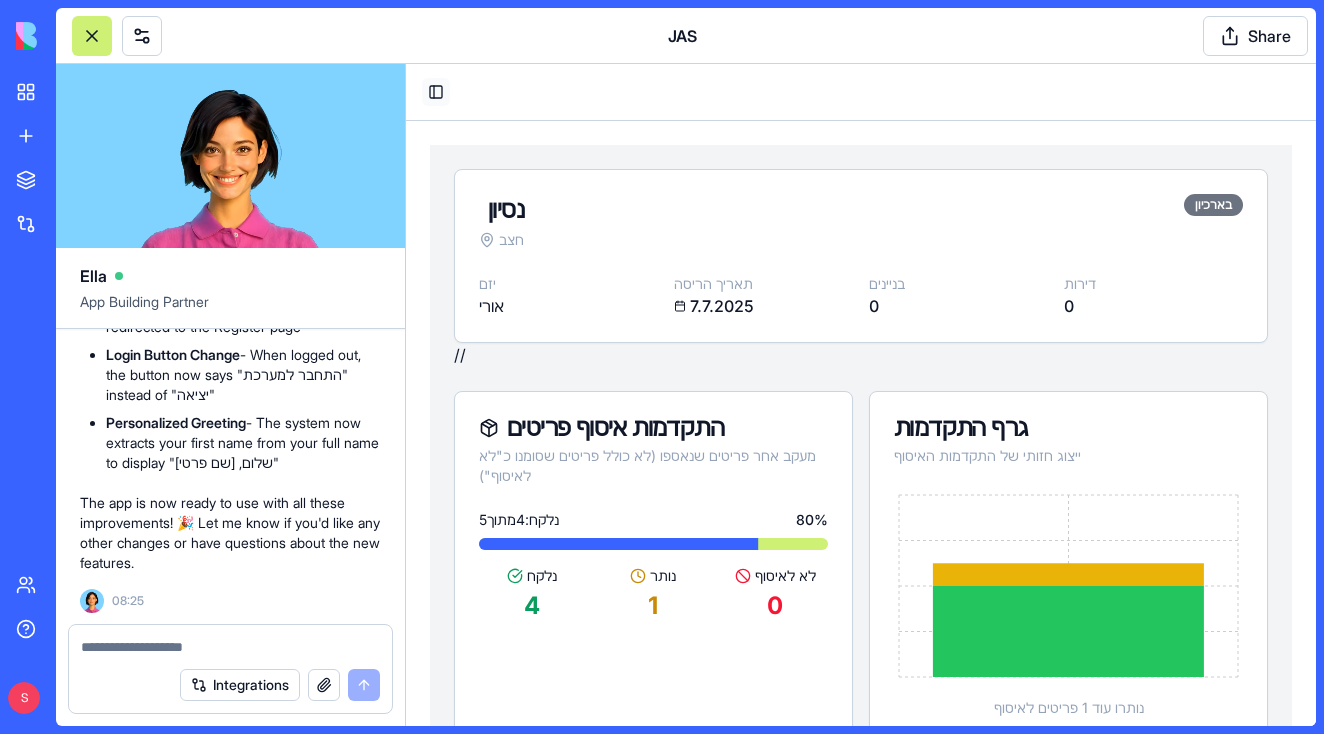click on "Toggle Sidebar" at bounding box center (436, 92) 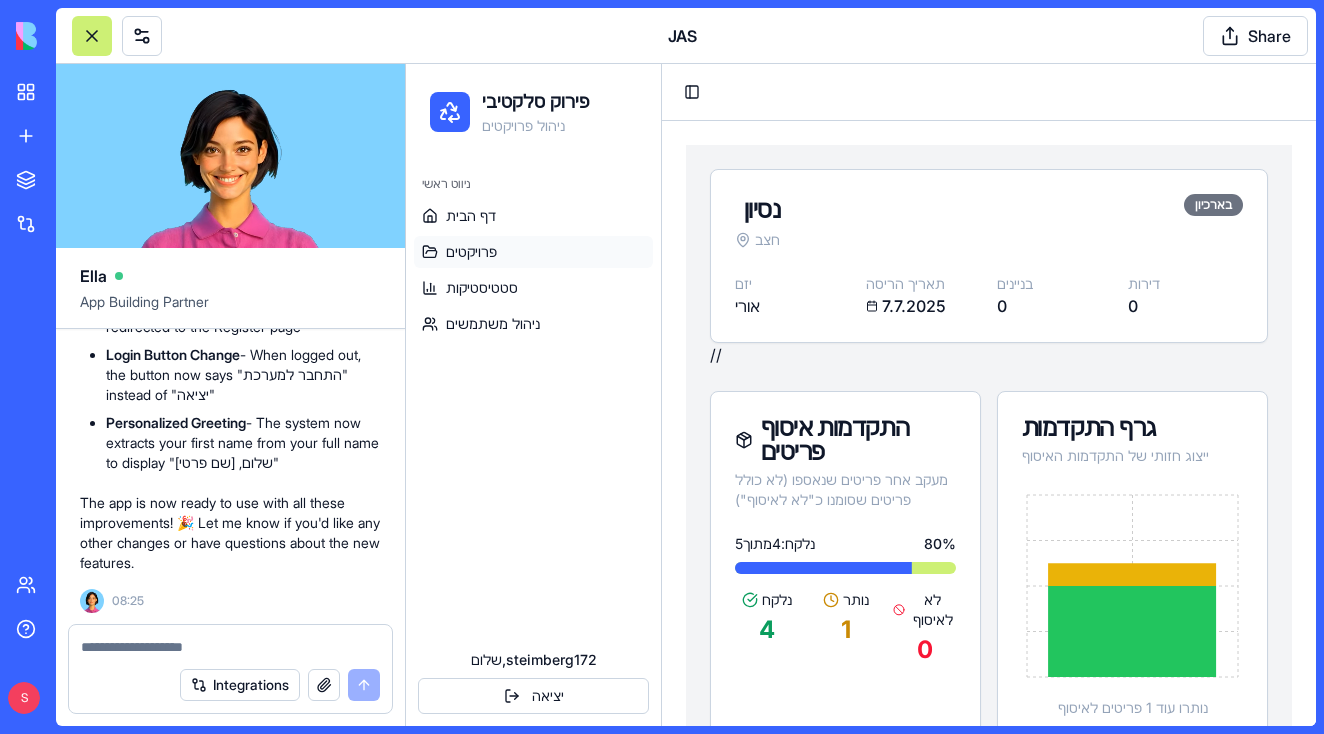 click on "פרויקטים" at bounding box center (533, 252) 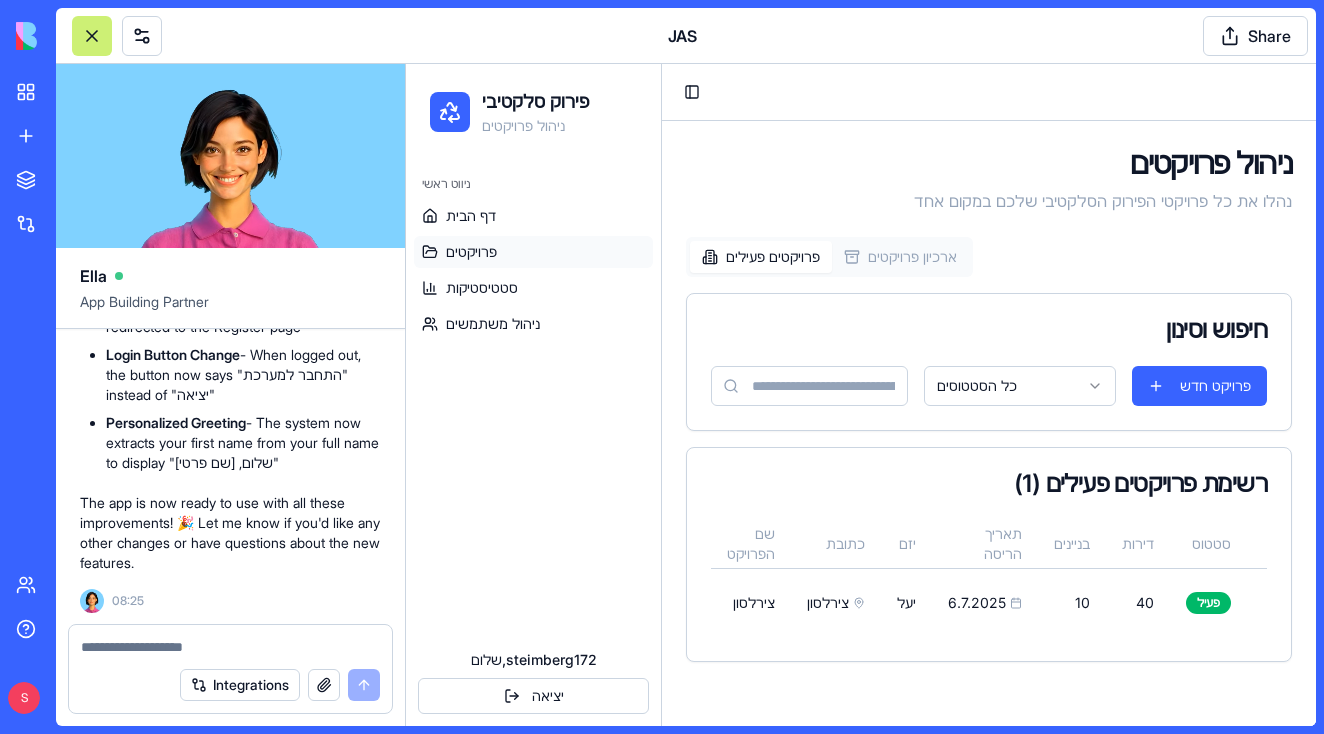 click on "פרויקטים פעילים ארכיון פרויקטים חיפוש וסינון כל הסטטוסים פרויקט חדש רשימת פרויקטים פעילים ( 1 ) שם הפרויקט כתובת יזם תאריך הריסה בניינים דירות סטטוס פעולות צירלסון צירלסון יעל [DATE] 10 40 פעיל" at bounding box center (989, 449) 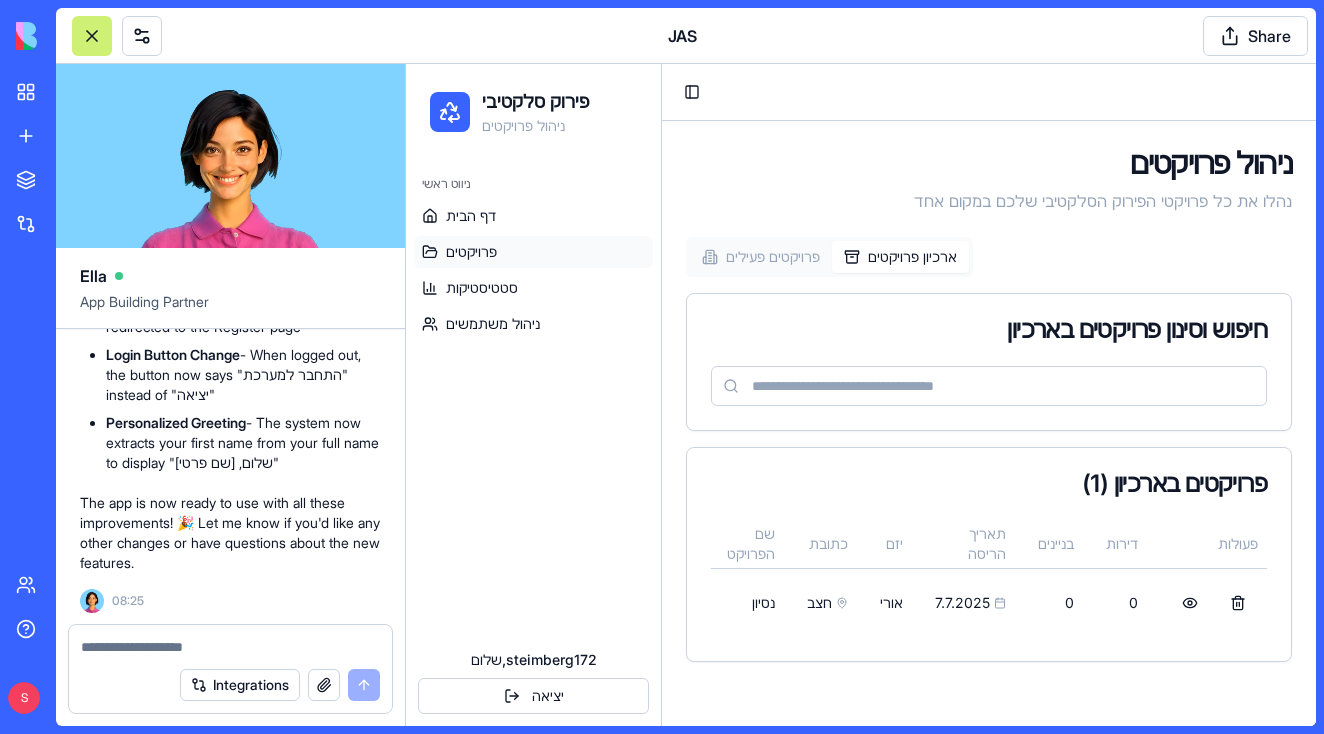 click on "פרויקטים פעילים" at bounding box center [761, 257] 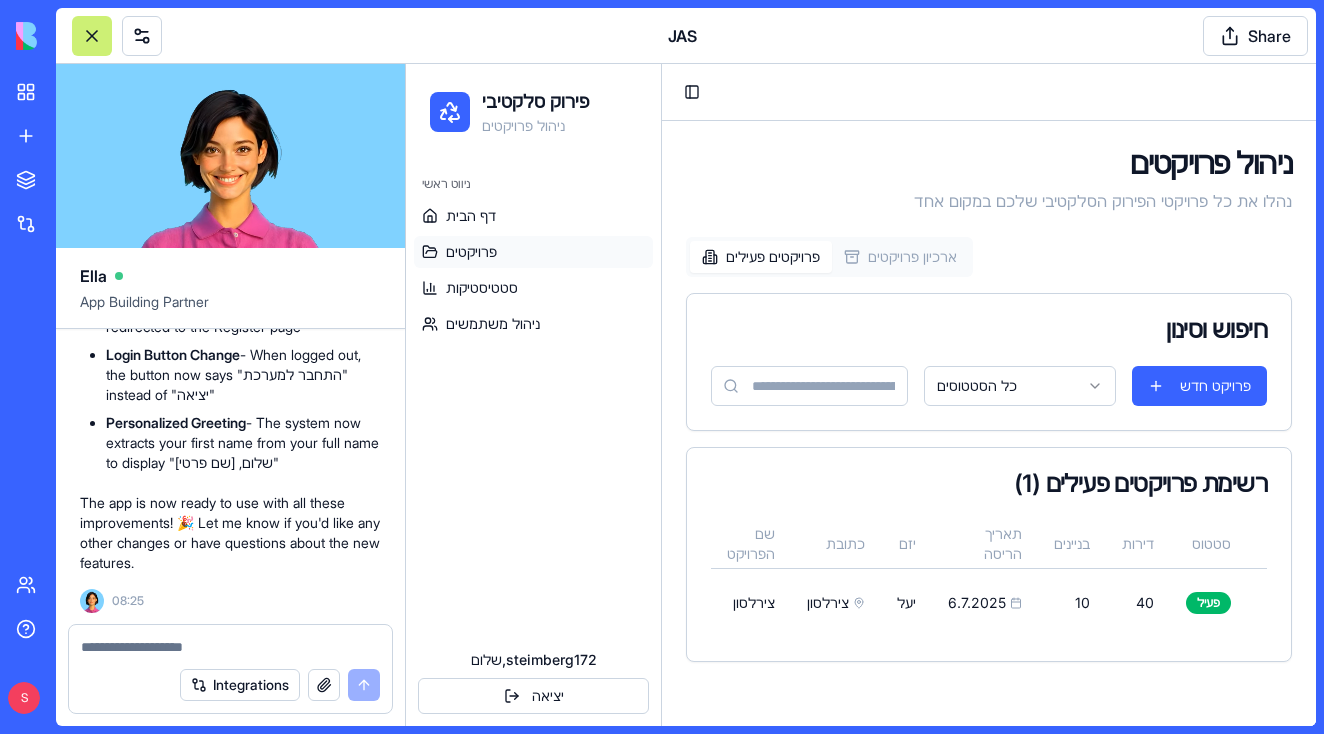 click on "פירוק סלקטיבי ניהול פרויקטים ניווט ראשי דף הבית פרויקטים סטטיסטיקות ניהול משתמשים שלום,  [USERNAME] יציאה Toggle Sidebar ניהול פרויקטים נהלו את כל פרויקטי הפירוק הסלקטיבי שלכם במקום אחד פרויקטים פעילים ארכיון פרויקטים חיפוש וסינון כל הסטטוסים פרויקט חדש רשימת פרויקטים פעילים ( 1 ) שם הפרויקט כתובת יזם תאריך הריסה בניינים דירות סטטוס פעולות צירלסון צירלסון יעל 6.7.2025 10 40 פעיל
0" at bounding box center [861, 395] 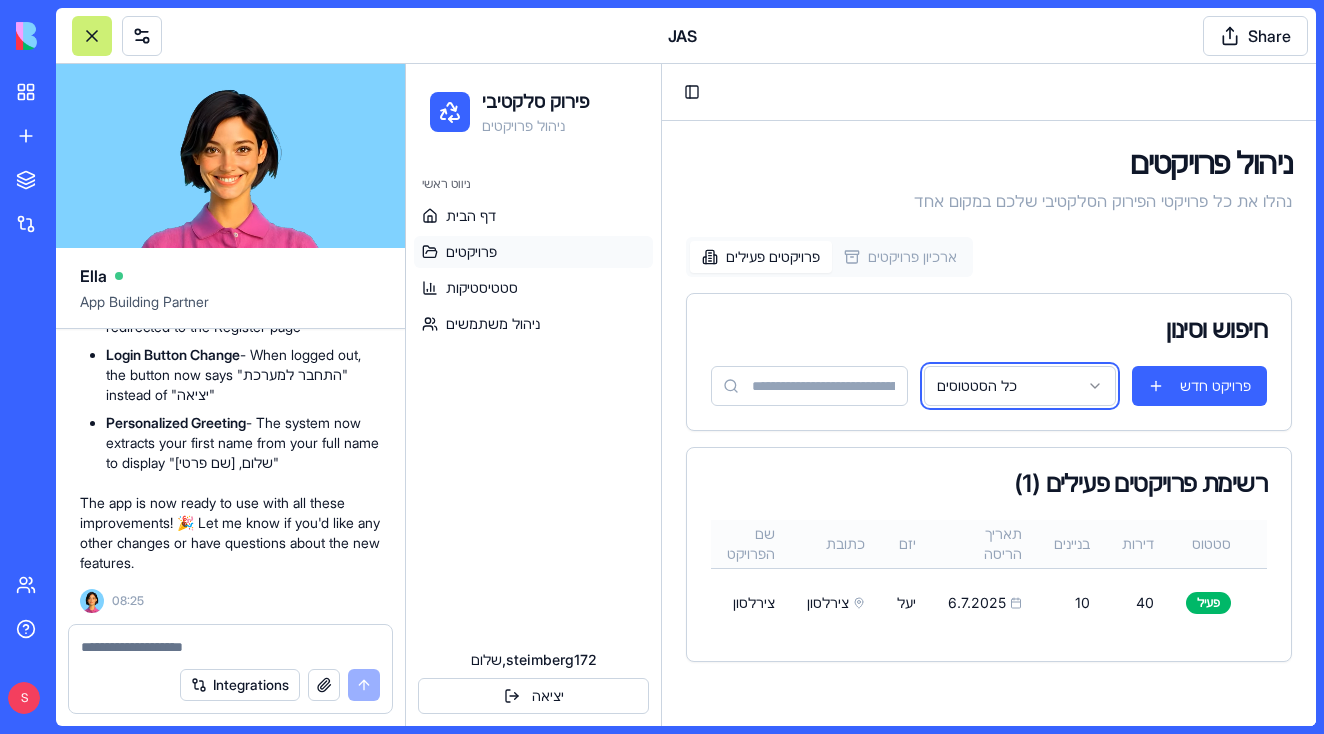 scroll, scrollTop: 0, scrollLeft: 0, axis: both 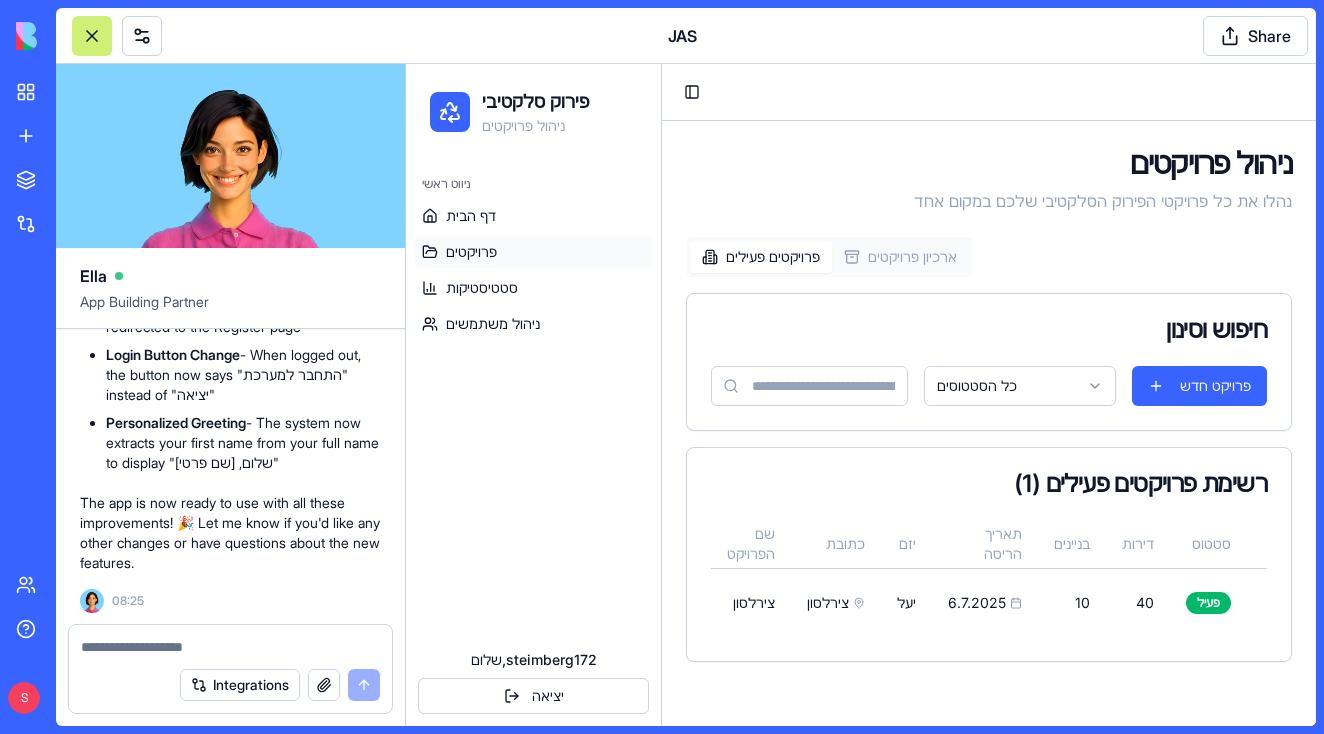 click on "חיפוש וסינון" at bounding box center [989, 330] 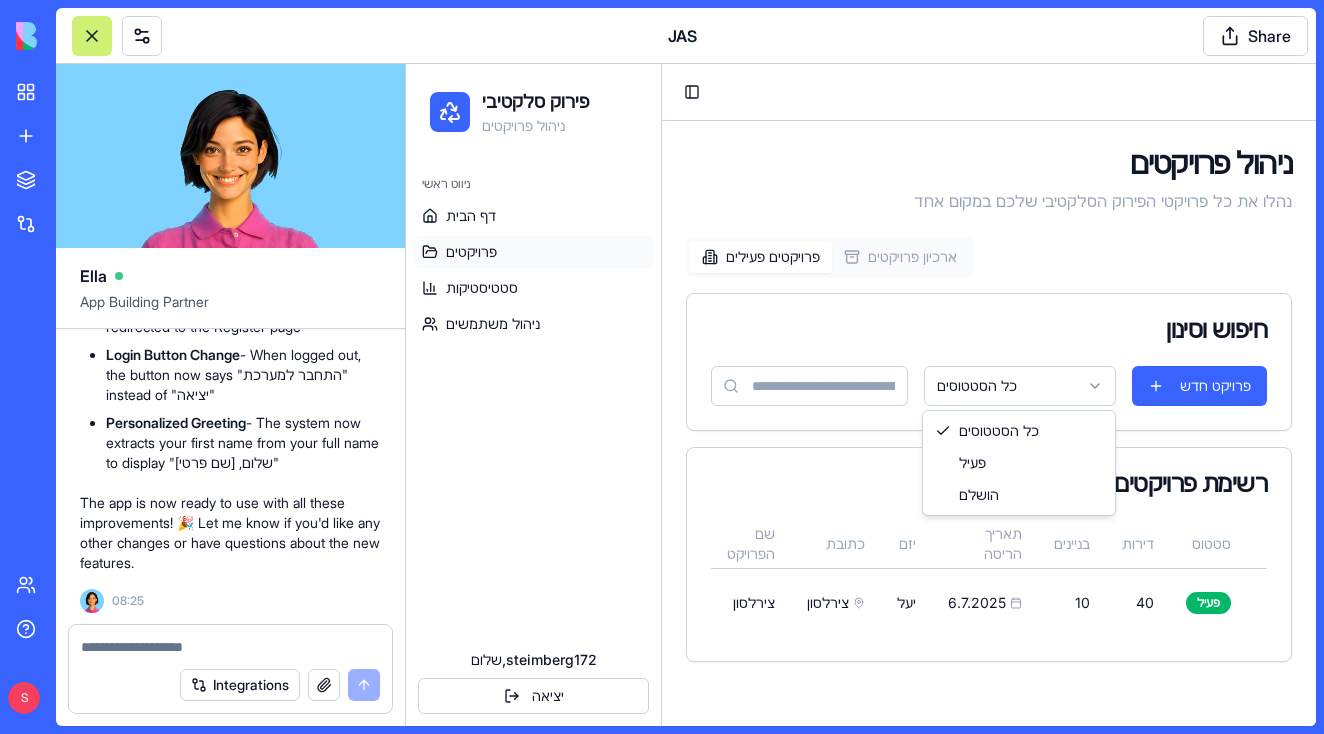 click on "פירוק סלקטיבי ניהול פרויקטים ניווט ראשי דף הבית פרויקטים סטטיסטיקות ניהול משתמשים שלום,  [USERNAME] יציאה Toggle Sidebar ניהול פרויקטים נהלו את כל פרויקטי הפירוק הסלקטיבי שלכם במקום אחד פרויקטים פעילים ארכיון פרויקטים חיפוש וסינון כל הסטטוסים פרויקט חדש רשימת פרויקטים פעילים ( 1 ) שם הפרויקט כתובת יזם תאריך הריסה בניינים דירות סטטוס פעולות צירלסון צירלסון יעל [DATE] 10 40 פעיל
0 כל הסטטוסים פעיל הושלם" at bounding box center [861, 395] 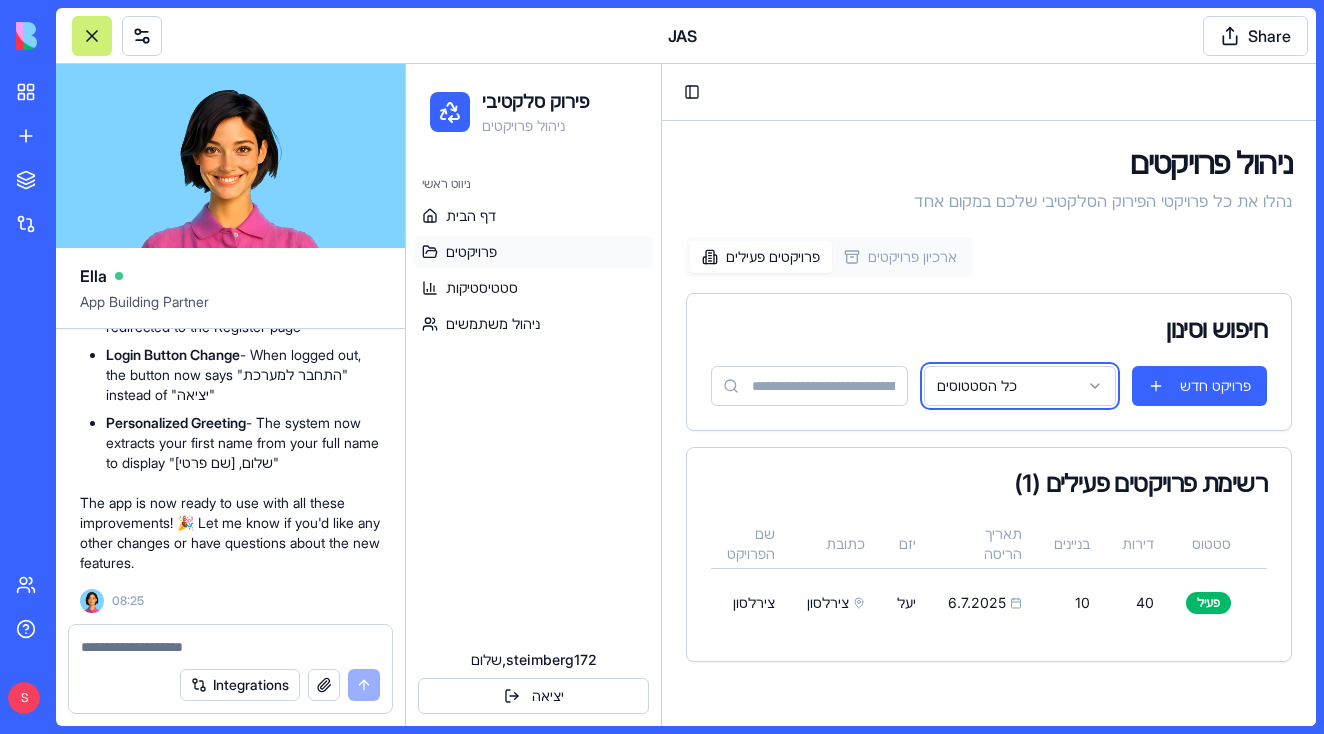 click on "פירוק סלקטיבי ניהול פרויקטים ניווט ראשי דף הבית פרויקטים סטטיסטיקות ניהול משתמשים שלום,  [USERNAME] יציאה Toggle Sidebar ניהול פרויקטים נהלו את כל פרויקטי הפירוק הסלקטיבי שלכם במקום אחד פרויקטים פעילים ארכיון פרויקטים חיפוש וסינון כל הסטטוסים פרויקט חדש רשימת פרויקטים פעילים ( 1 ) שם הפרויקט כתובת יזם תאריך הריסה בניינים דירות סטטוס פעולות צירלסון צירלסון יעל 6.7.2025 10 40 פעיל
0" at bounding box center [861, 395] 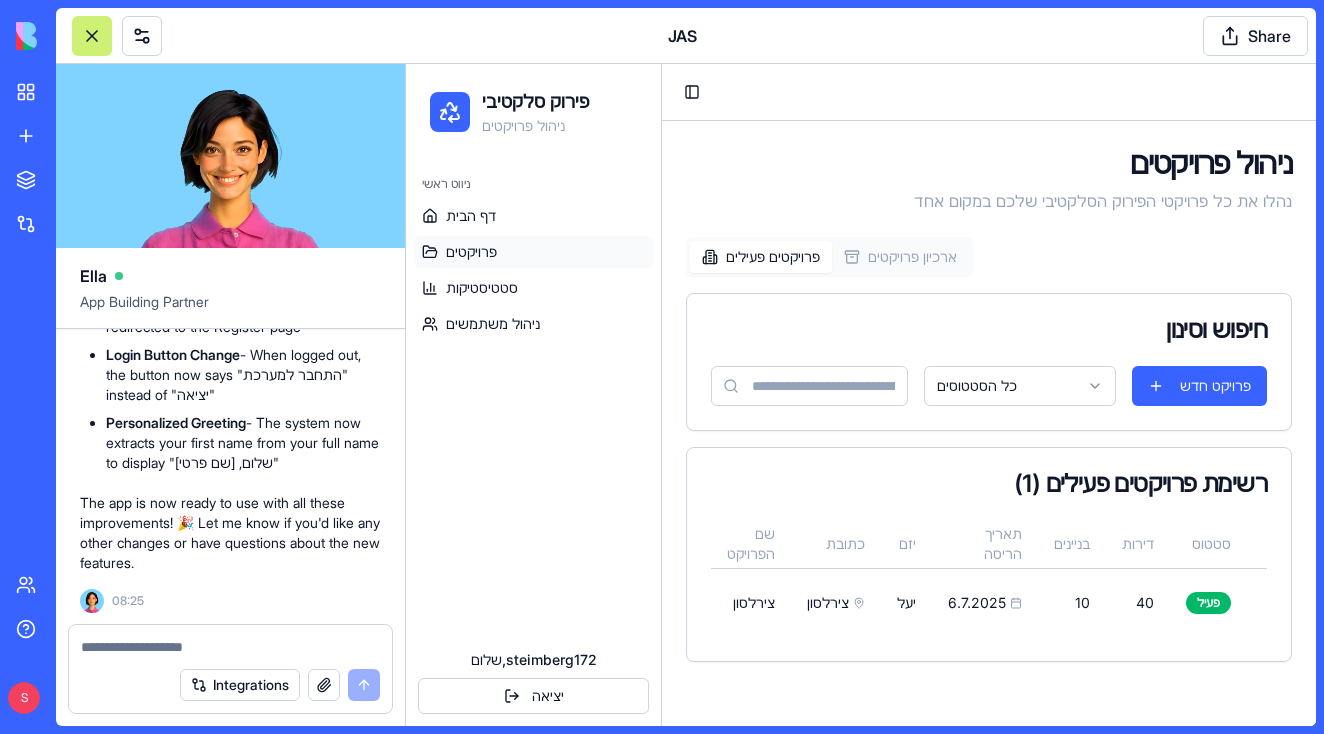 click on "ארכיון פרויקטים" at bounding box center (900, 257) 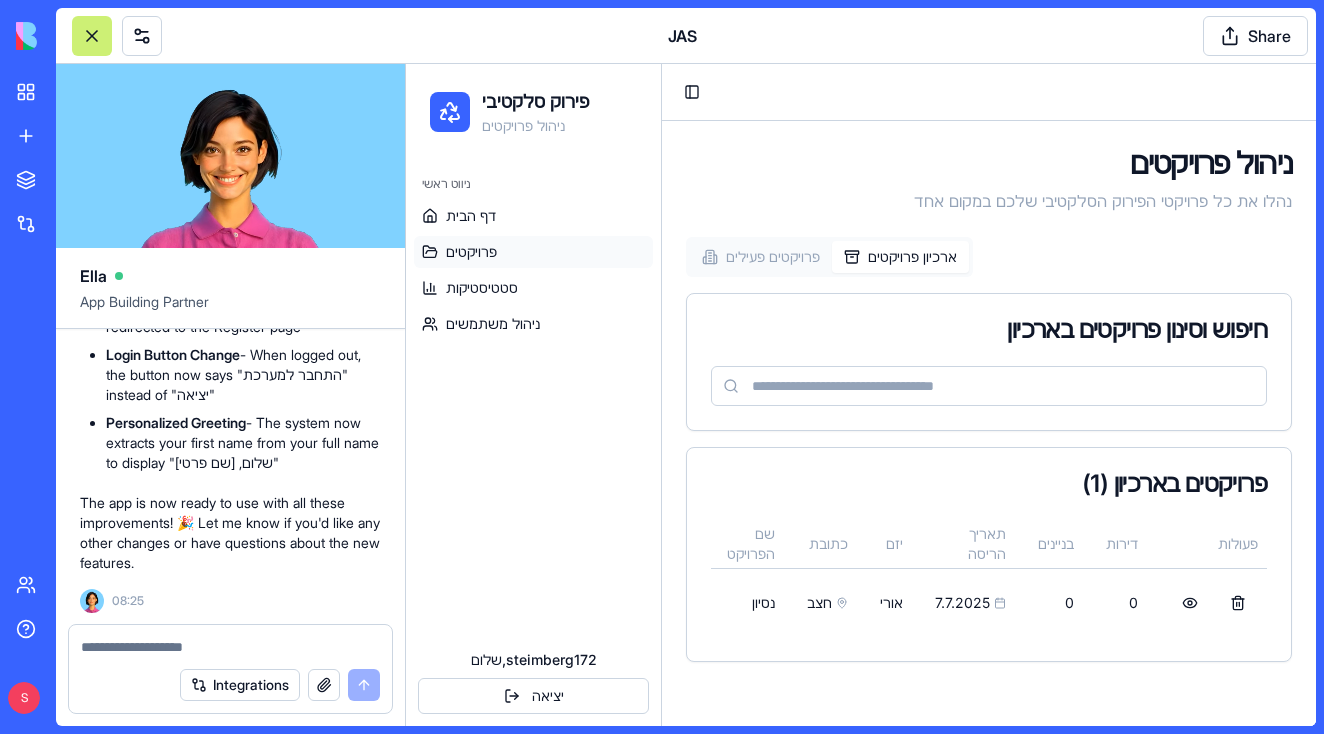 scroll, scrollTop: 0, scrollLeft: 0, axis: both 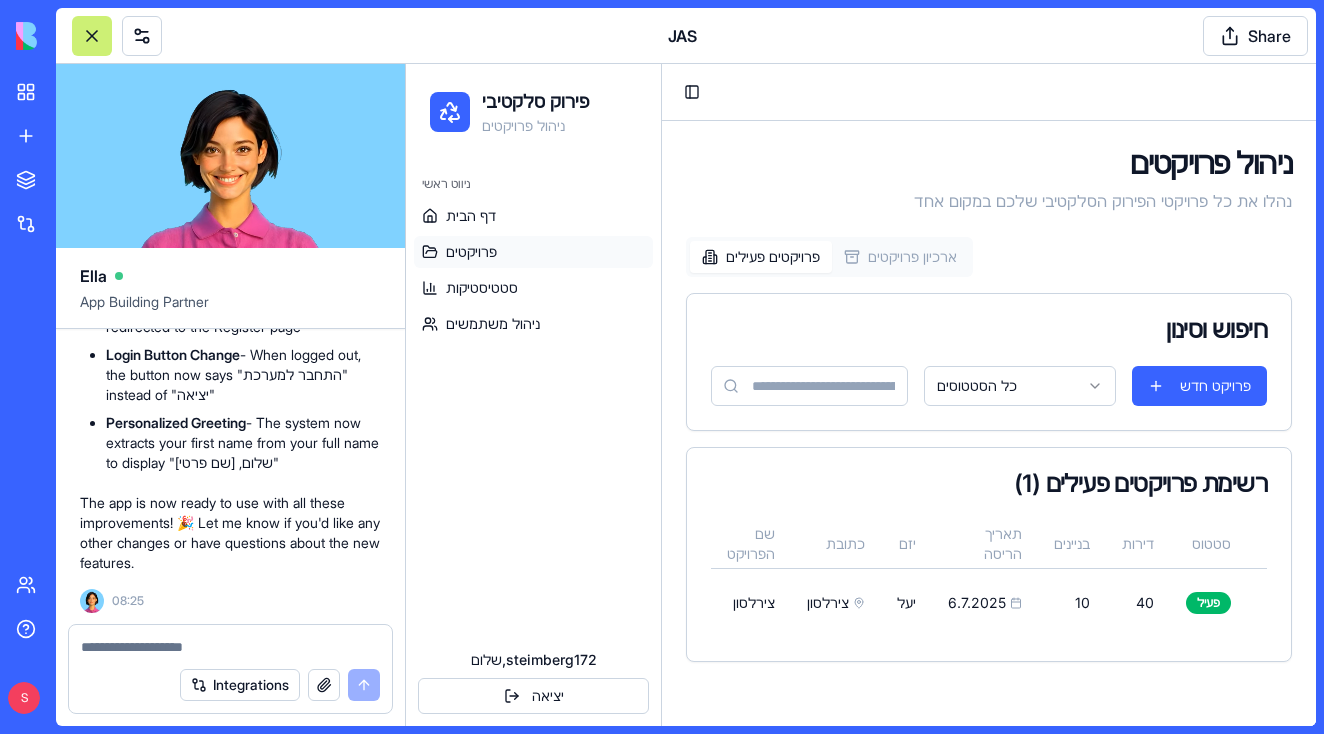 click on "פרויקטים פעילים" at bounding box center (761, 257) 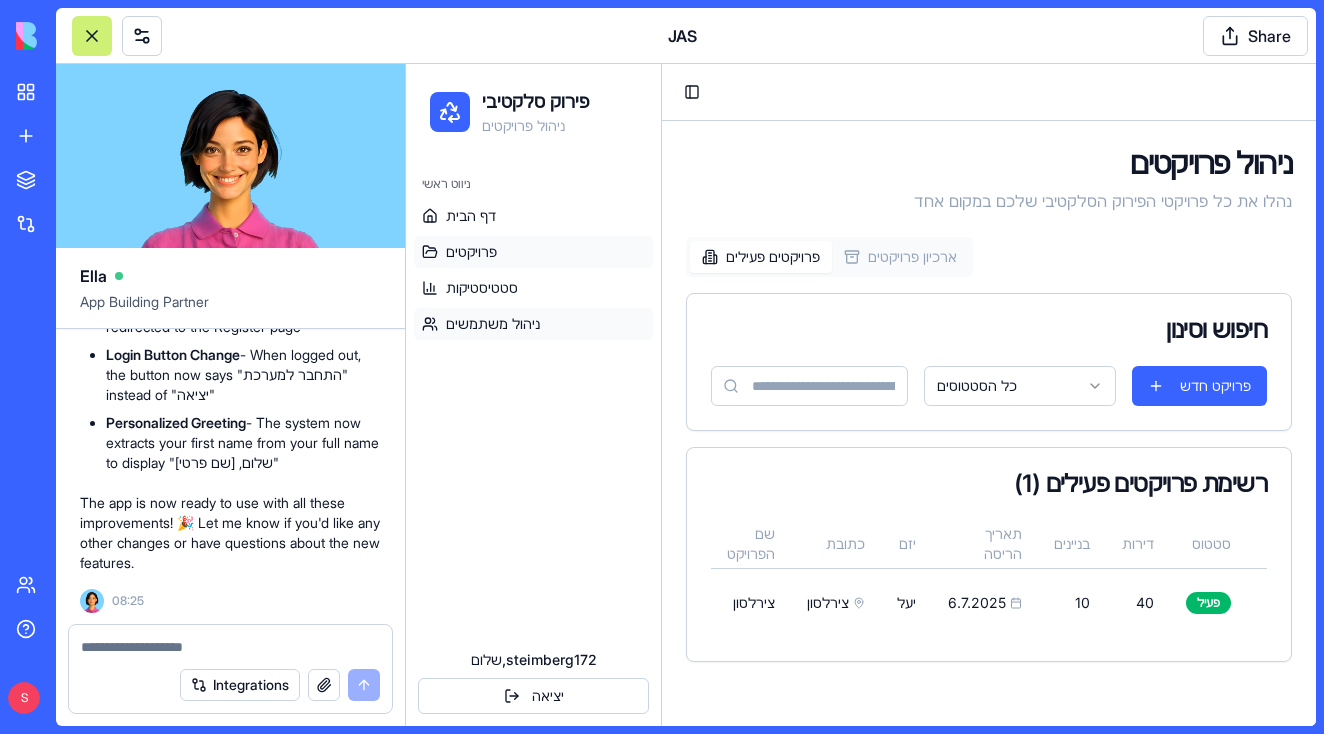click on "ניהול משתמשים" at bounding box center [493, 324] 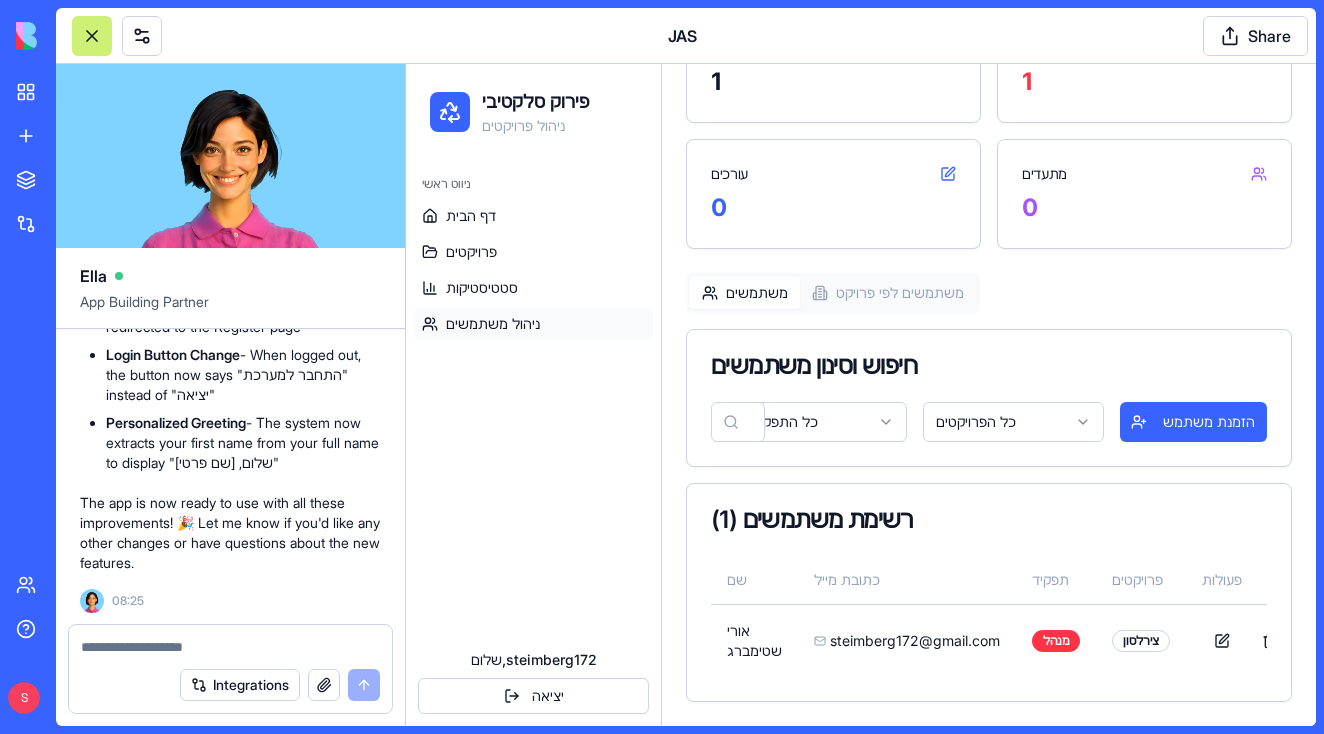 scroll, scrollTop: 224, scrollLeft: 0, axis: vertical 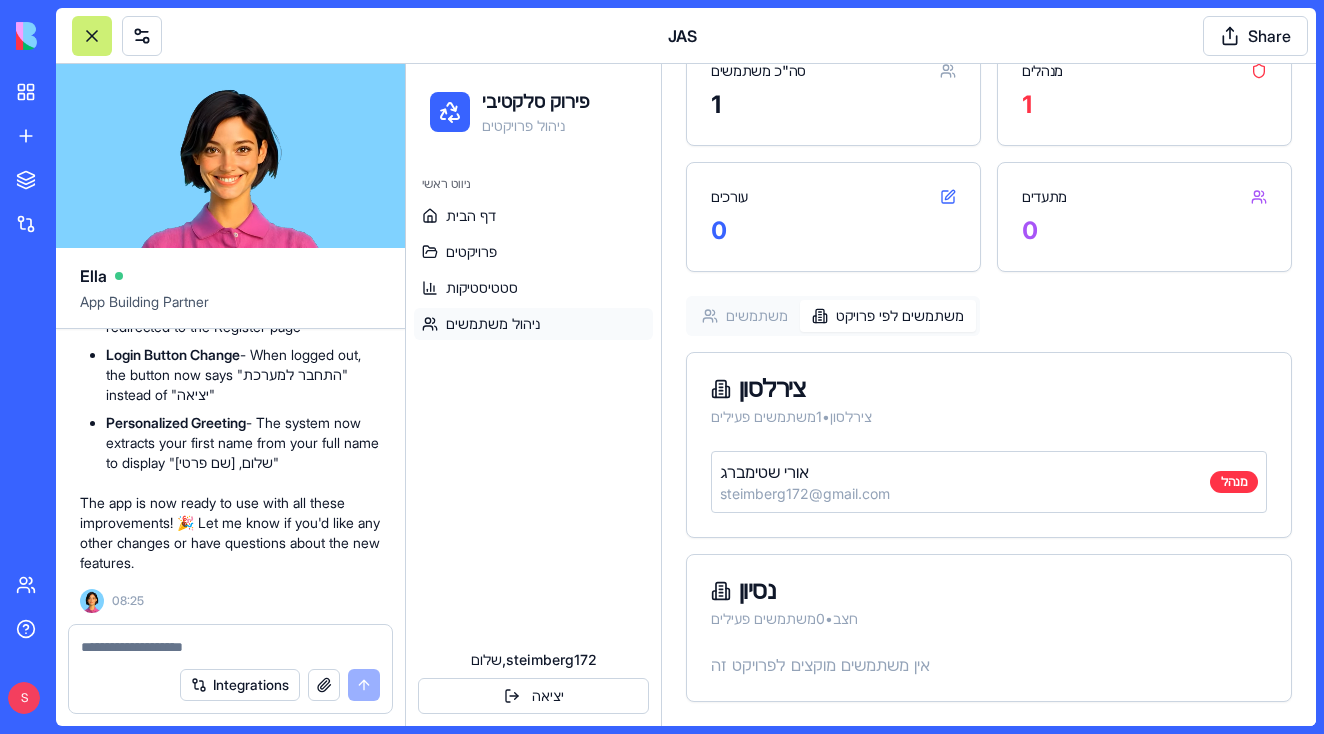click on "משתמשים משתמשים לפי פרויקט" at bounding box center [833, 316] 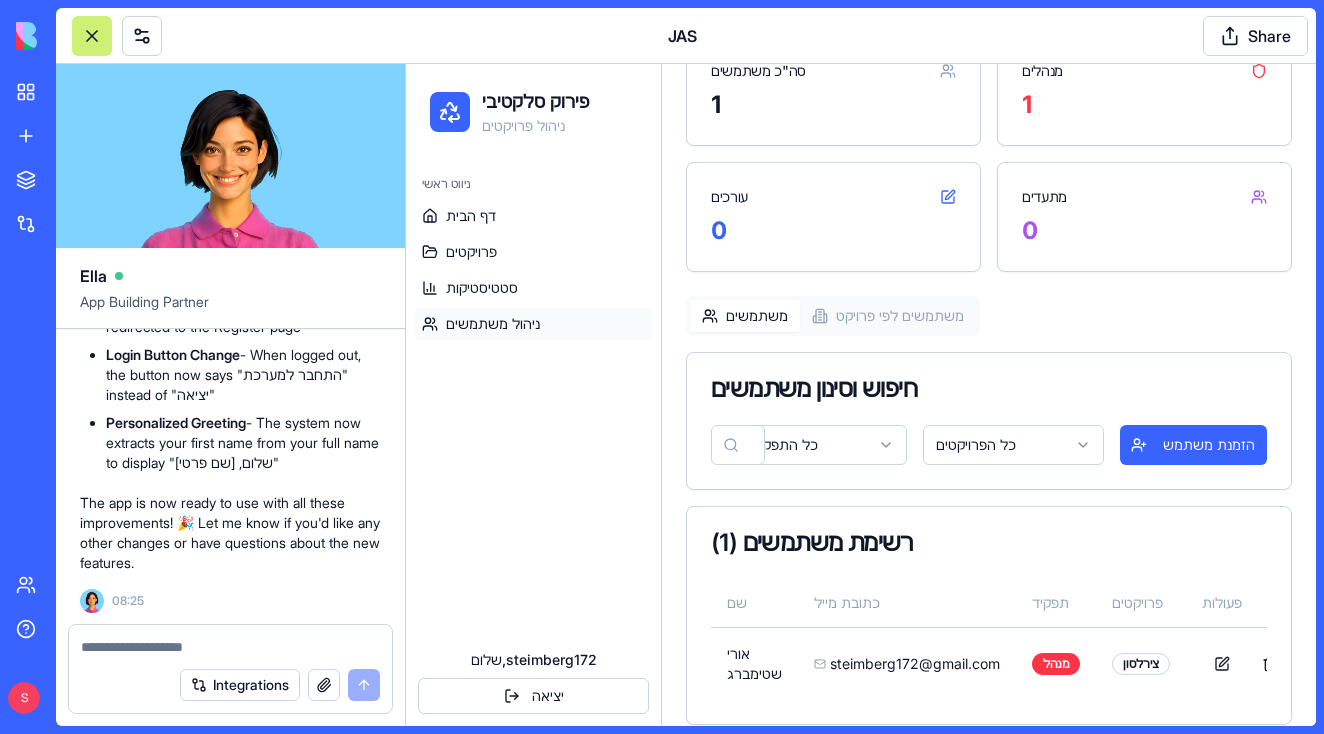 click on "משתמשים" at bounding box center (745, 316) 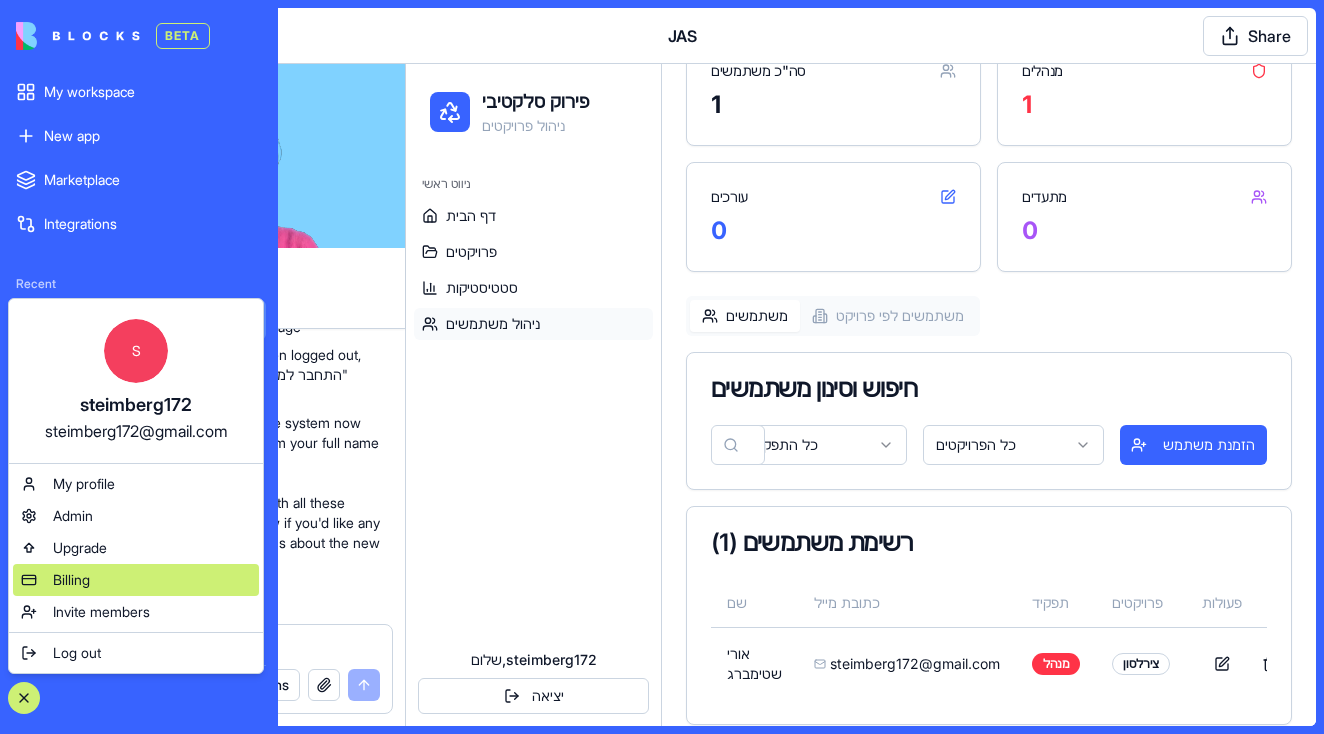 click on "Billing" at bounding box center (136, 580) 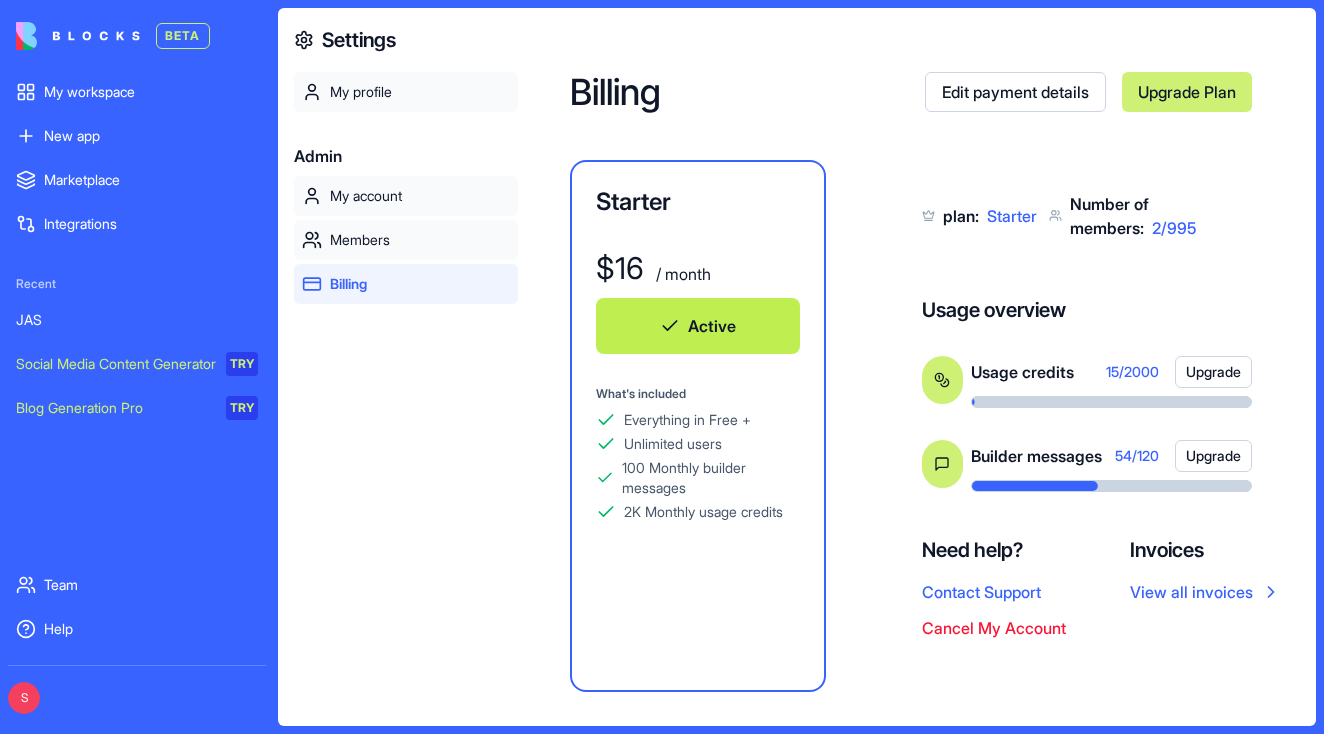 scroll, scrollTop: 64, scrollLeft: 0, axis: vertical 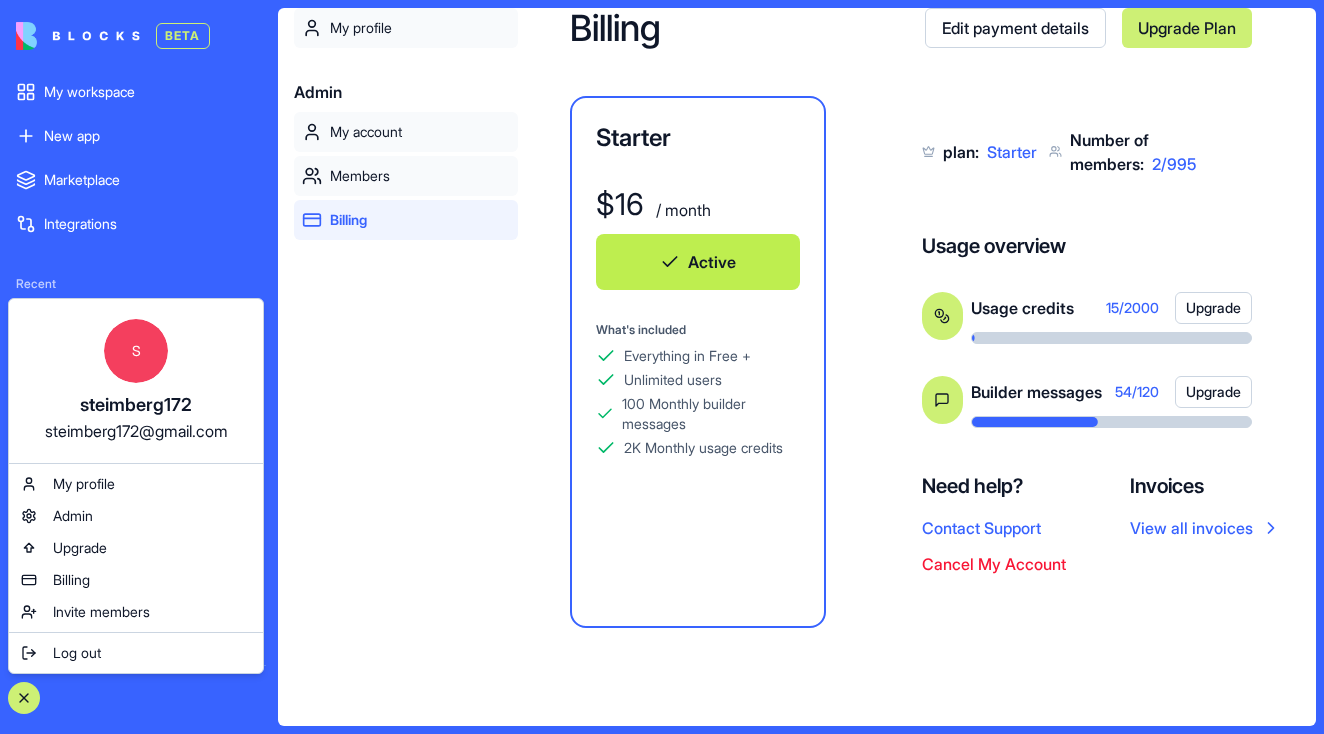 click on "My profile Admin My account Members Billing" at bounding box center (406, 367) 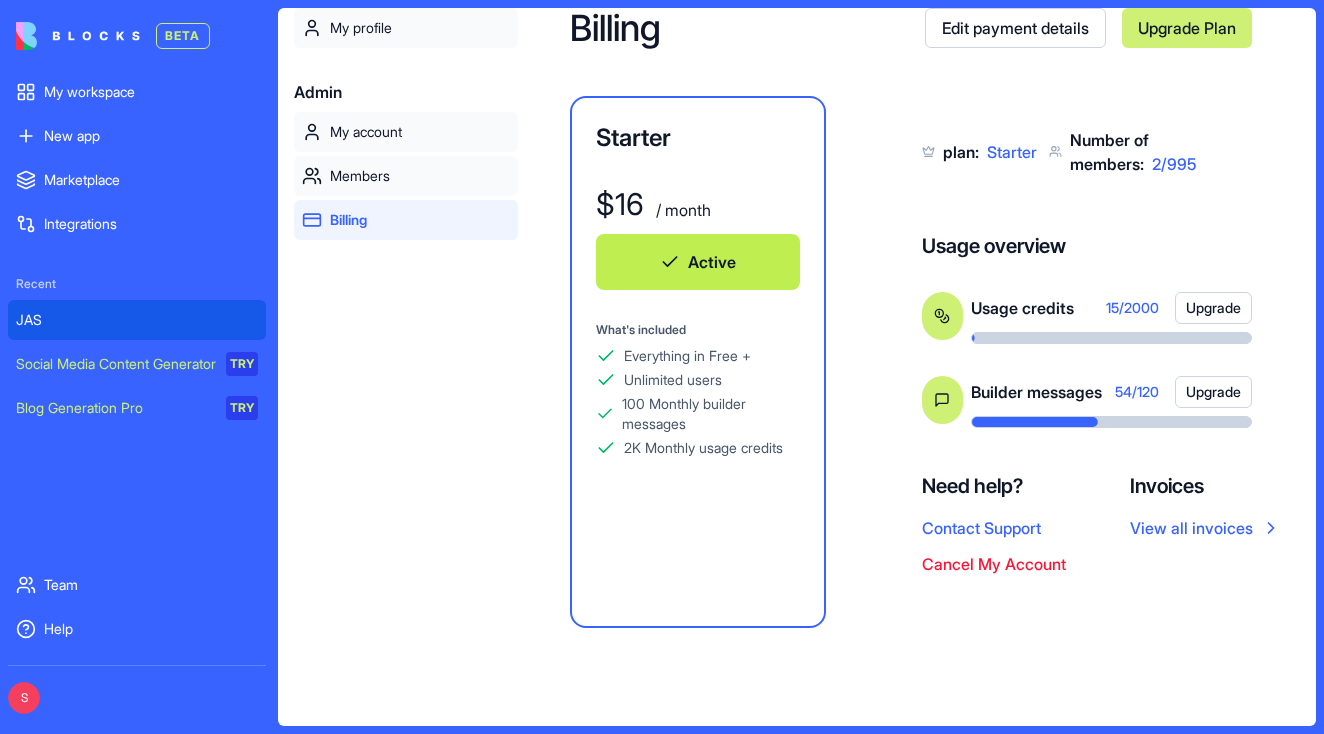 click on "JAS" at bounding box center (137, 320) 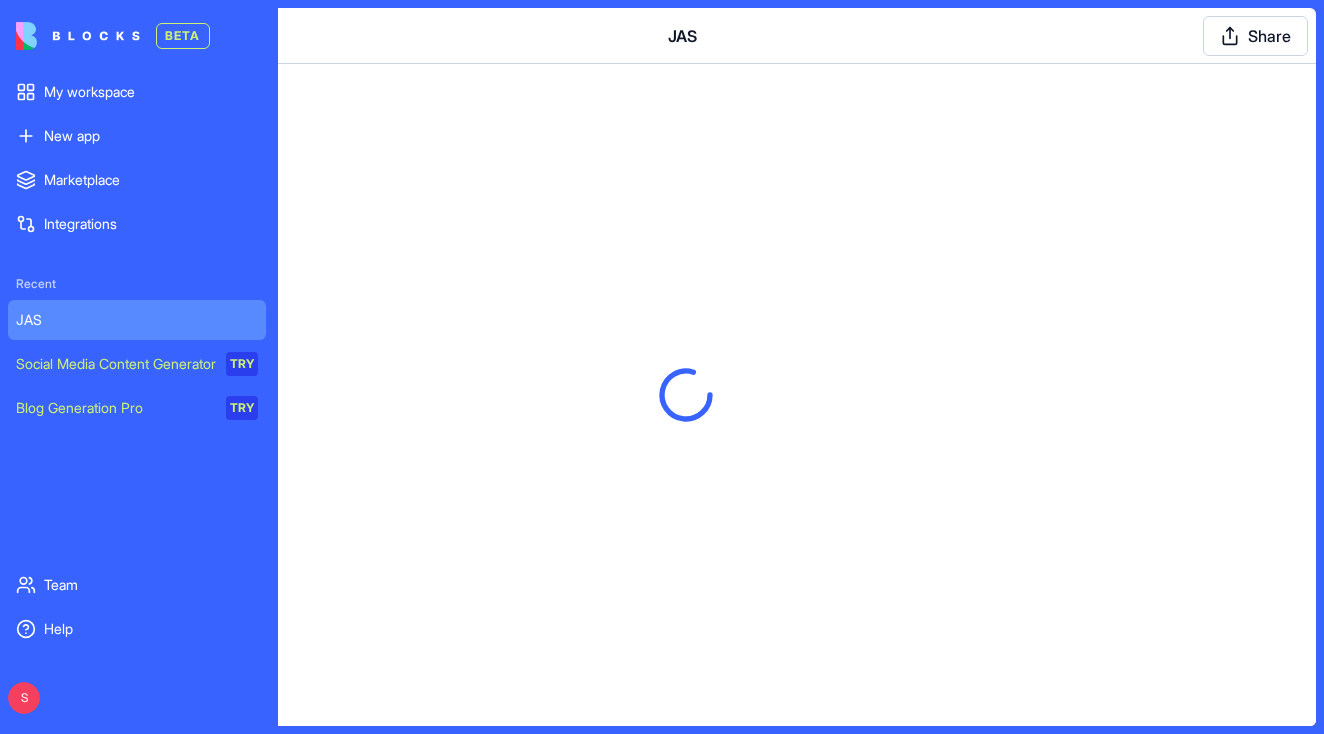 scroll, scrollTop: 0, scrollLeft: 0, axis: both 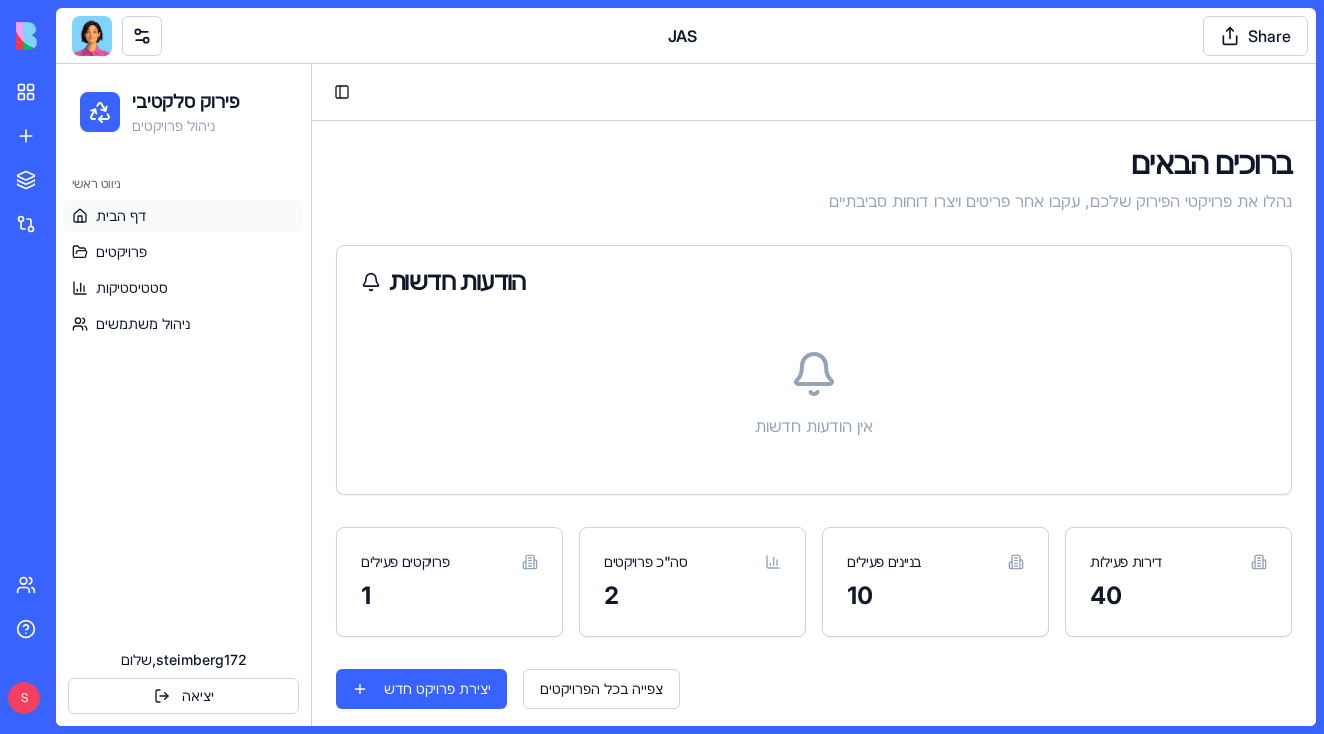 click at bounding box center [92, 36] 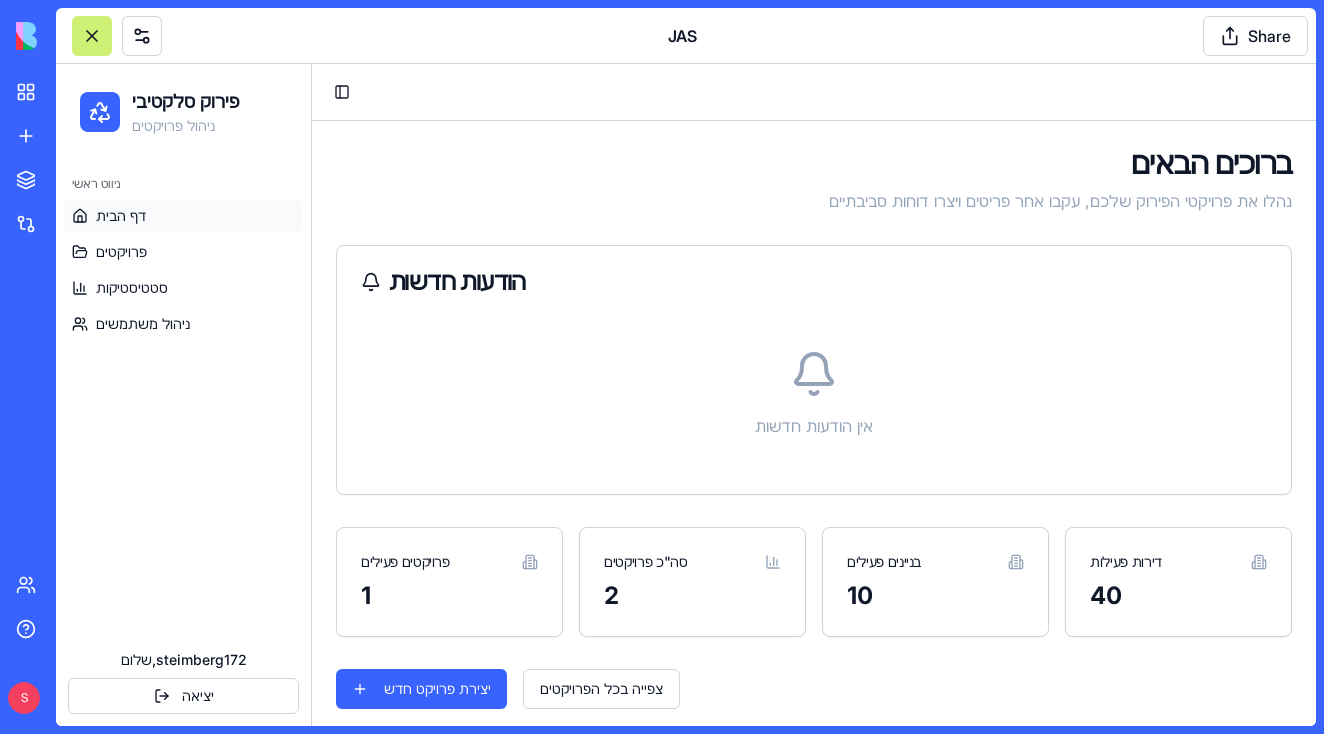 scroll, scrollTop: 52136, scrollLeft: 0, axis: vertical 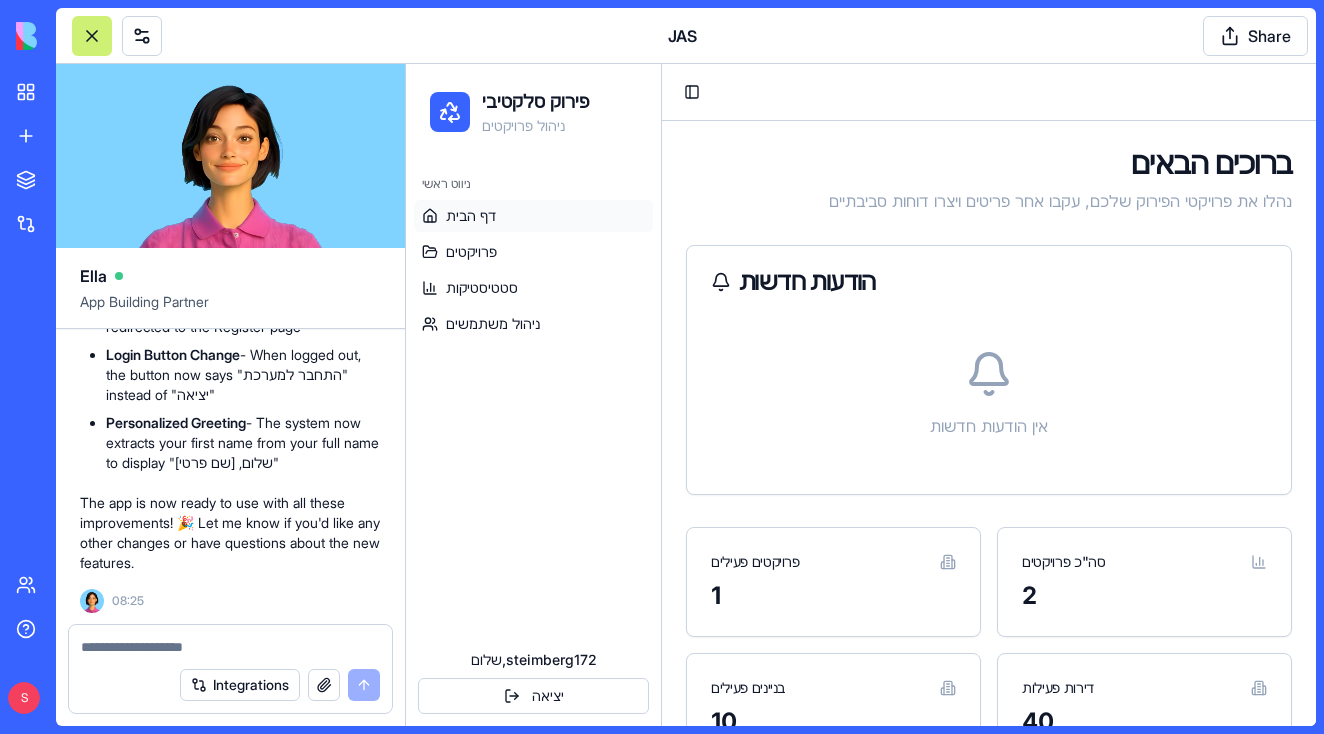 click on "Integrations" at bounding box center [230, 685] 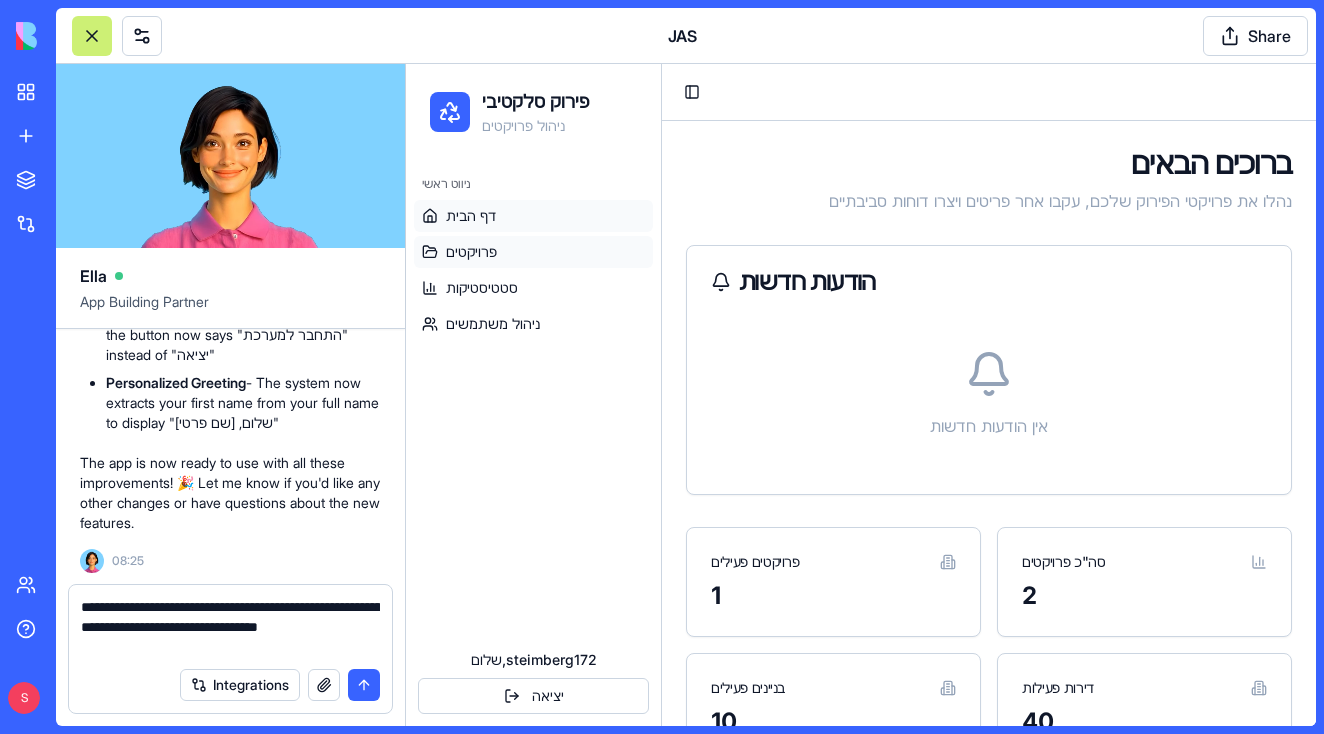click on "פרויקטים" at bounding box center [471, 252] 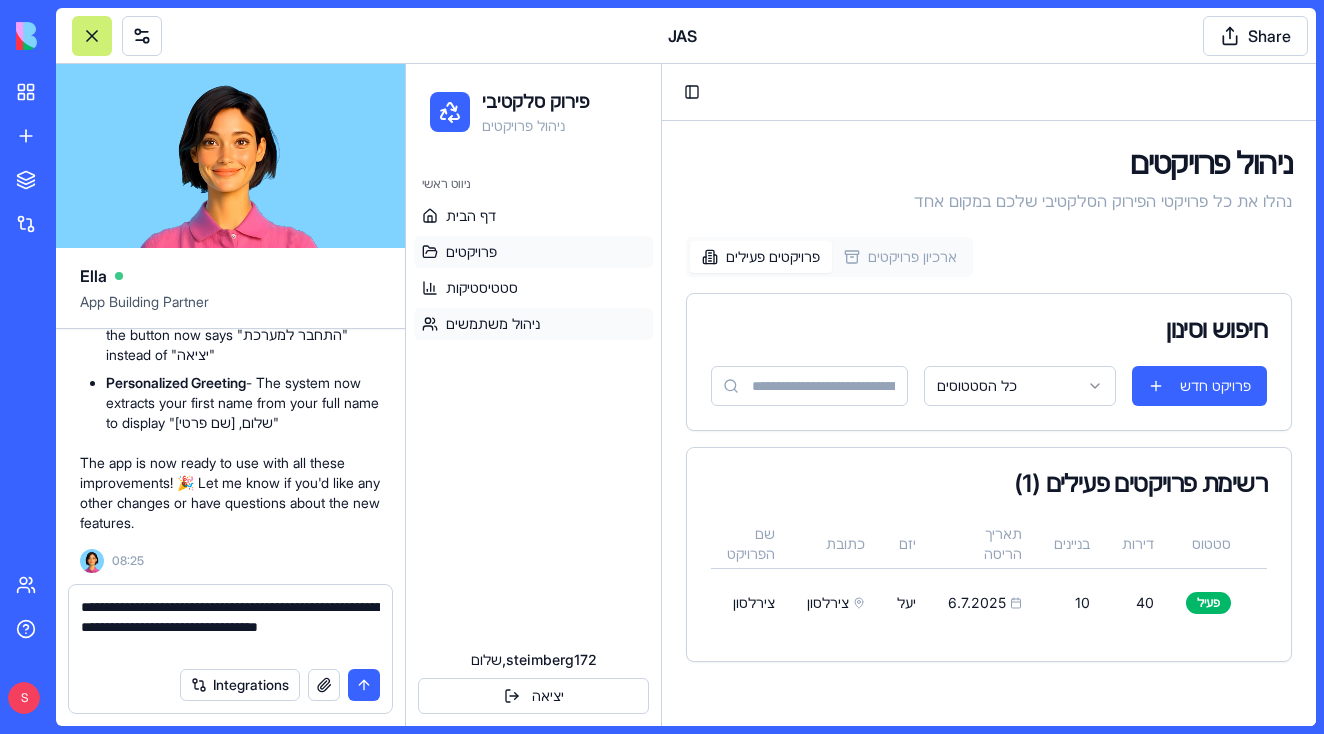 scroll, scrollTop: 0, scrollLeft: 0, axis: both 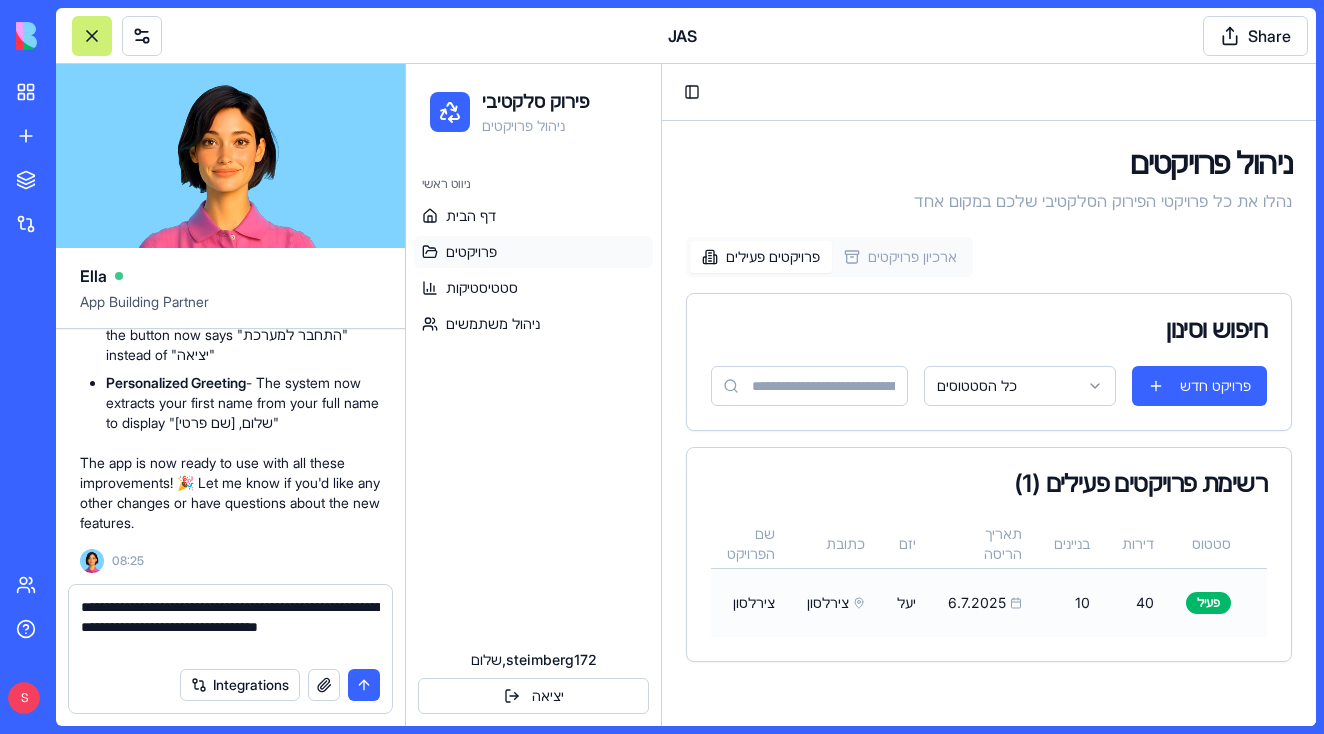 click on "צירלסון" at bounding box center (836, 602) 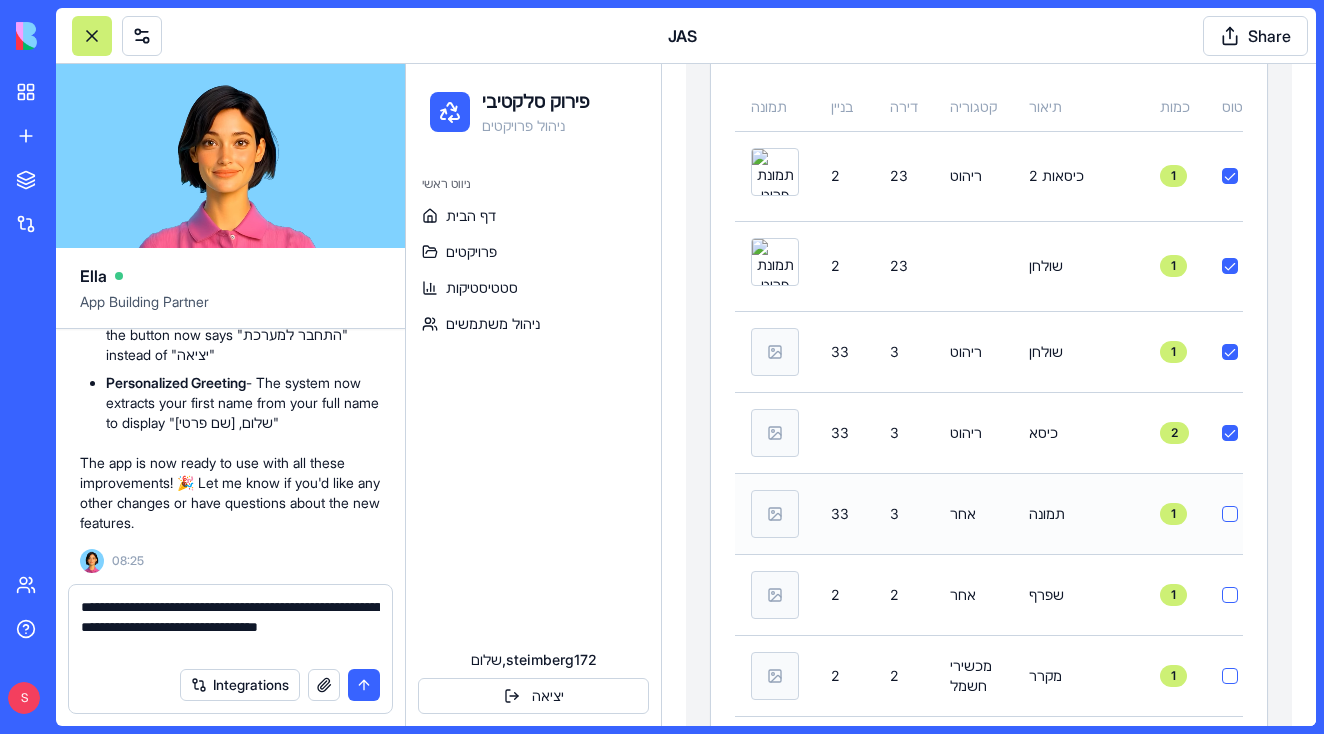 scroll, scrollTop: 1137, scrollLeft: 0, axis: vertical 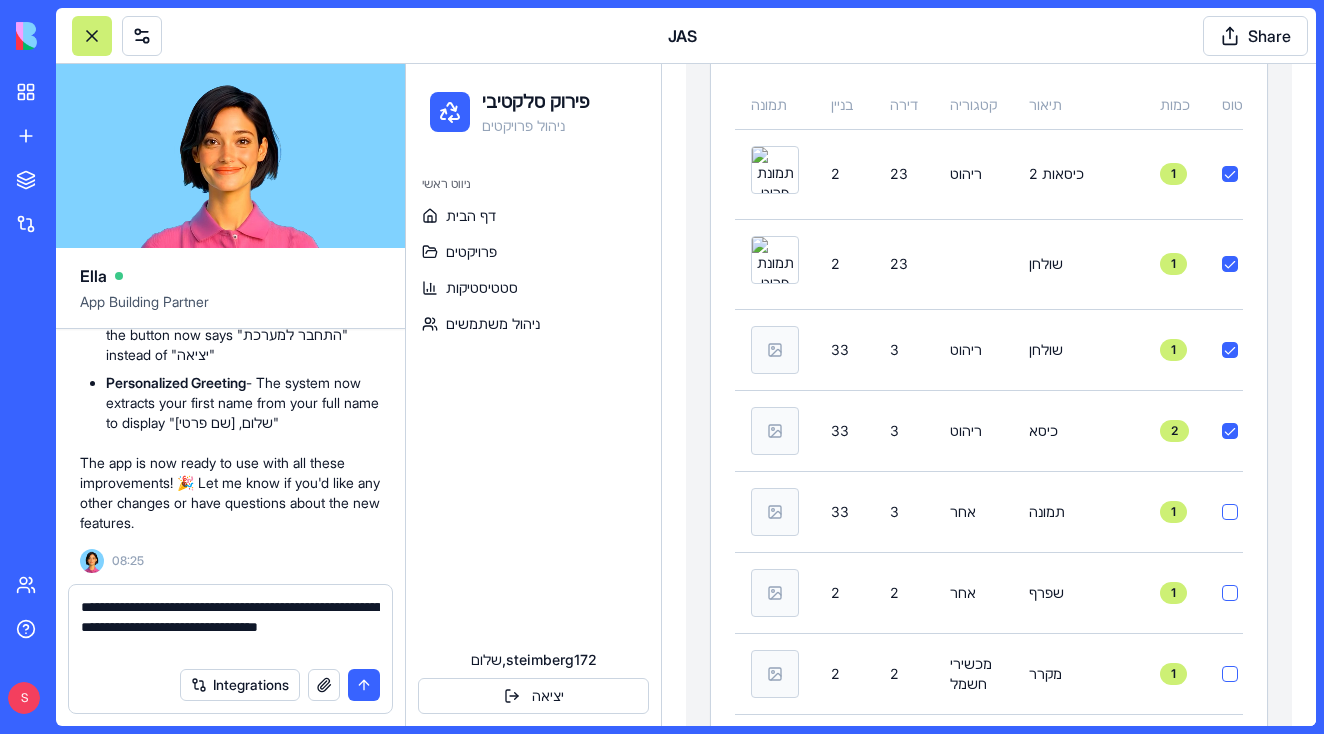 click on "**********" at bounding box center [230, 627] 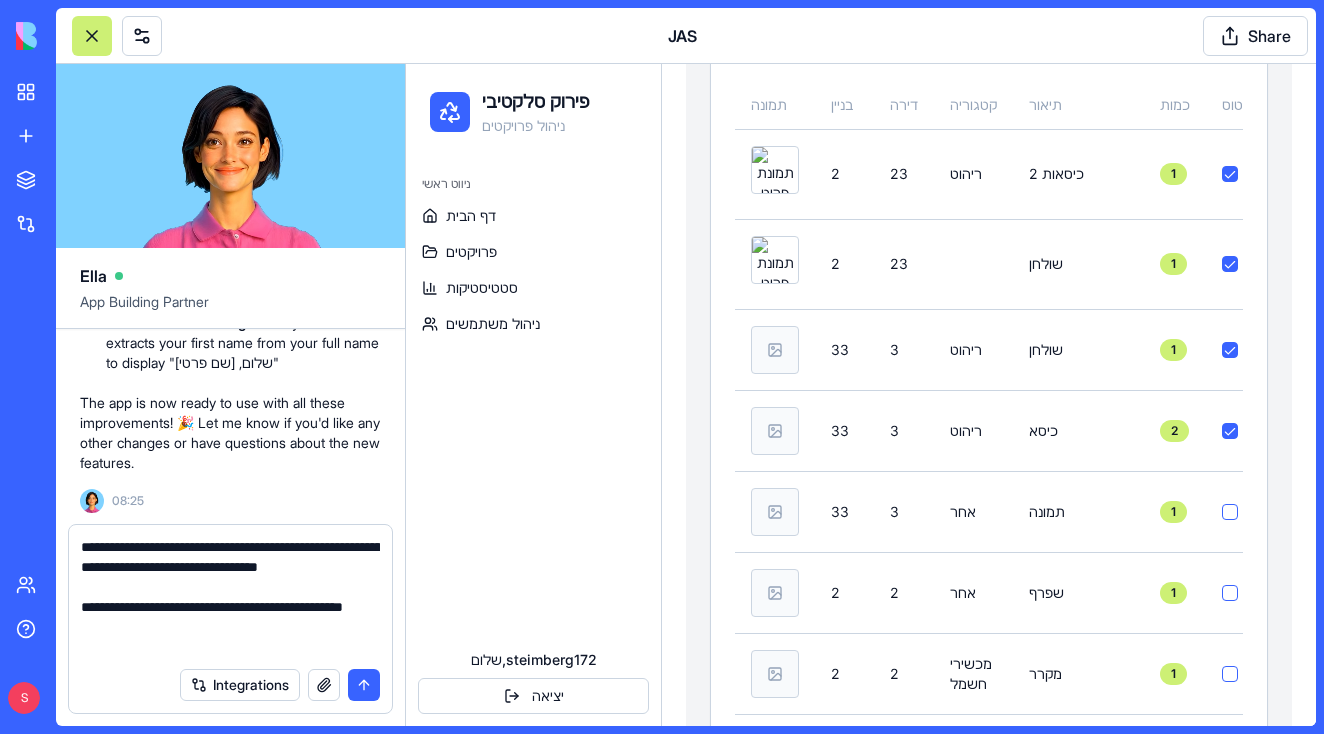 scroll, scrollTop: 38, scrollLeft: 0, axis: vertical 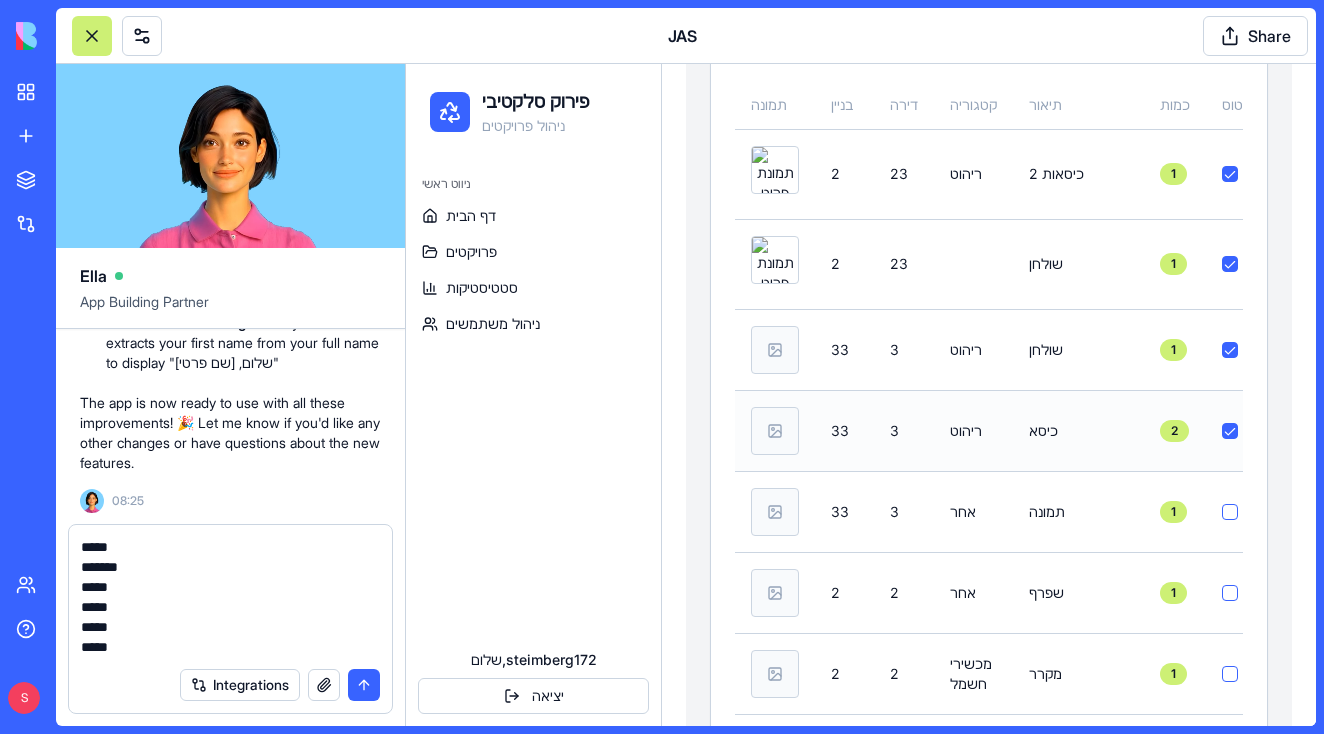 type on "**********" 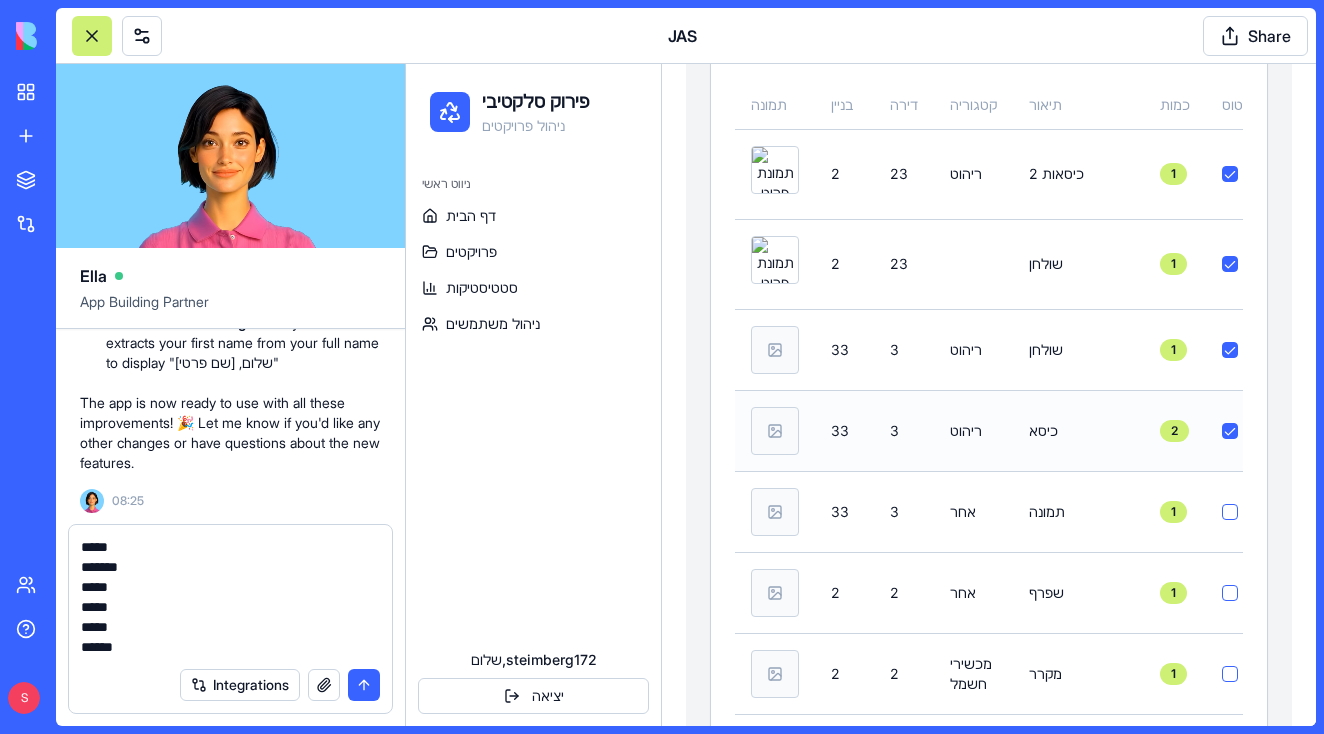 type 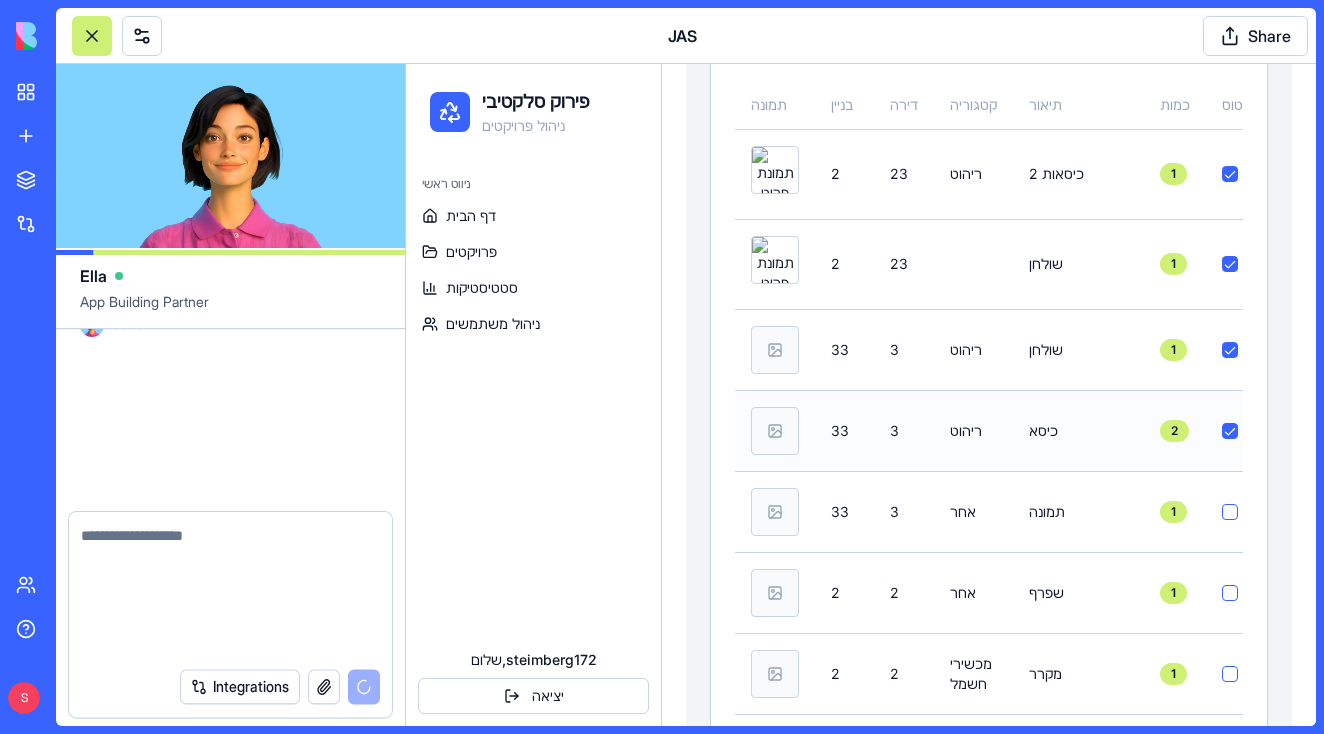 scroll, scrollTop: 0, scrollLeft: 0, axis: both 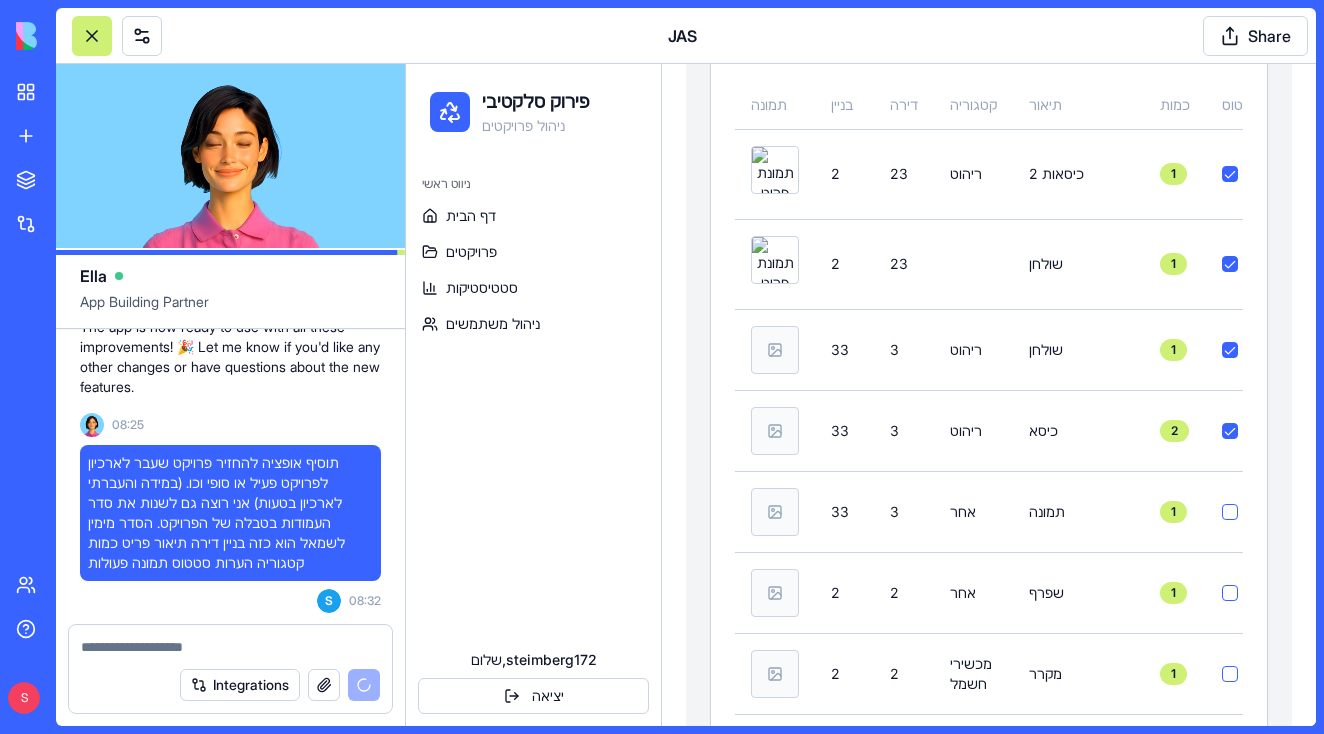 click on "ניווט ראשי דף הבית פרויקטים סטטיסטיקות ניהול משתמשים" at bounding box center (533, 254) 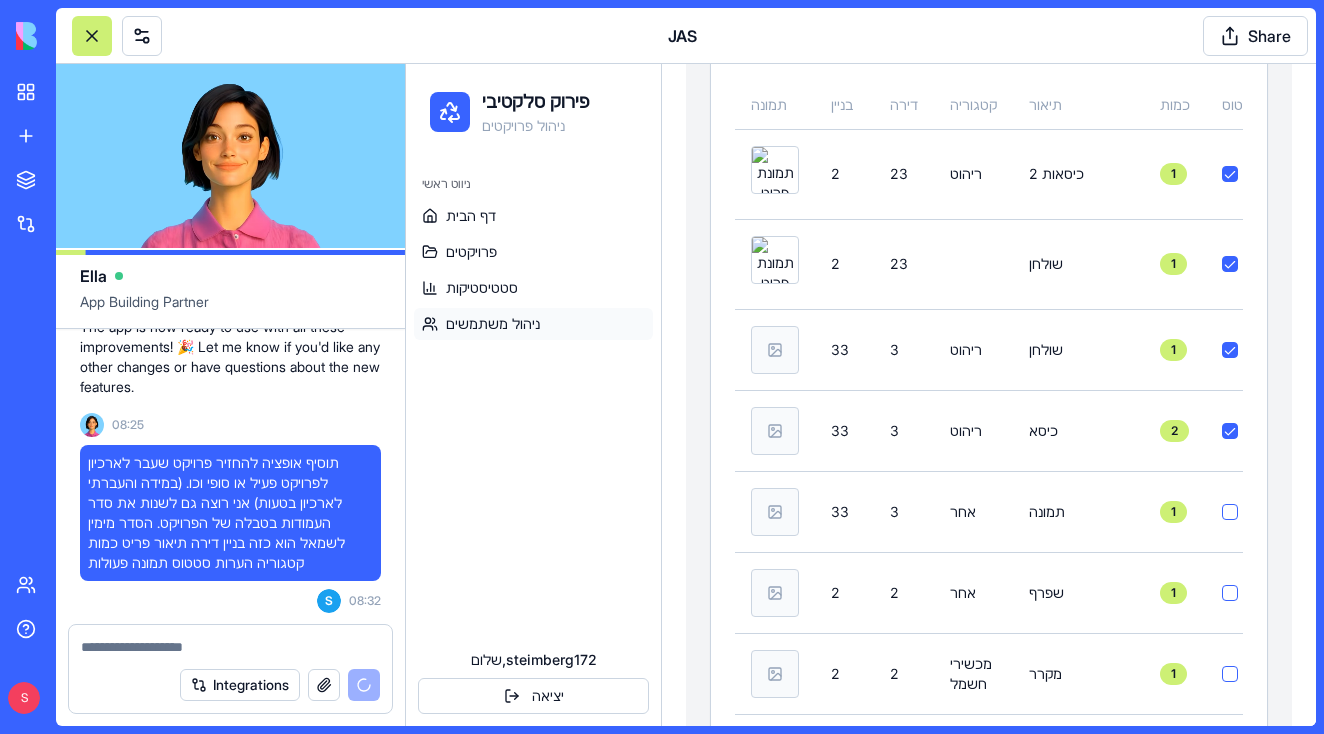 click on "ניהול משתמשים" at bounding box center (533, 324) 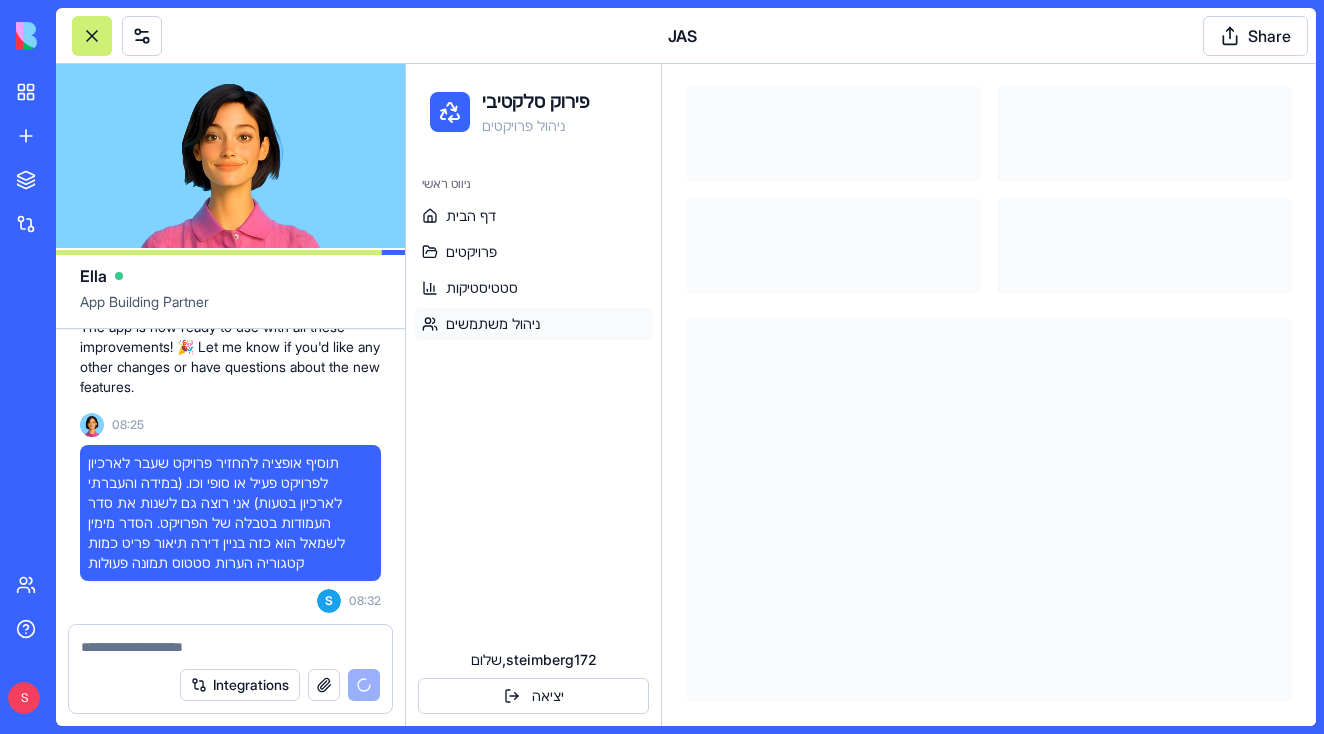 scroll, scrollTop: 139, scrollLeft: 0, axis: vertical 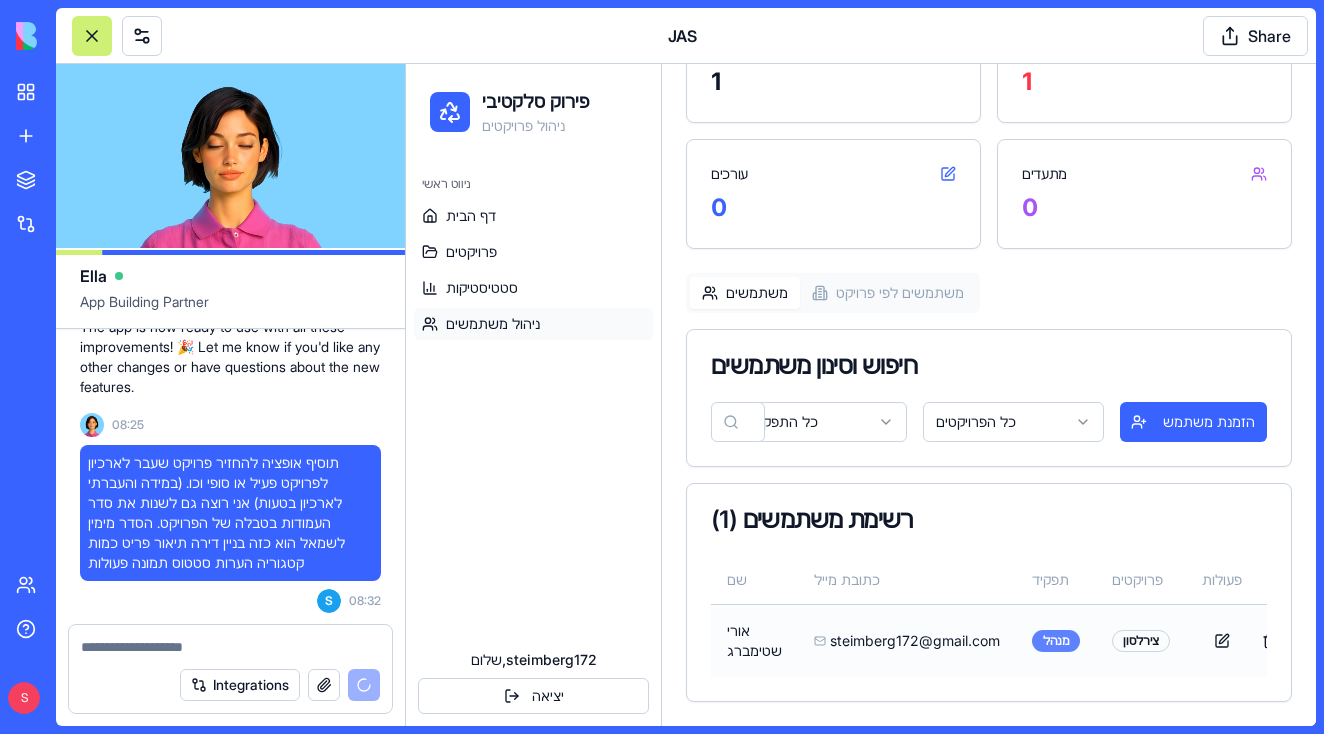 click on "מנהל" at bounding box center (1056, 641) 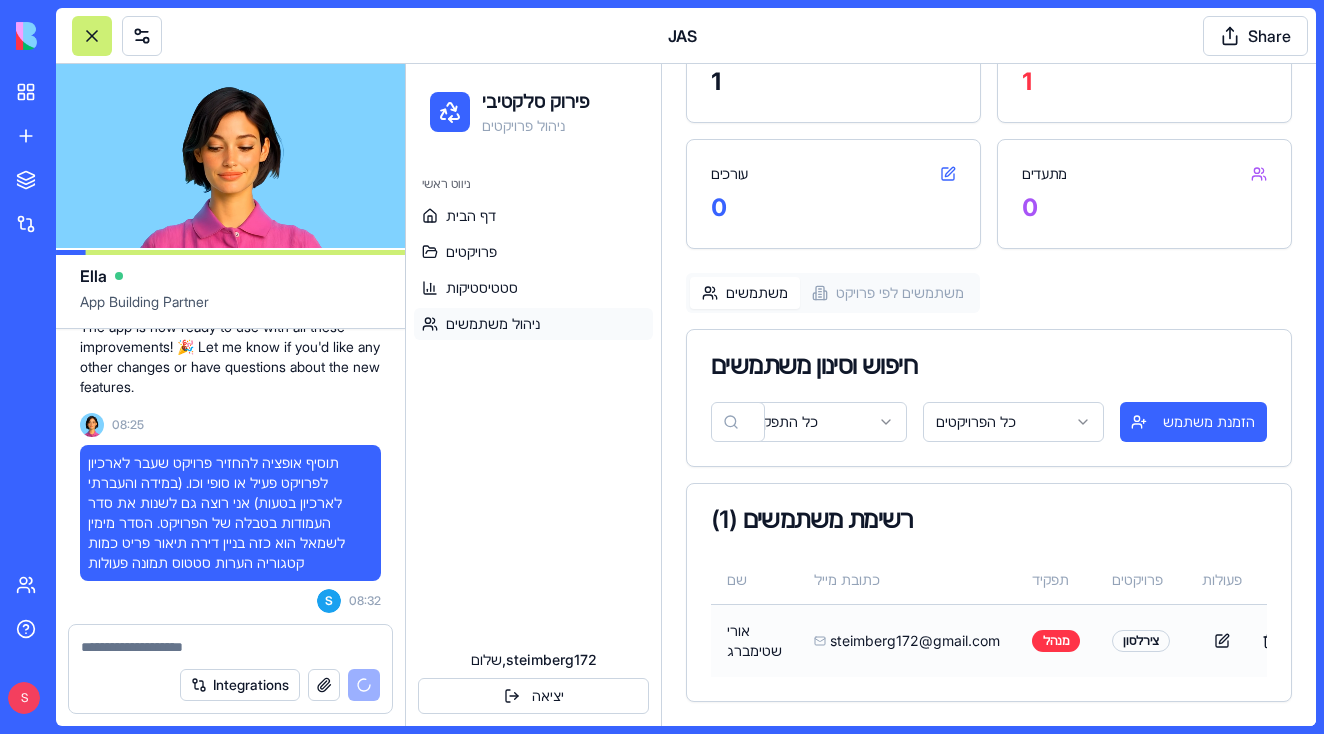 click on "צירלסון" at bounding box center [1141, 641] 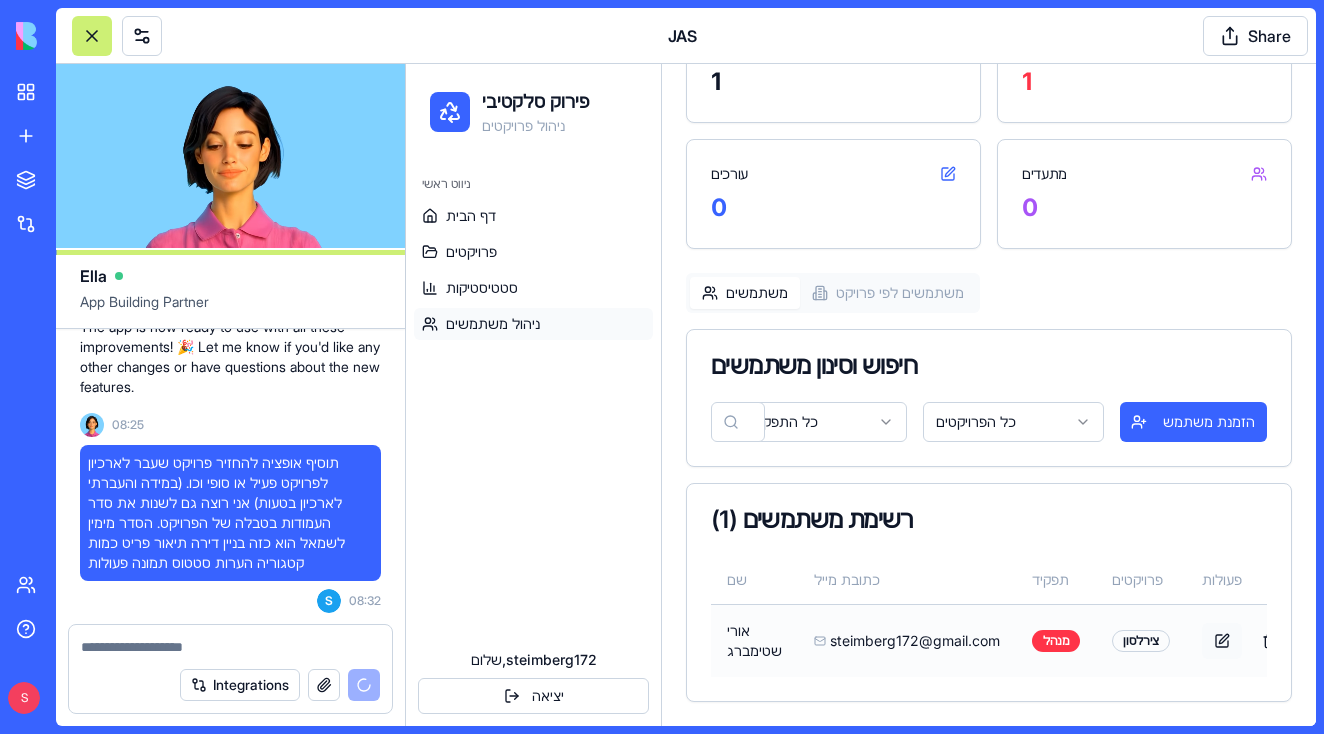 click at bounding box center [1222, 641] 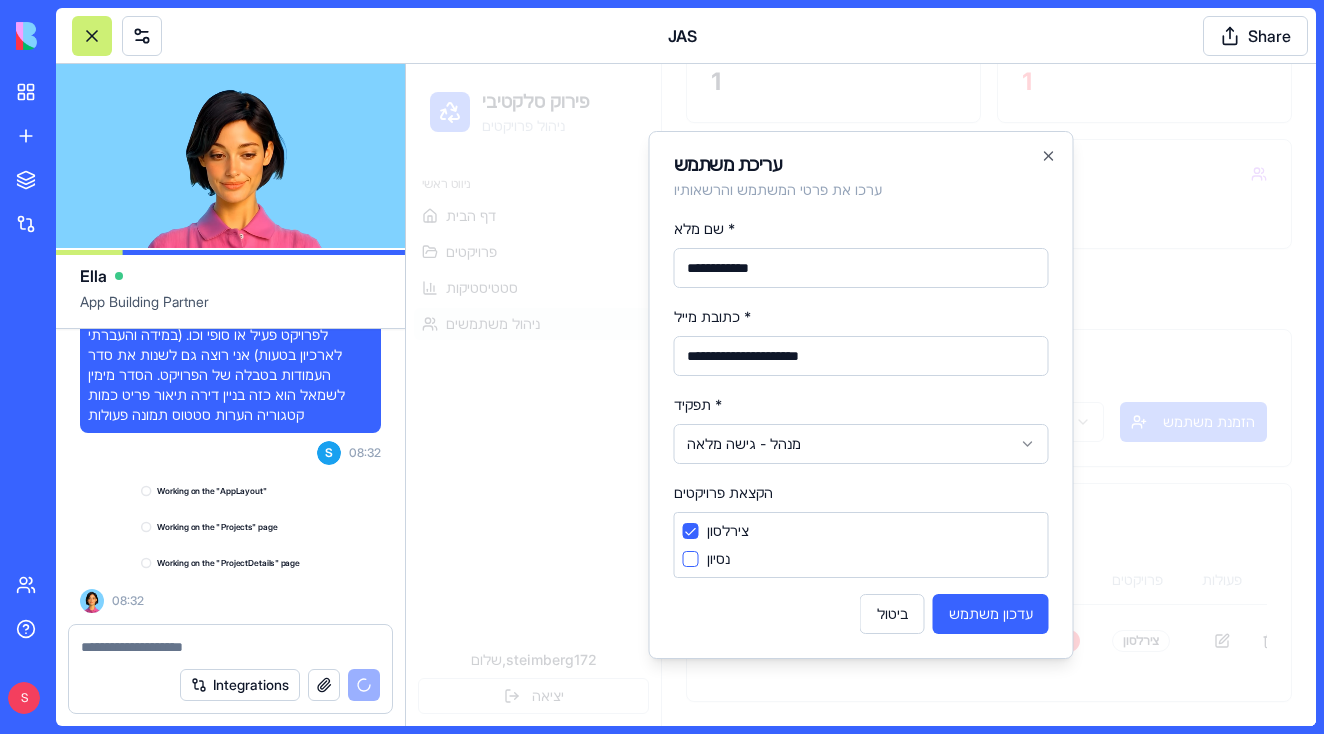 scroll, scrollTop: 52460, scrollLeft: 0, axis: vertical 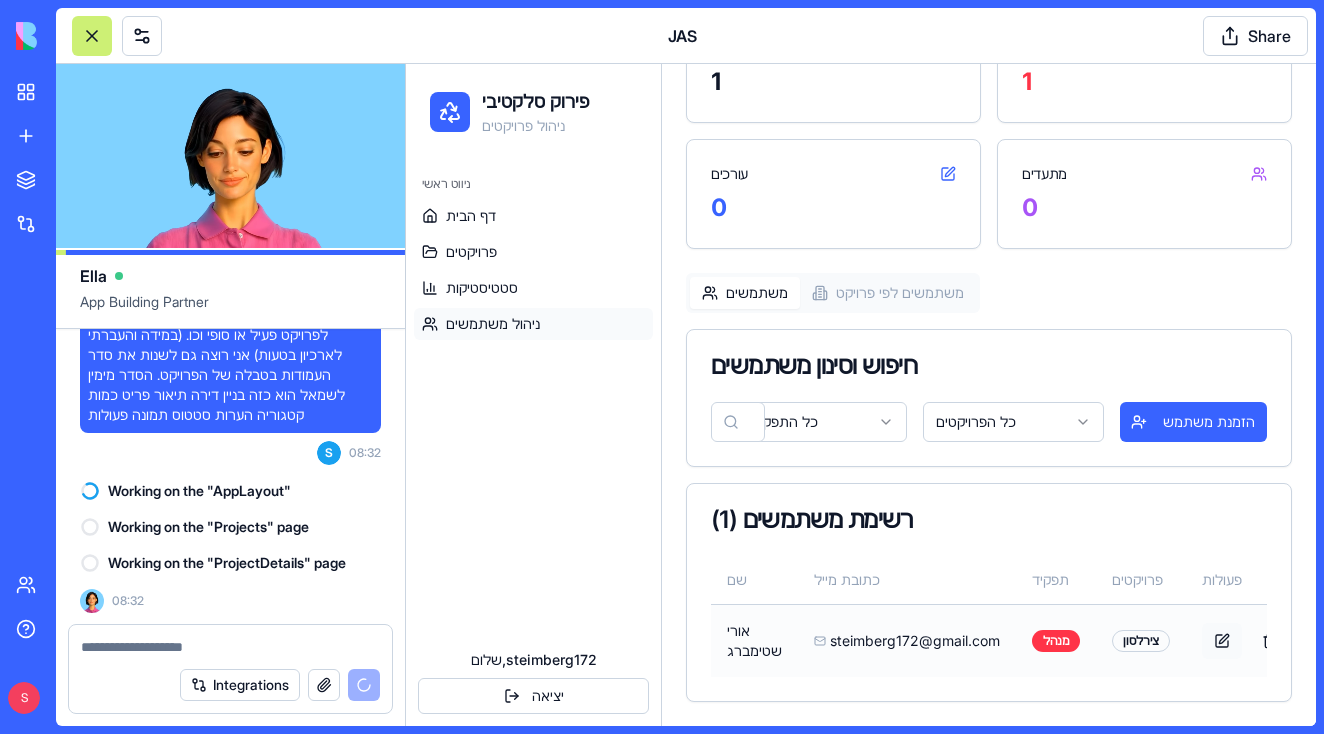 click at bounding box center (1222, 641) 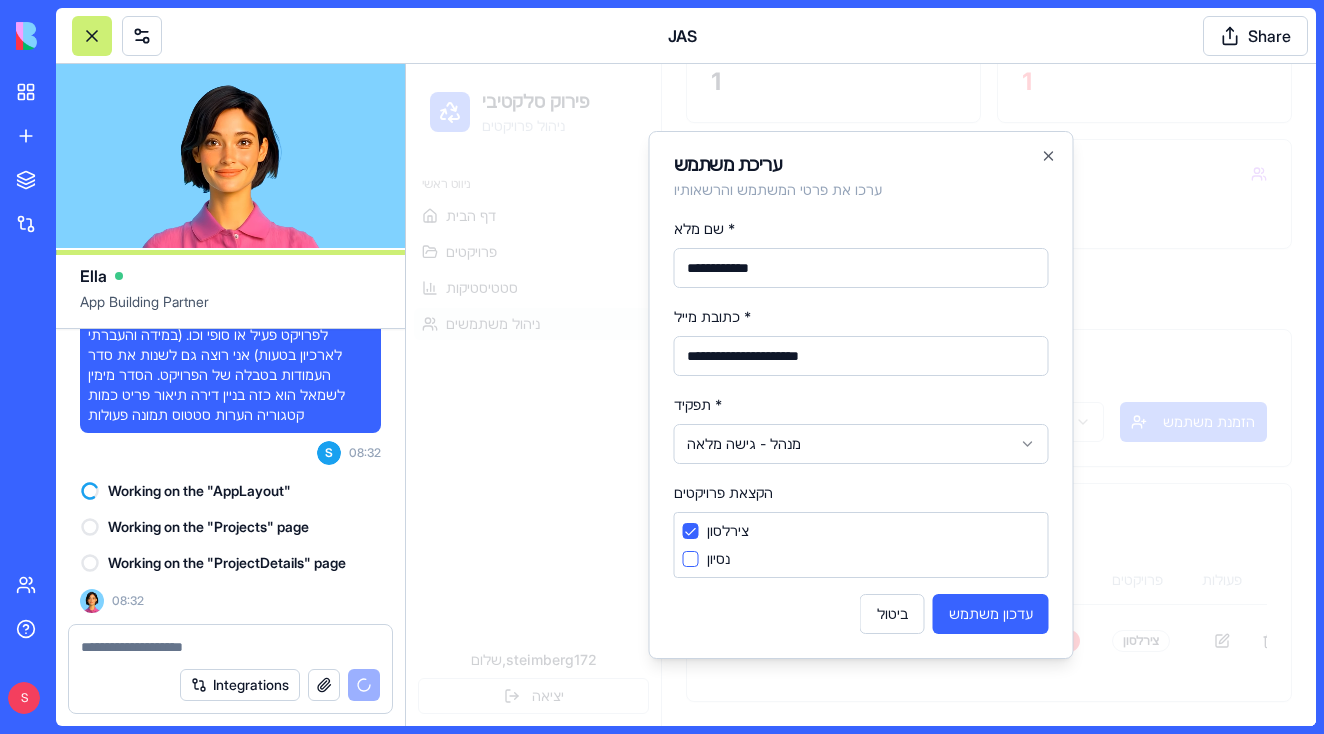 click on "נסיון" at bounding box center (691, 559) 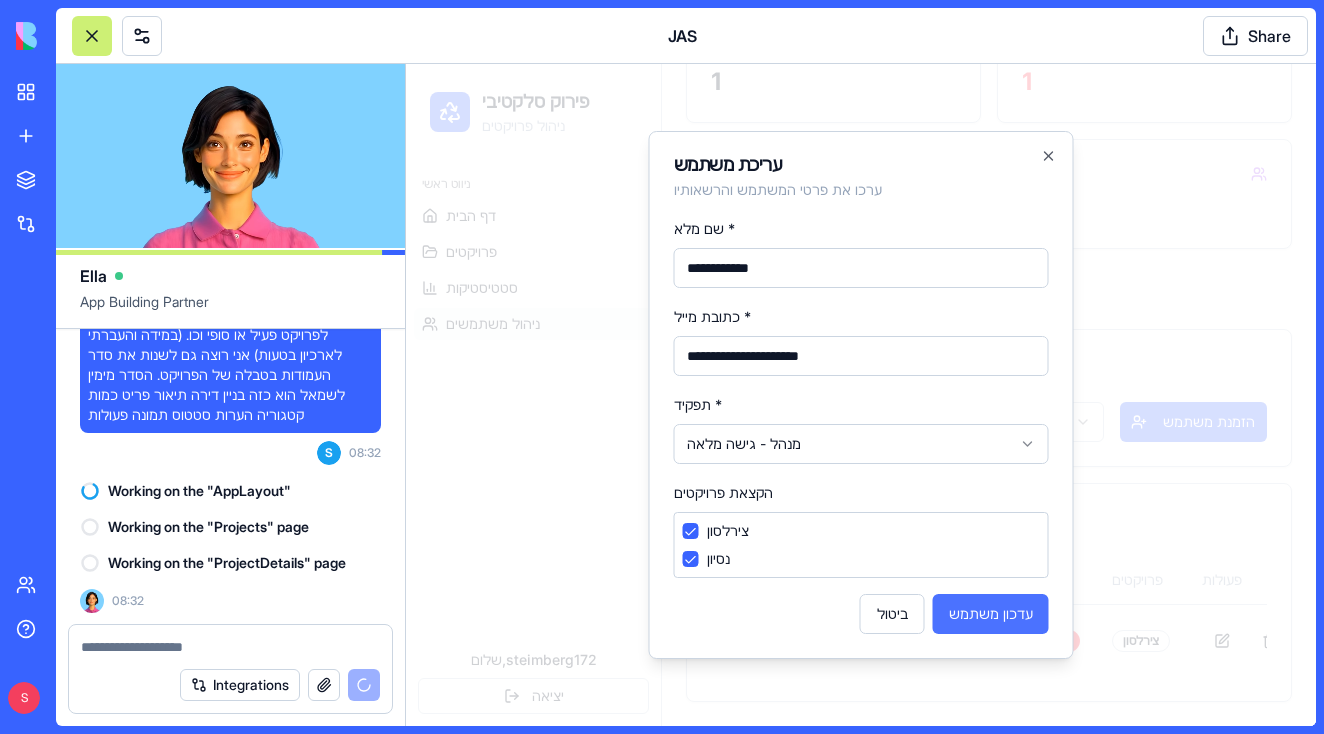 click on "עדכון משתמש" at bounding box center [991, 614] 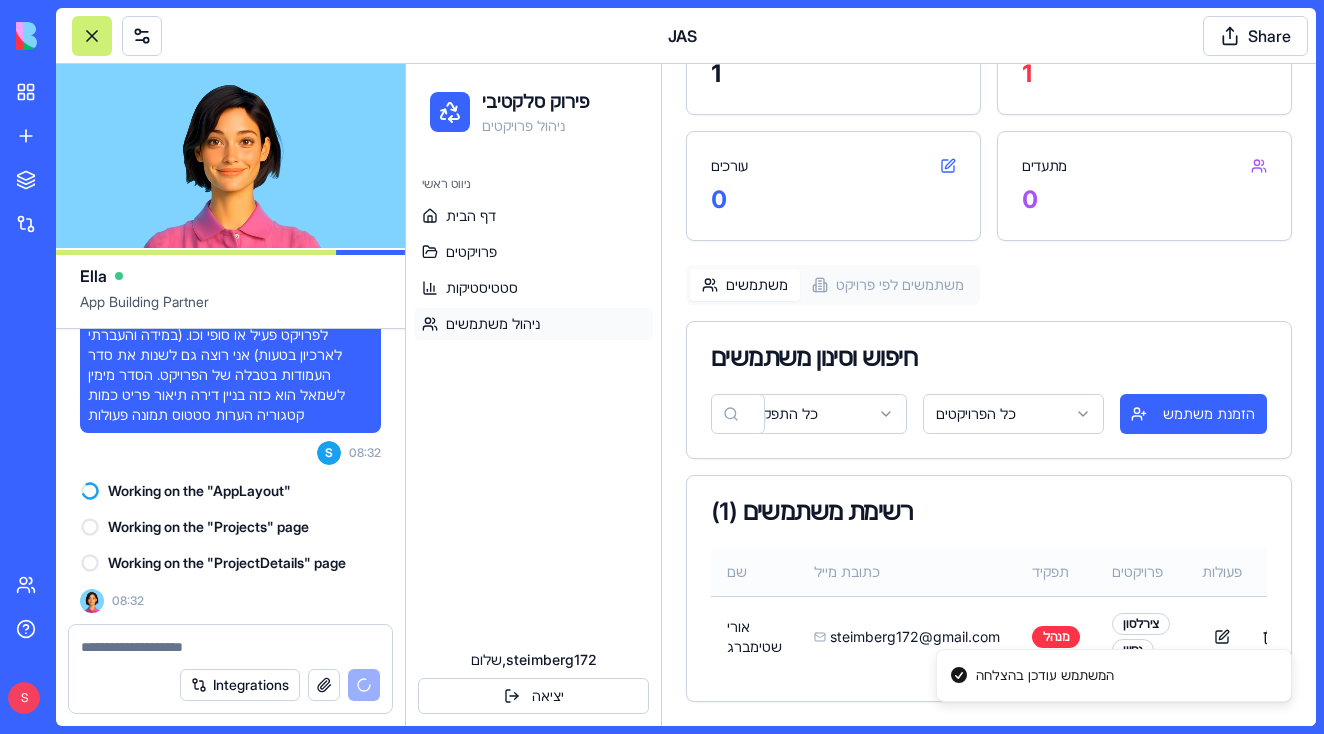 scroll, scrollTop: 232, scrollLeft: 0, axis: vertical 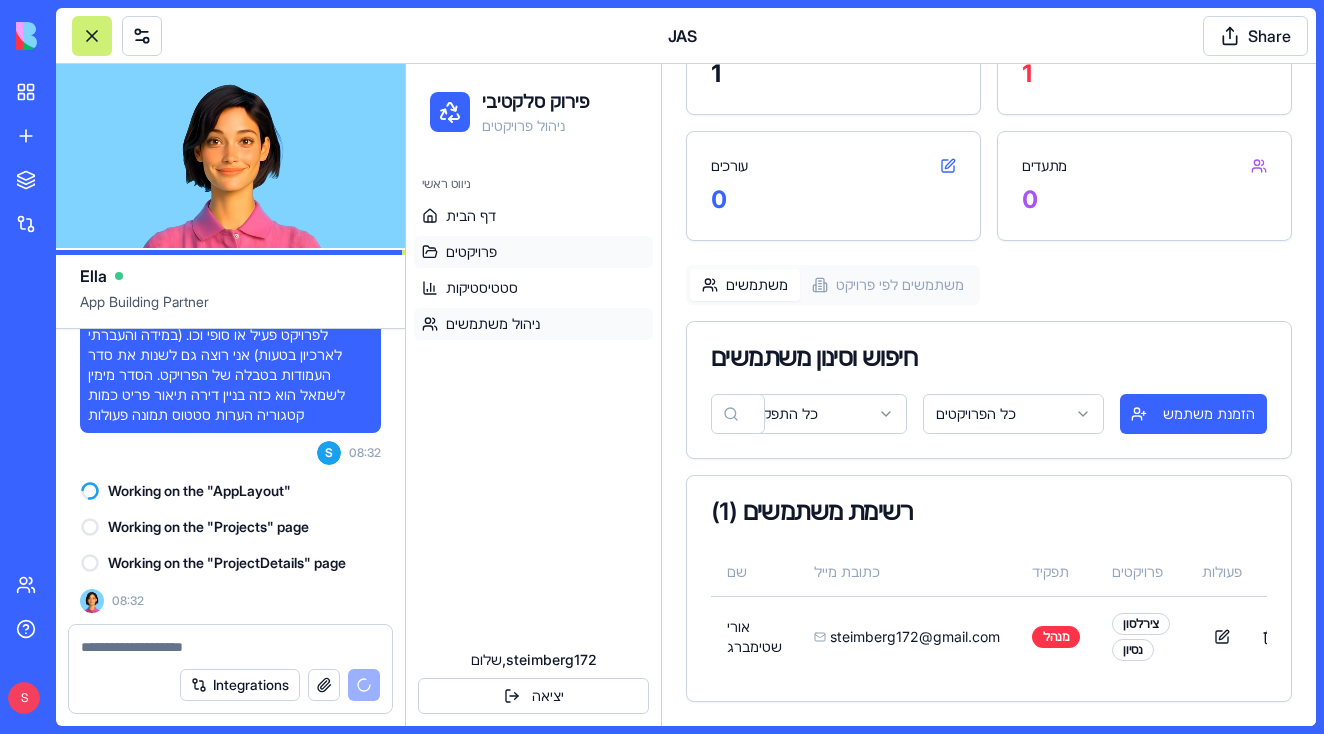 click on "פרויקטים" at bounding box center [533, 252] 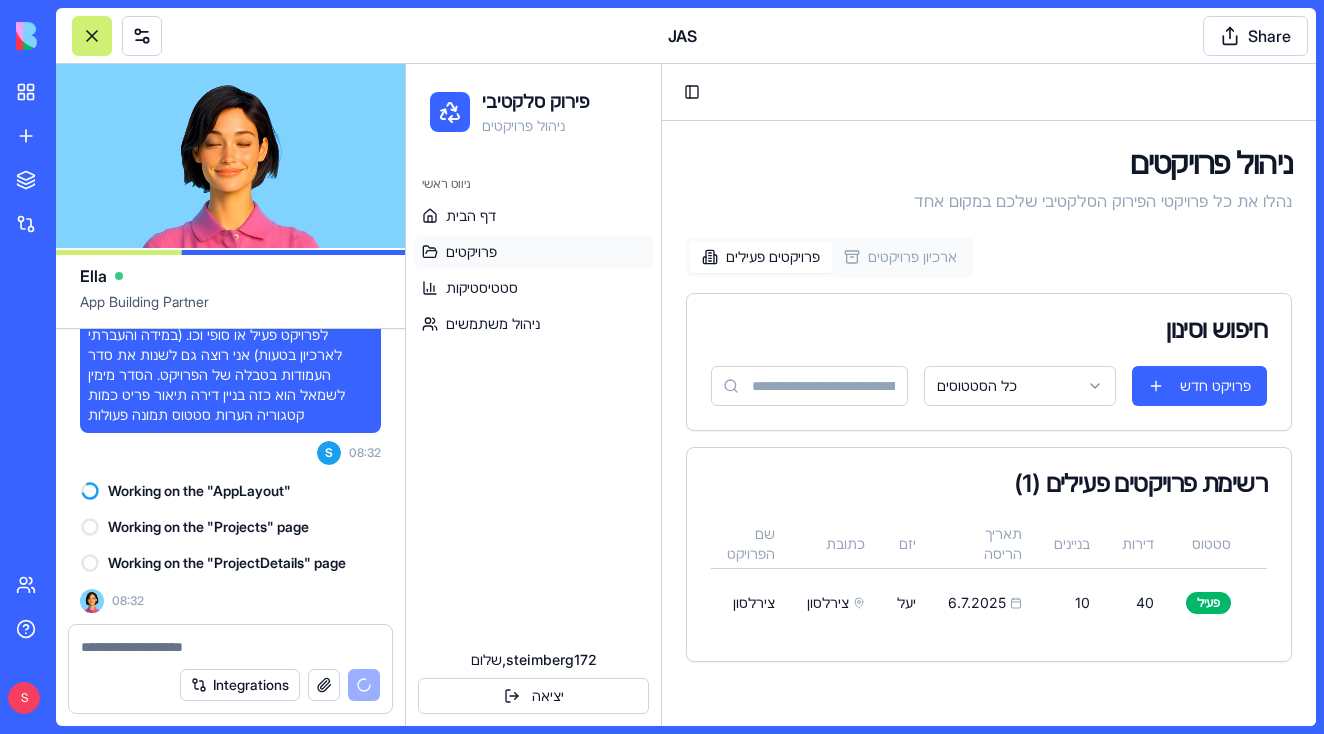 scroll, scrollTop: 0, scrollLeft: 0, axis: both 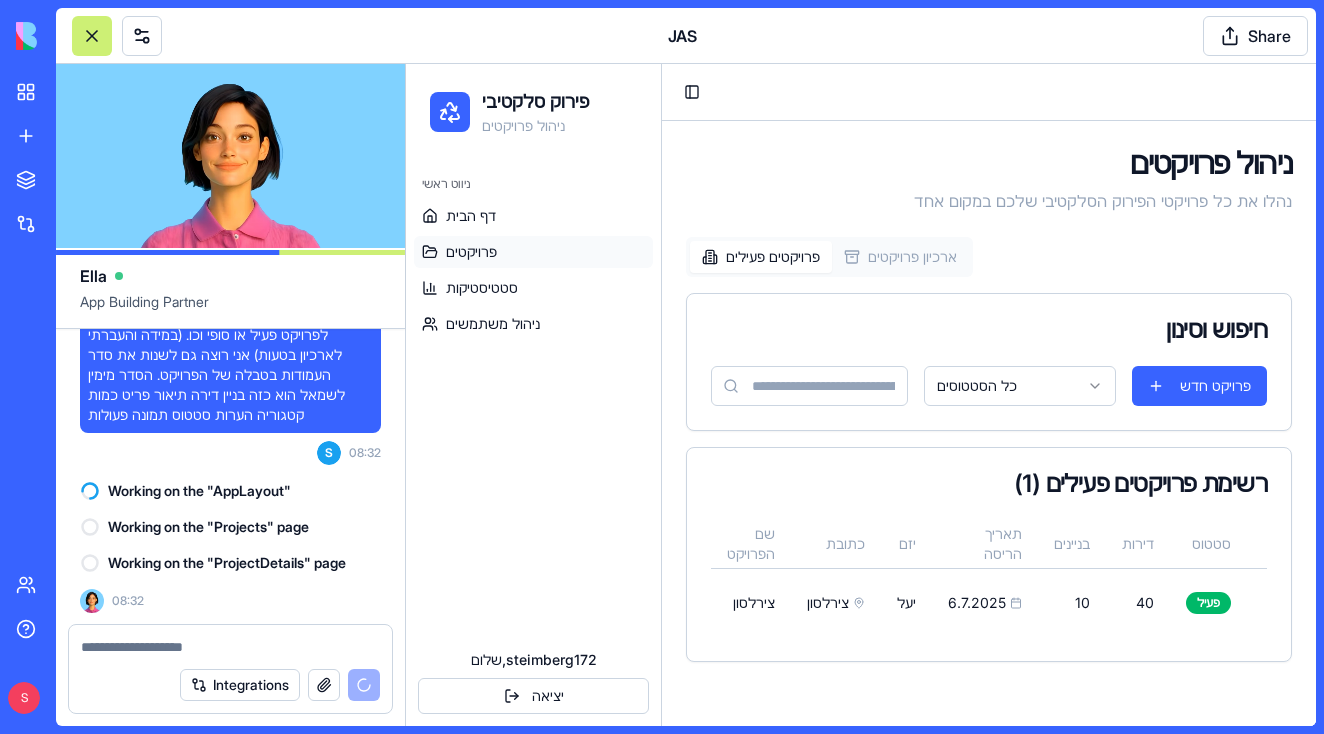 click on "פרויקטים פעילים ארכיון פרויקטים" at bounding box center [829, 257] 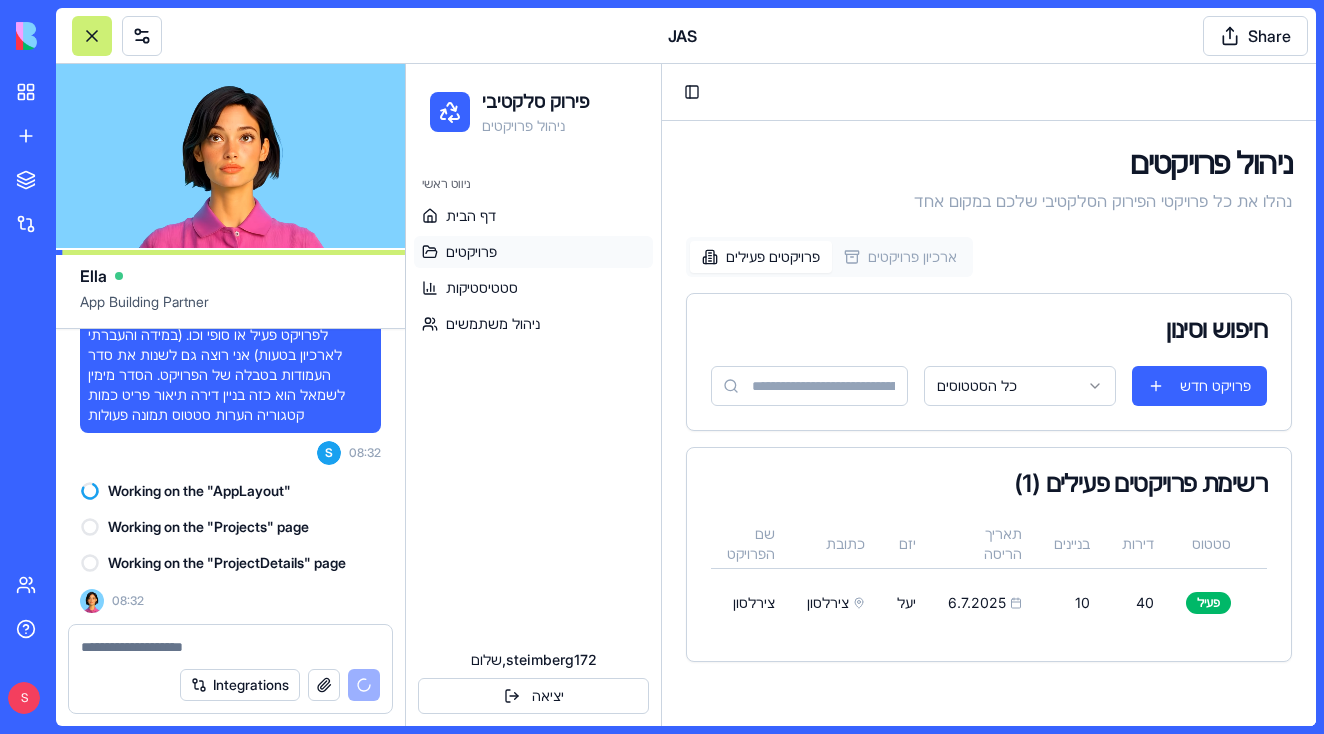 click on "ארכיון פרויקטים" at bounding box center [900, 257] 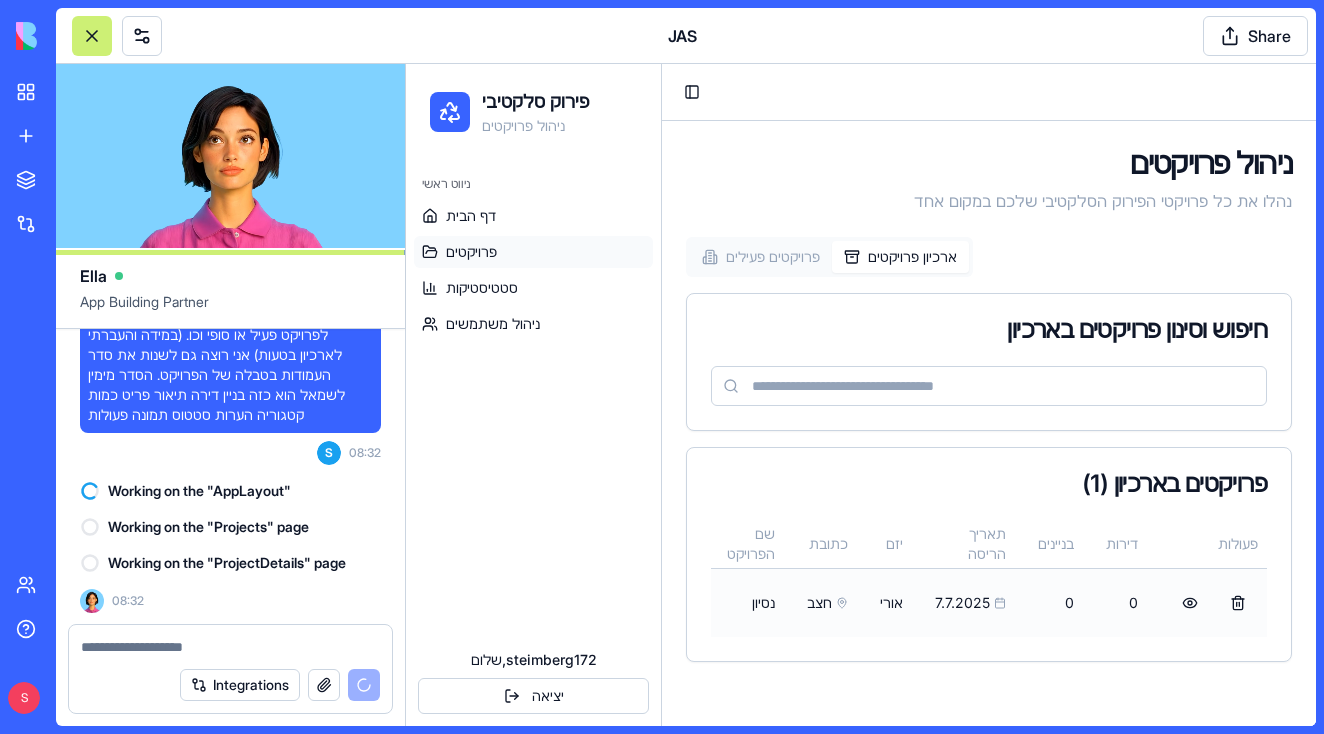 scroll, scrollTop: 4, scrollLeft: 1, axis: both 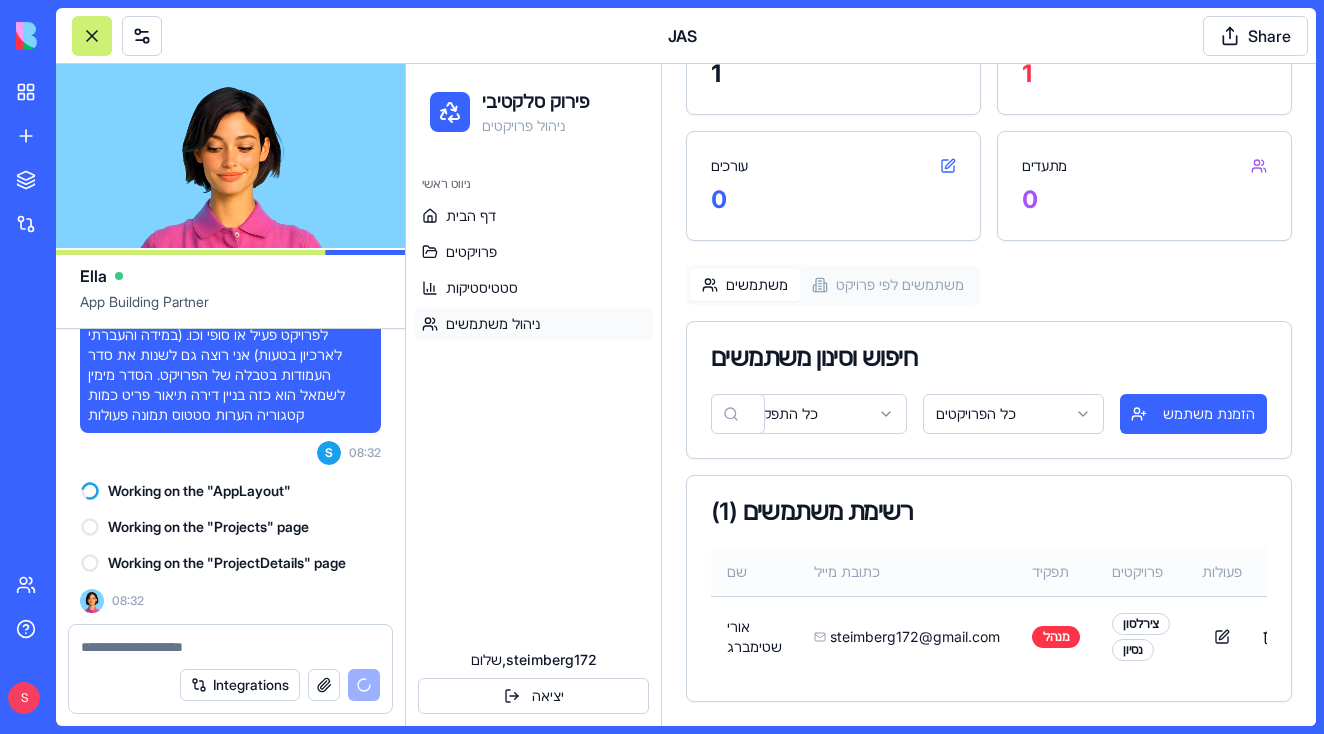 click on "ניווט ראשי דף הבית פרויקטים סטטיסטיקות ניהול משתמשים" at bounding box center (533, 399) 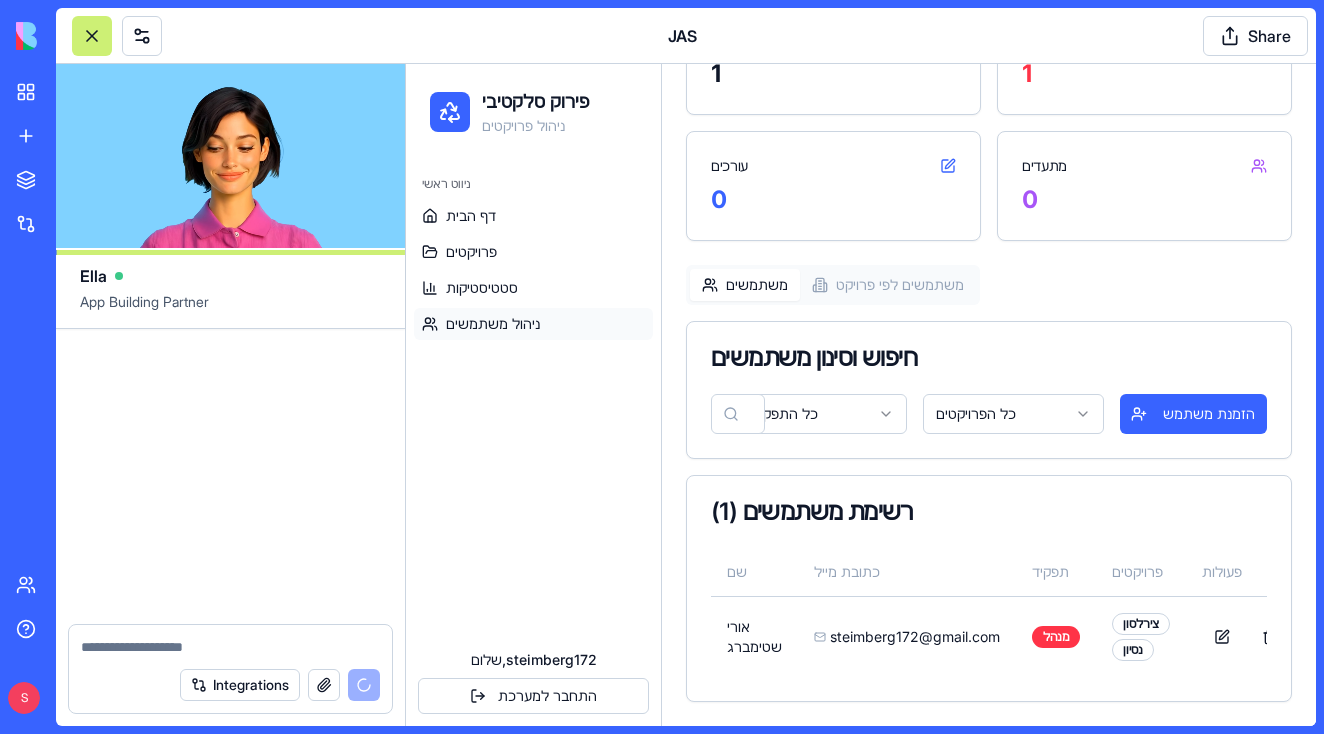 scroll, scrollTop: 53492, scrollLeft: 0, axis: vertical 